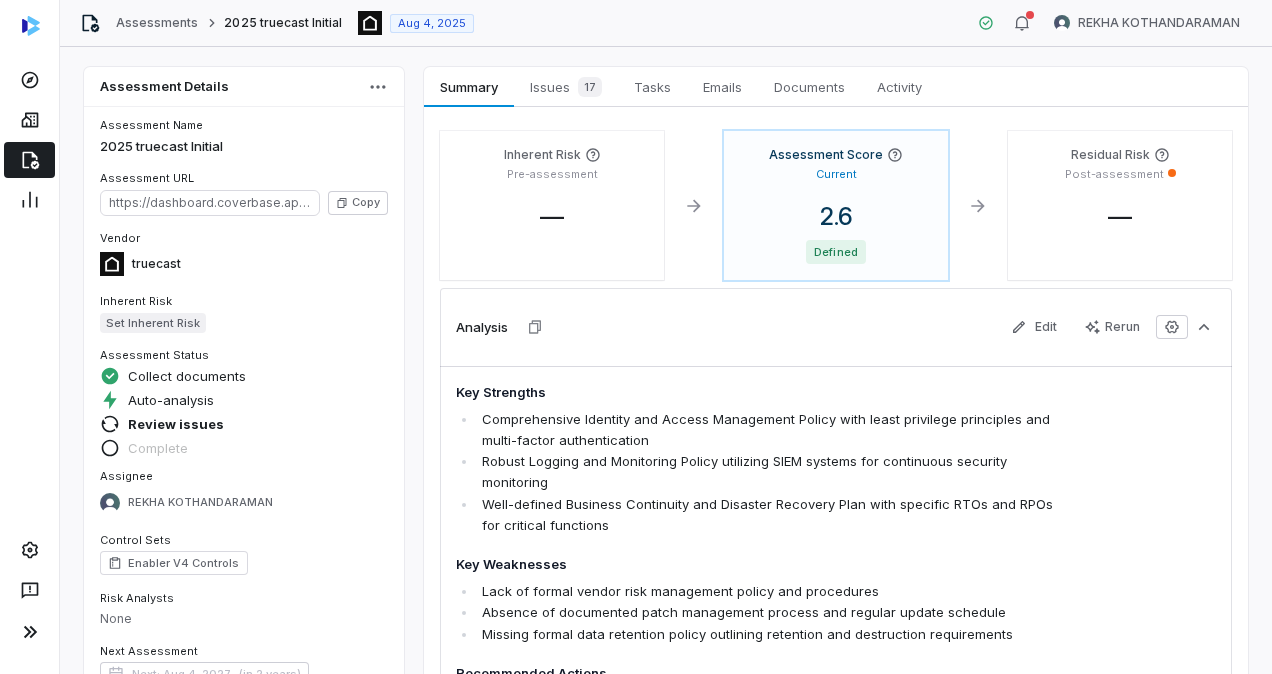 scroll, scrollTop: 0, scrollLeft: 0, axis: both 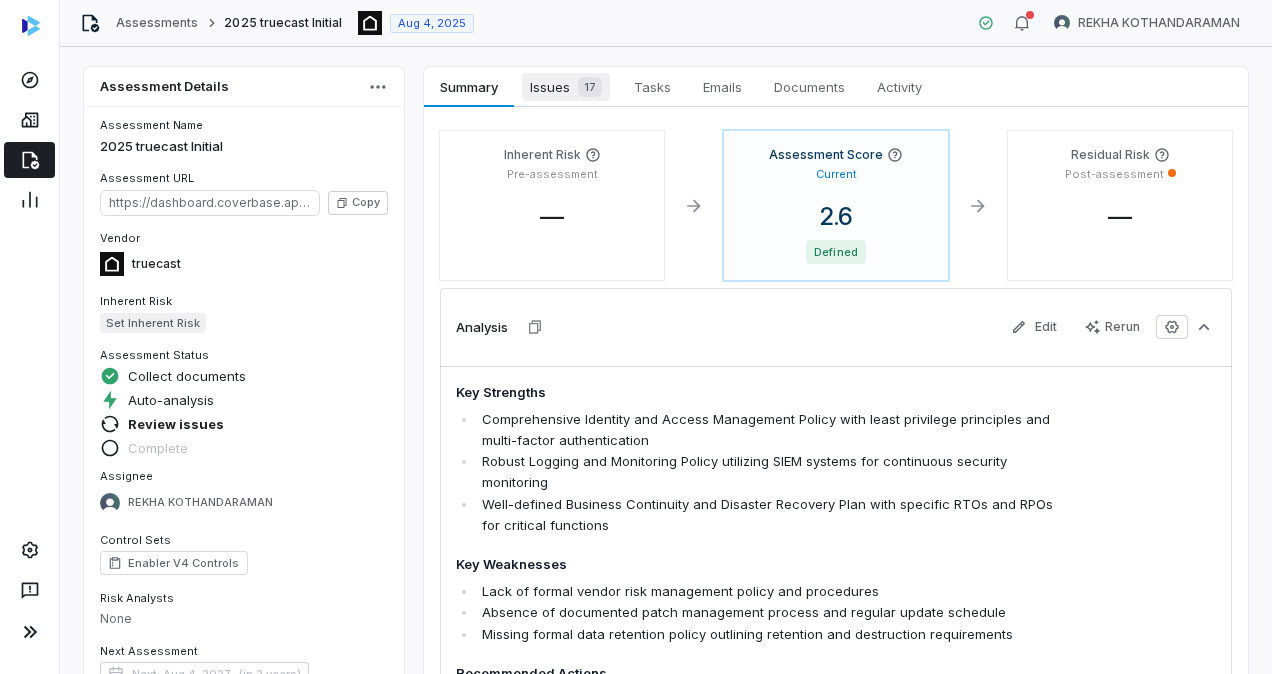 click on "Issues 17" at bounding box center (566, 87) 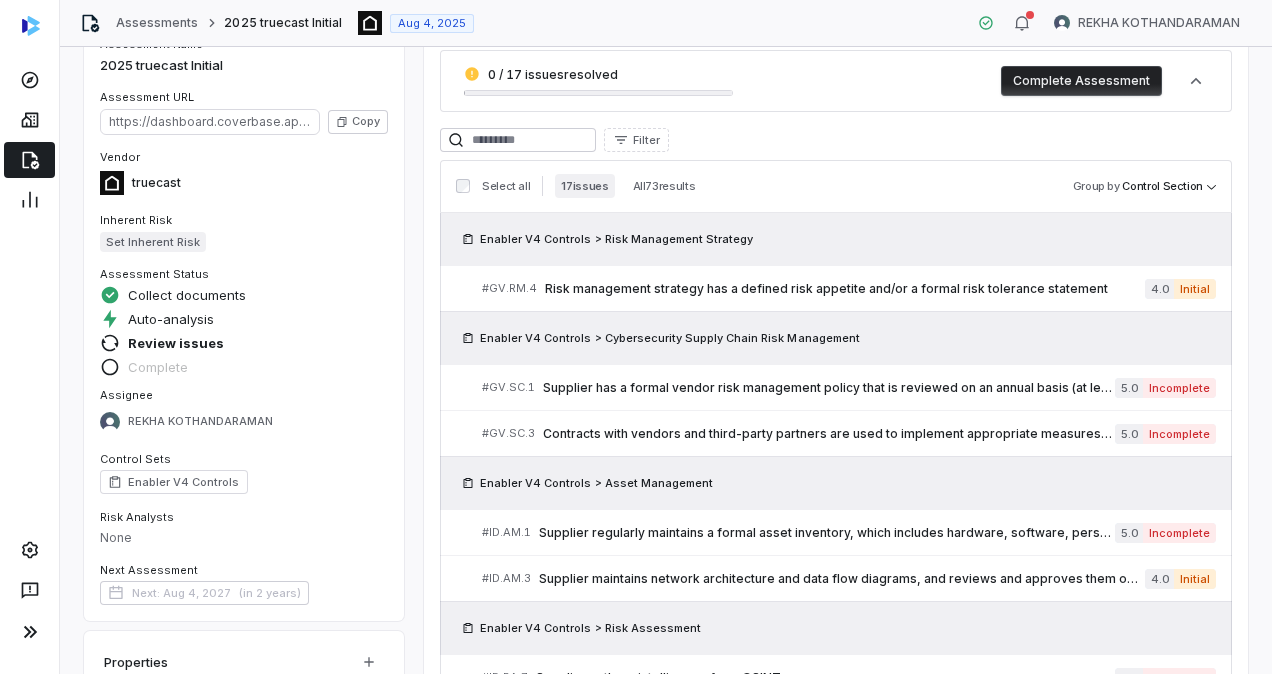 scroll, scrollTop: 82, scrollLeft: 0, axis: vertical 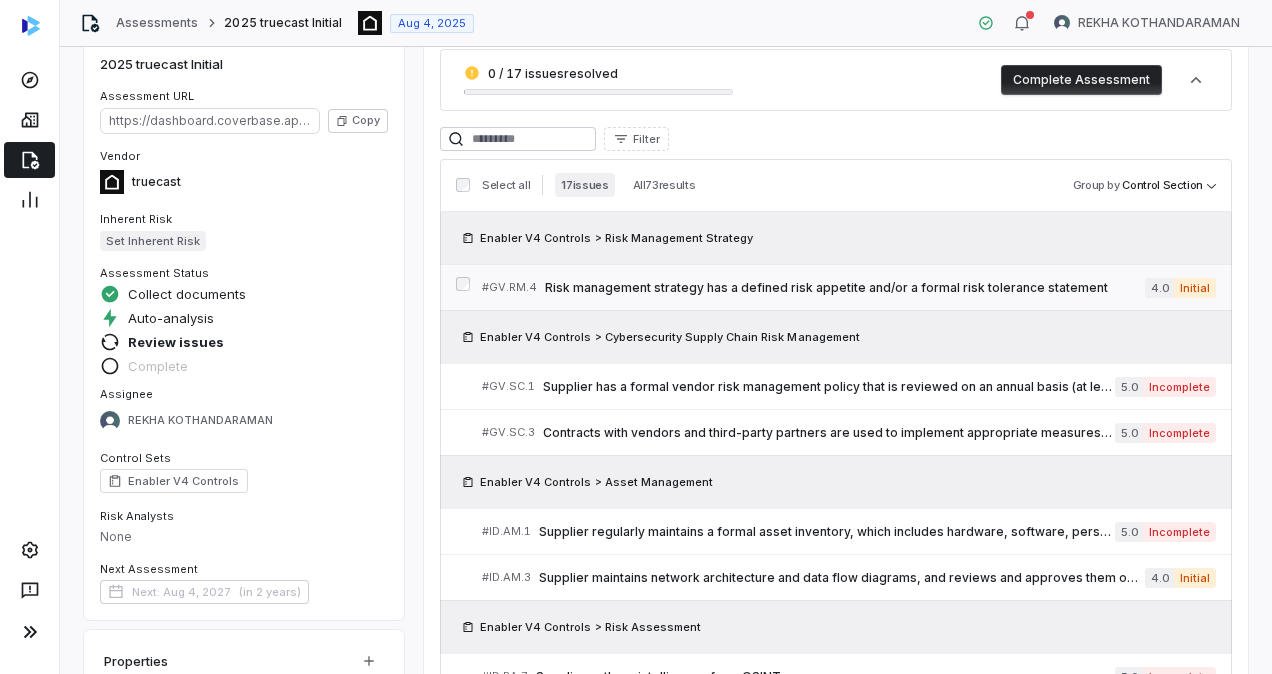 click on "# GV.RM.4 Risk management strategy has a defined risk appetite and/or a formal risk tolerance statement" at bounding box center (813, 287) 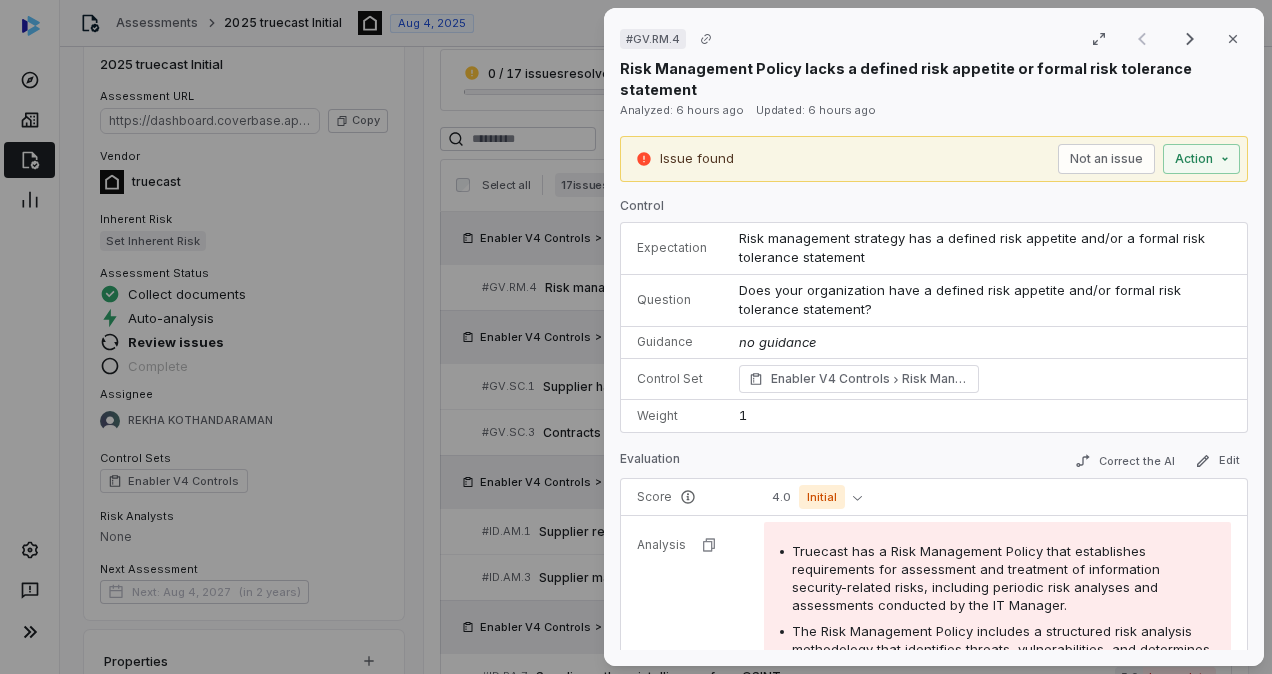 scroll, scrollTop: 17, scrollLeft: 0, axis: vertical 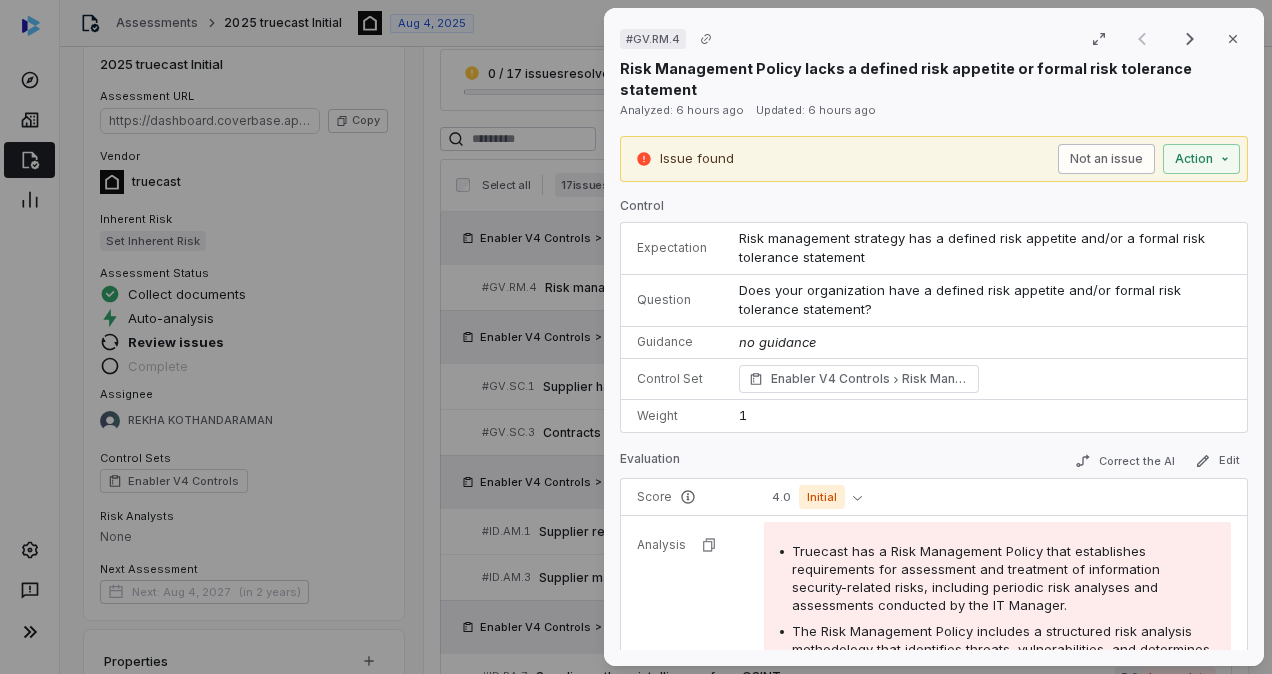 click on "Not an issue" at bounding box center [1106, 159] 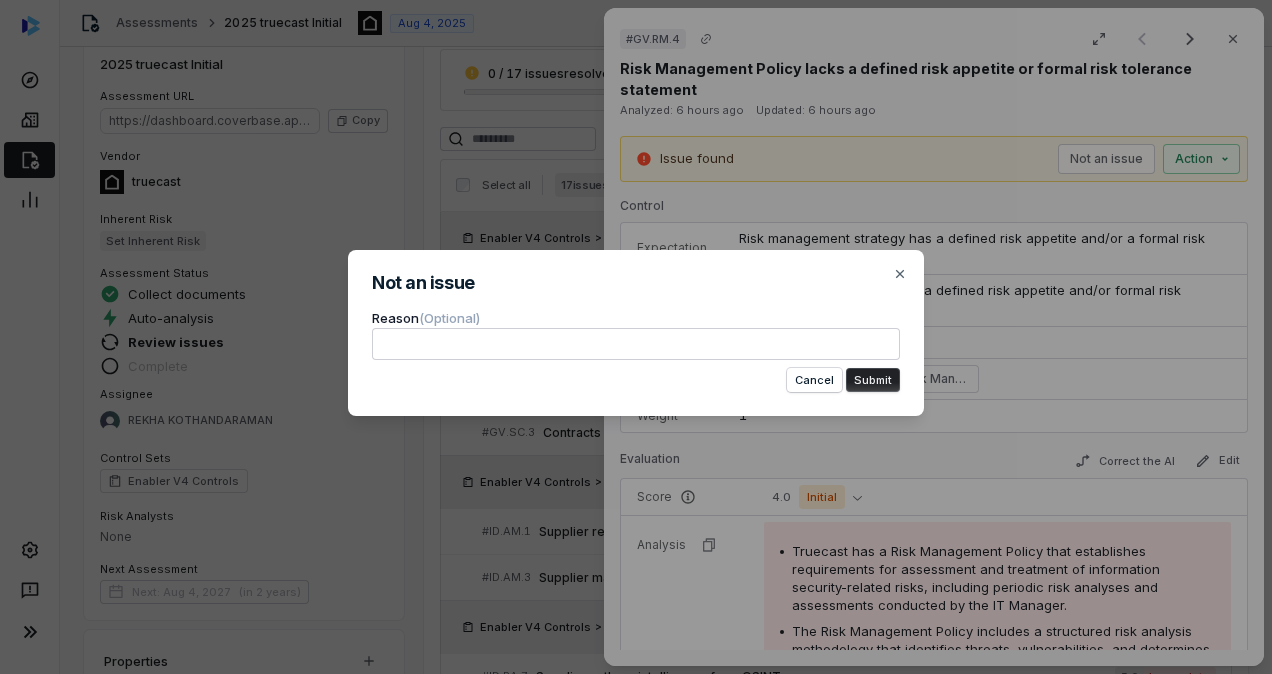click on "Reason  (Optional) Cancel Submit" at bounding box center (636, 350) 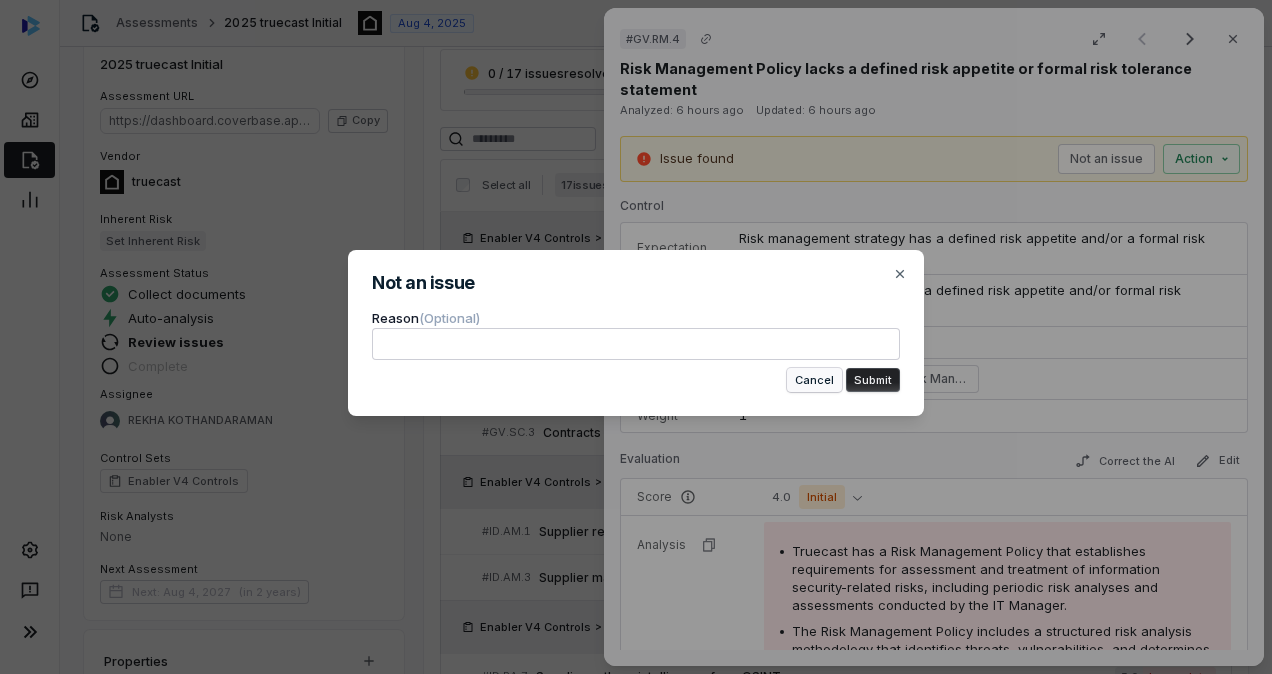 click on "Cancel" at bounding box center (814, 380) 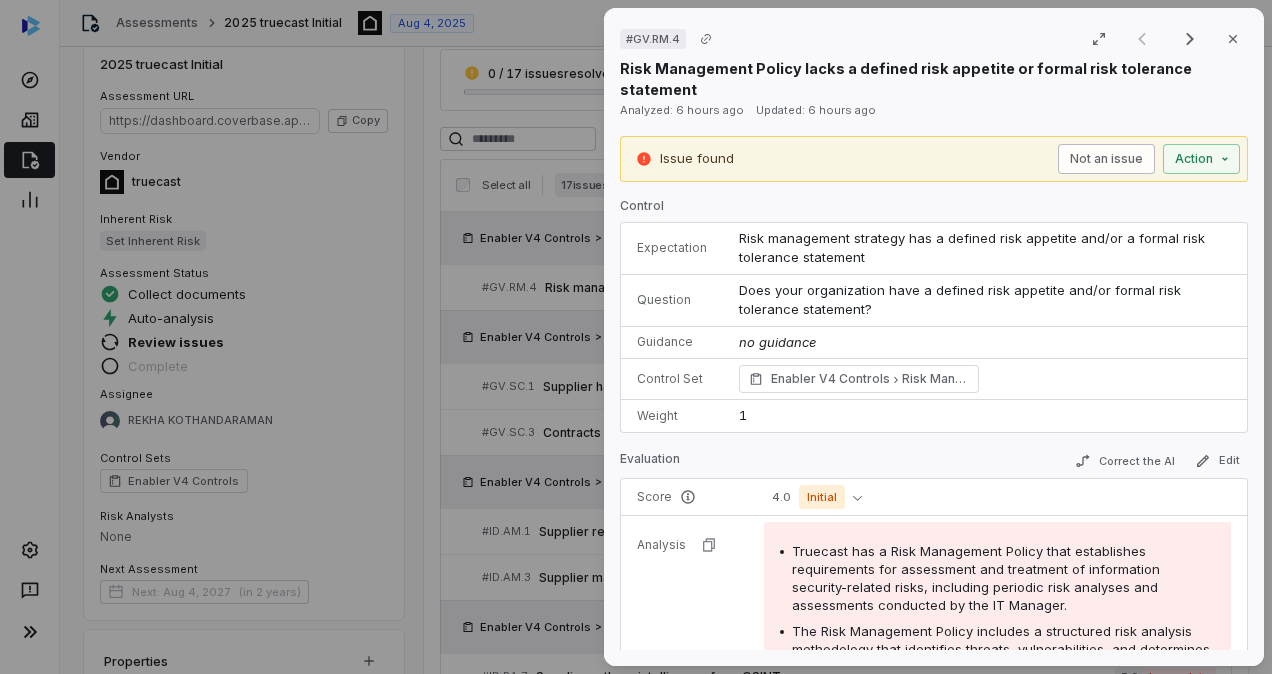 click on "Not an issue" at bounding box center [1106, 159] 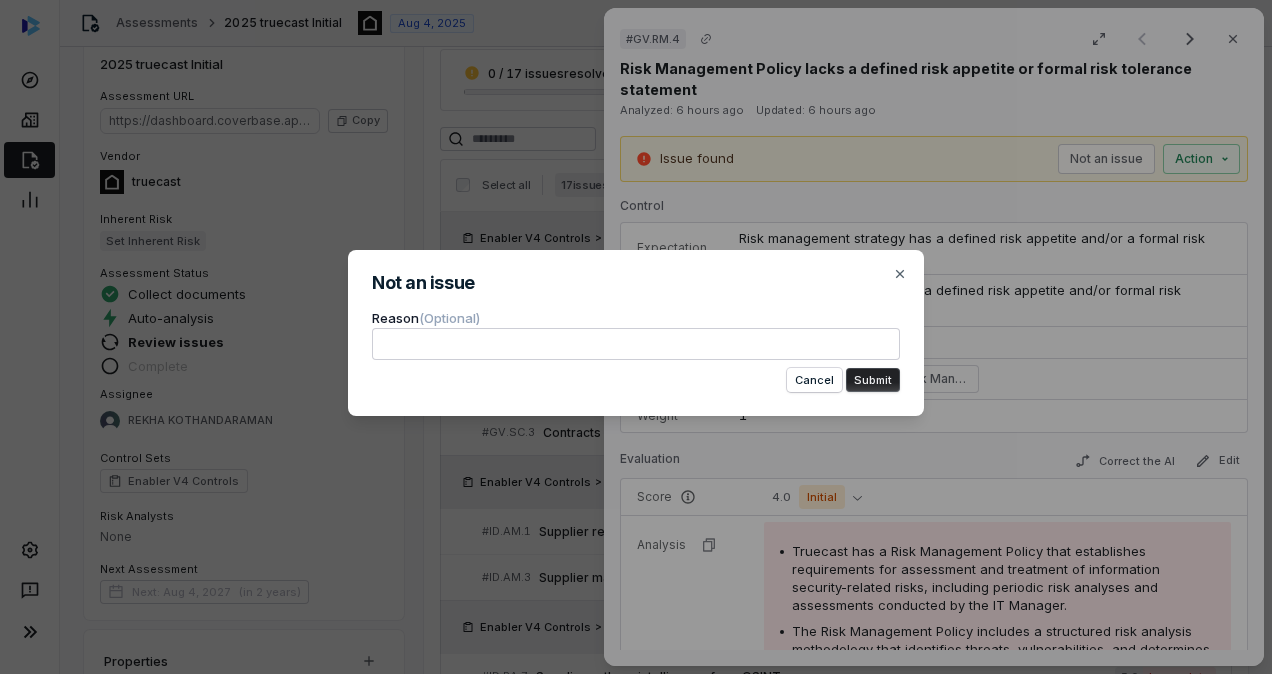 click at bounding box center [636, 344] 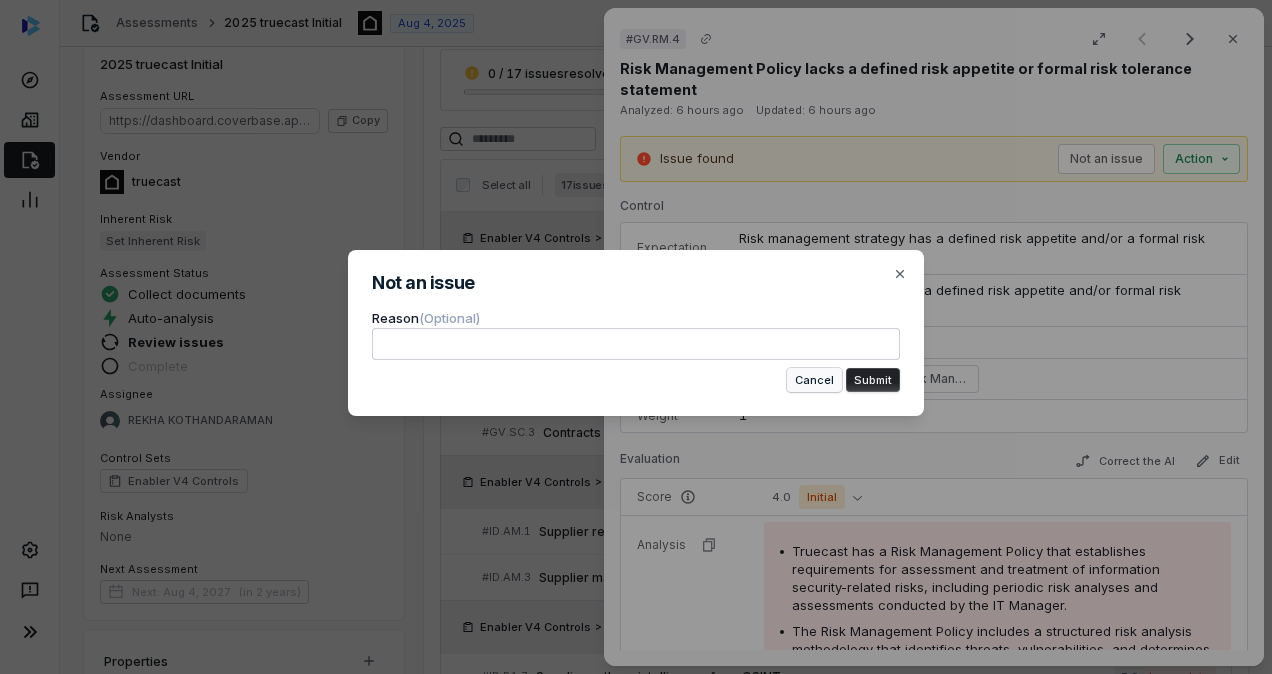 click on "Cancel" at bounding box center [814, 380] 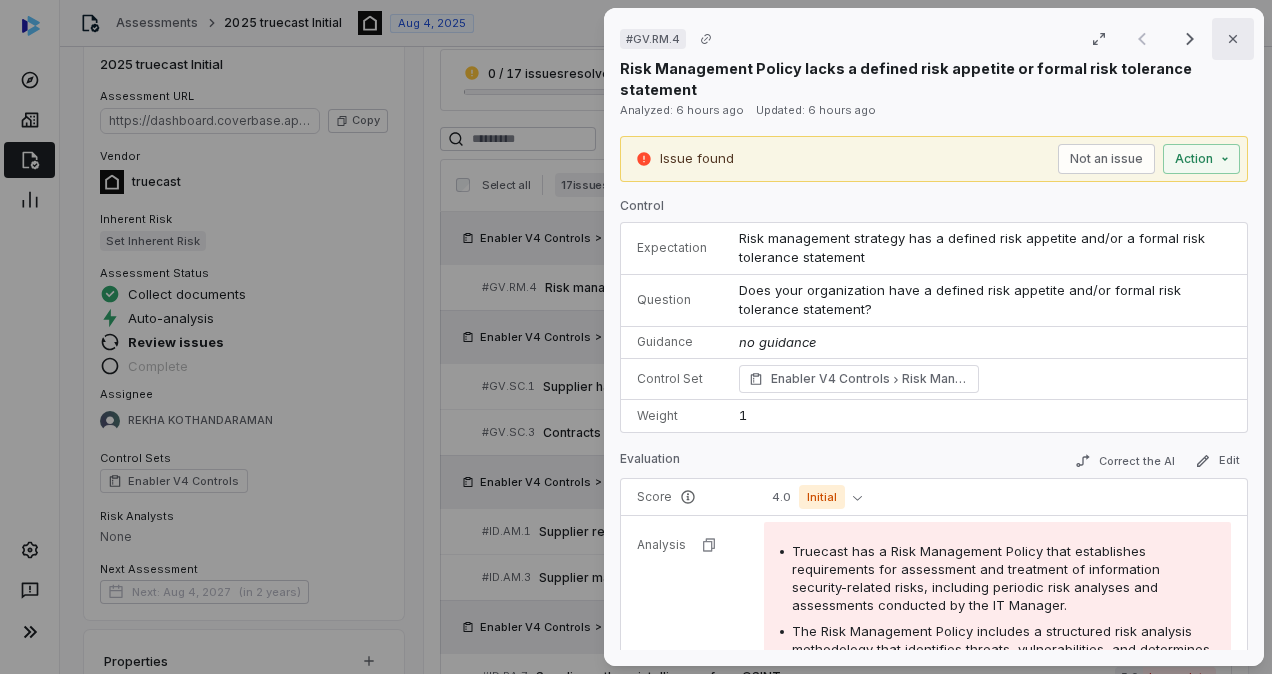 click on "Close" at bounding box center [1233, 39] 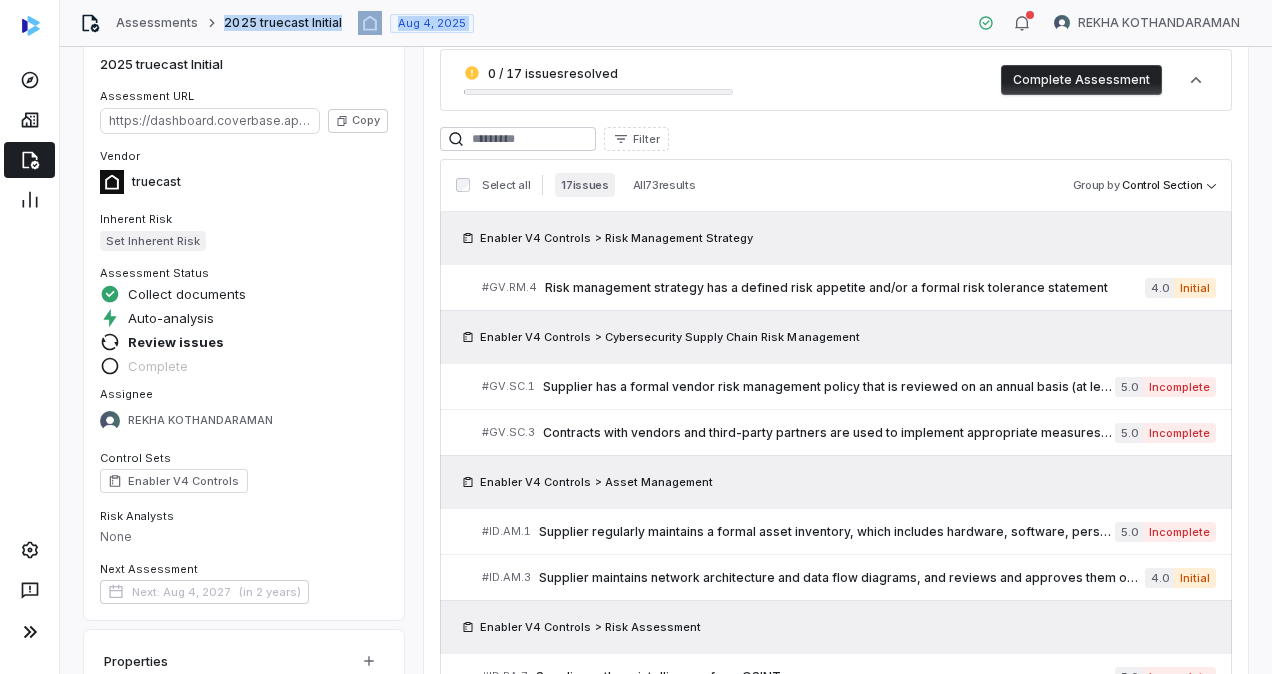 drag, startPoint x: 1217, startPoint y: 29, endPoint x: 217, endPoint y: 18, distance: 1000.0605 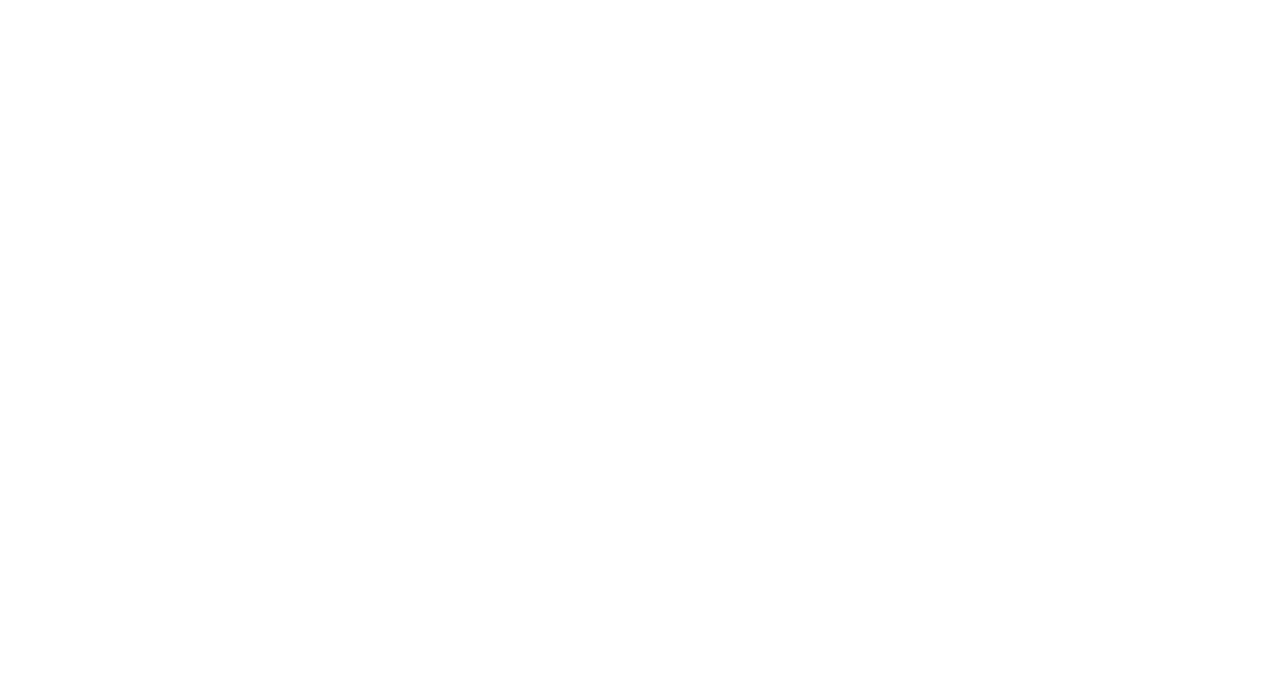 scroll, scrollTop: 0, scrollLeft: 0, axis: both 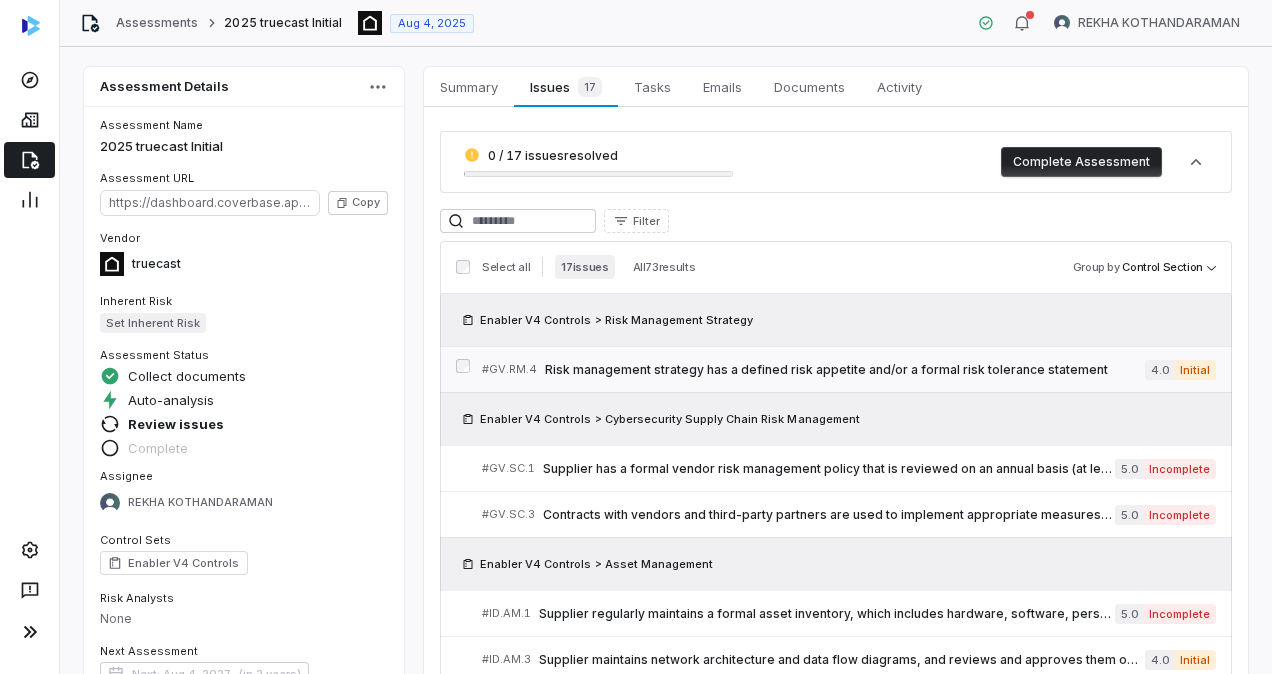 click on "Risk management strategy has a defined risk appetite and/or a formal risk tolerance statement" at bounding box center [845, 370] 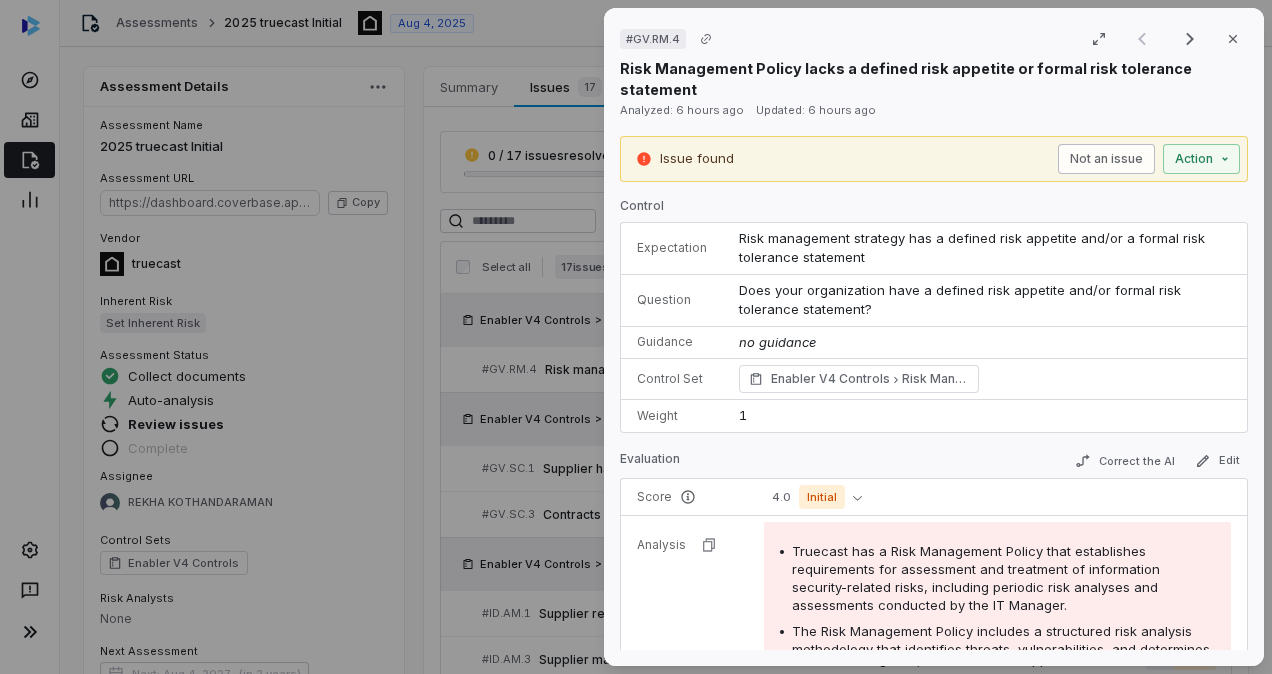 click on "Not an issue" at bounding box center (1106, 159) 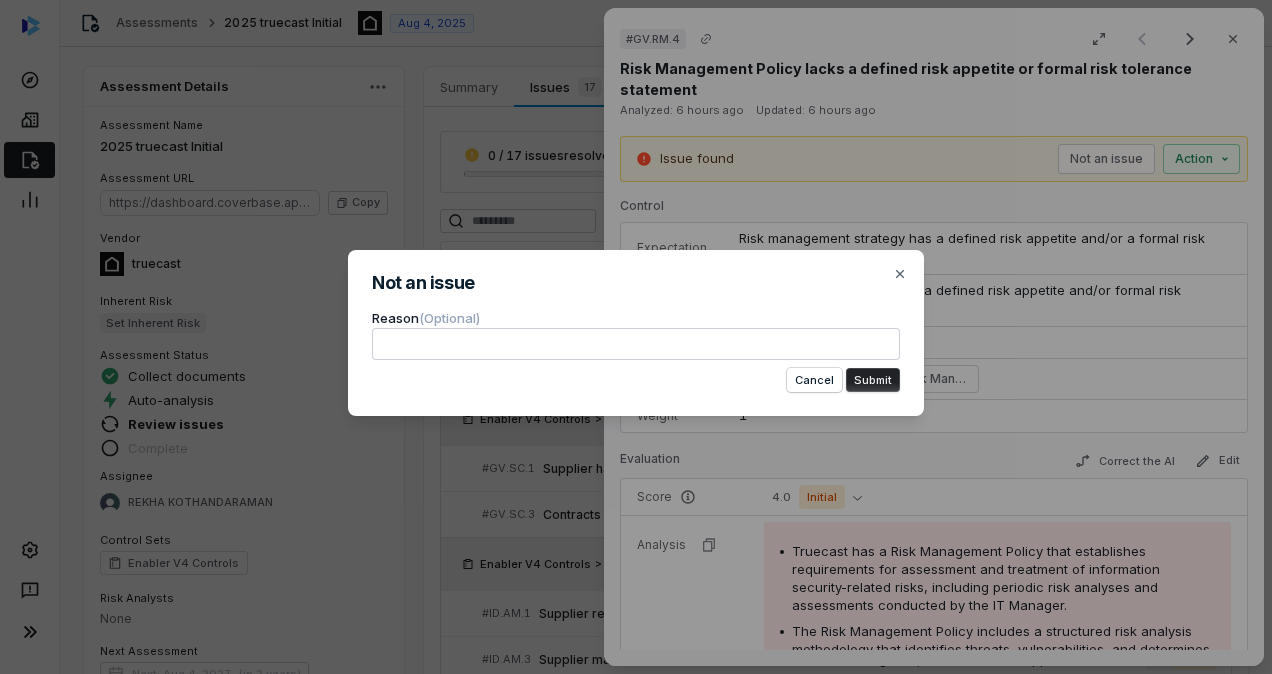 type 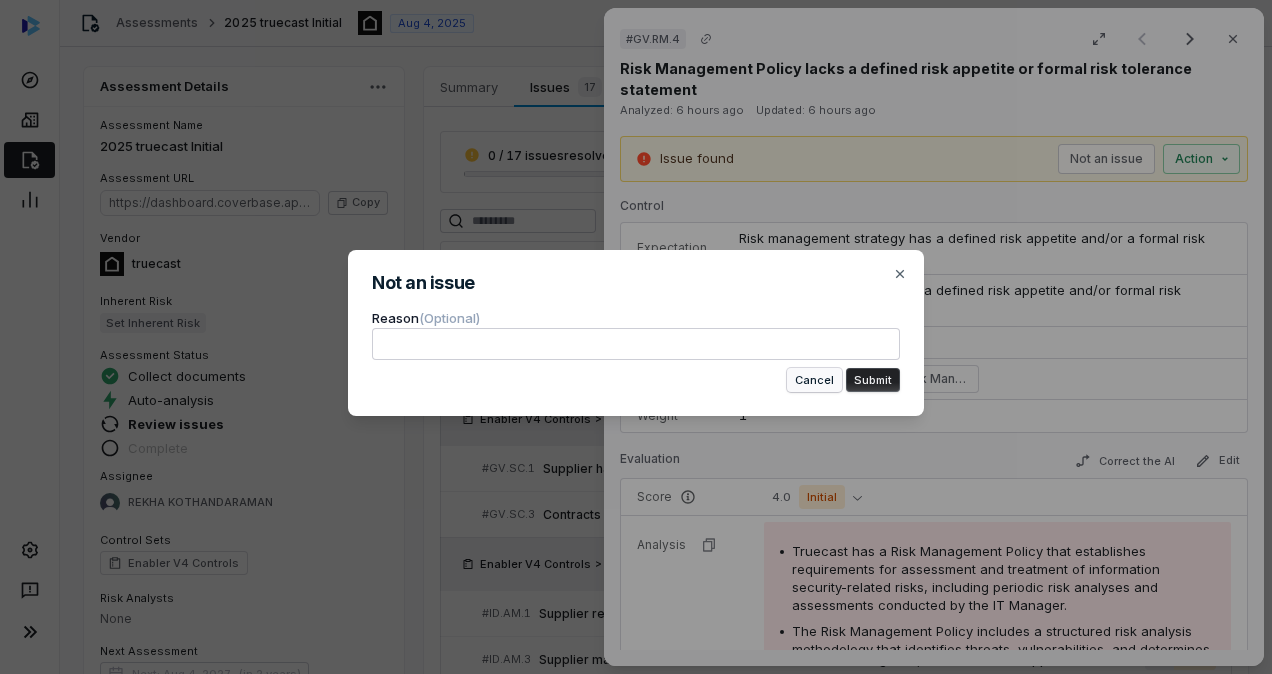 click on "Cancel" at bounding box center (814, 380) 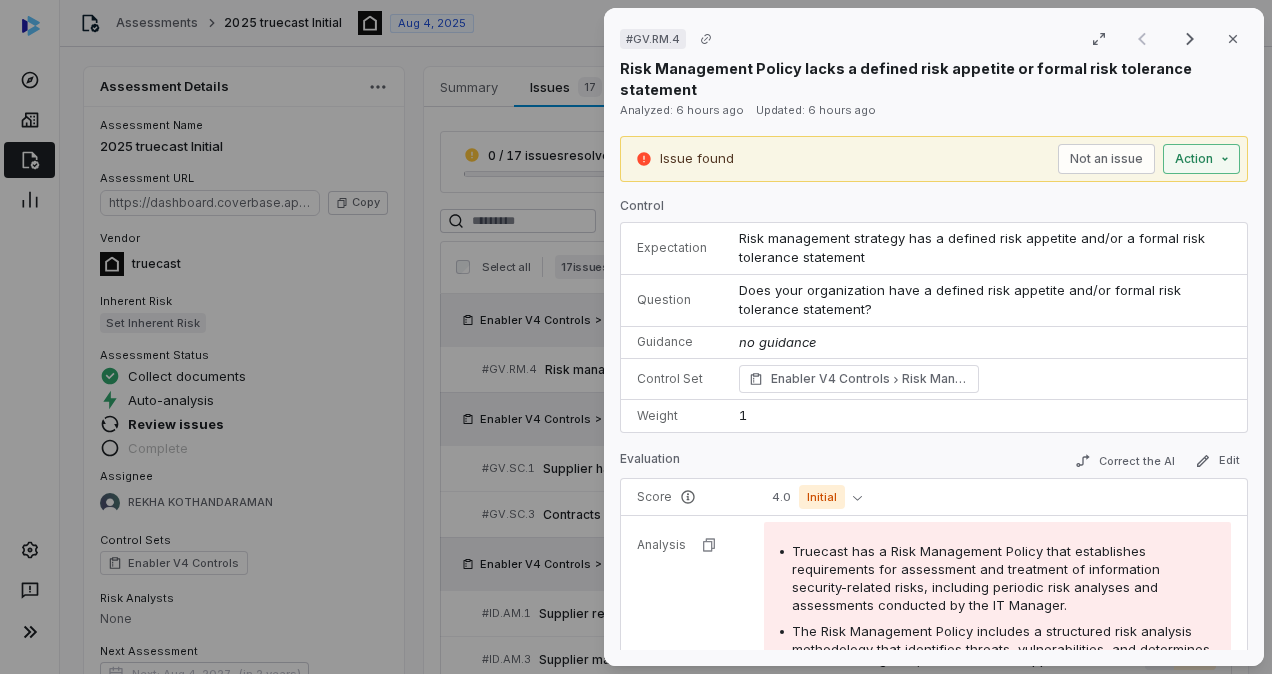 click on "# GV.RM.4 Result 1 of 17 Close Risk Management Policy lacks a defined risk appetite or formal risk tolerance statement Analyzed: 6 hours ago Updated: 6 hours ago Issue found Not an issue Action Control Expectation Risk management strategy has a defined risk appetite and/or a formal risk tolerance statement Question Does your organization have a defined risk appetite and/or formal risk tolerance statement? Guidance no guidance Control Set Enabler V4 Controls Risk Management Strategy  Weight 1 Evaluation Correct the AI Edit   Score 4.0 Initial Analysis Truecast has a Risk Management Policy that establishes requirements for assessment and treatment of information security-related risks, including periodic risk analyses and assessments conducted by the IT Manager. The Risk Management Policy includes a structured risk analysis methodology that identifies threats, vulnerabilities, and determines risk levels, but does not explicitly state a risk appetite or formal risk tolerance statement. Category Follow-up Tasks" at bounding box center [636, 337] 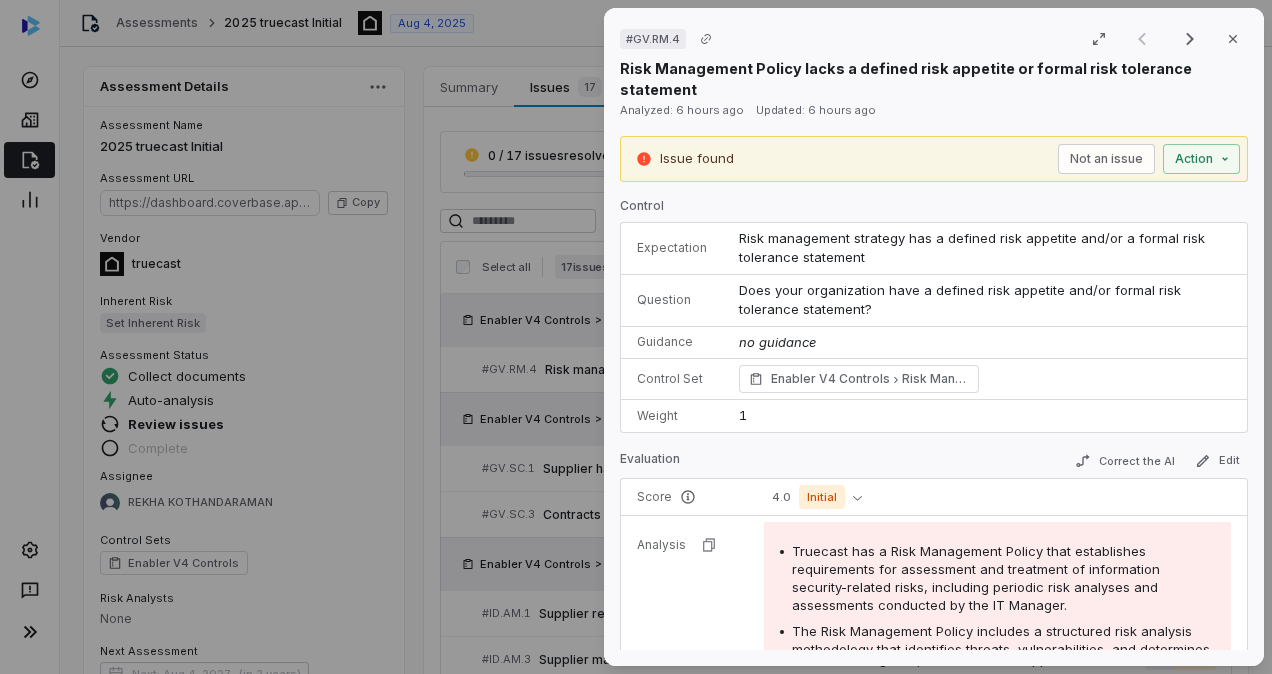 click on "# GV.RM.4 Result 1 of 17 Close Risk Management Policy lacks a defined risk appetite or formal risk tolerance statement Analyzed: 6 hours ago Updated: 6 hours ago Issue found Not an issue Action Control Expectation Risk management strategy has a defined risk appetite and/or a formal risk tolerance statement Question Does your organization have a defined risk appetite and/or formal risk tolerance statement? Guidance no guidance Control Set Enabler V4 Controls Risk Management Strategy  Weight 1 Evaluation Correct the AI Edit   Score 4.0 Initial Analysis Truecast has a Risk Management Policy that establishes requirements for assessment and treatment of information security-related risks, including periodic risk analyses and assessments conducted by the IT Manager. The Risk Management Policy includes a structured risk analysis methodology that identifies threats, vulnerabilities, and determines risk levels, but does not explicitly state a risk appetite or formal risk tolerance statement. Category Follow-up Tasks" at bounding box center (636, 337) 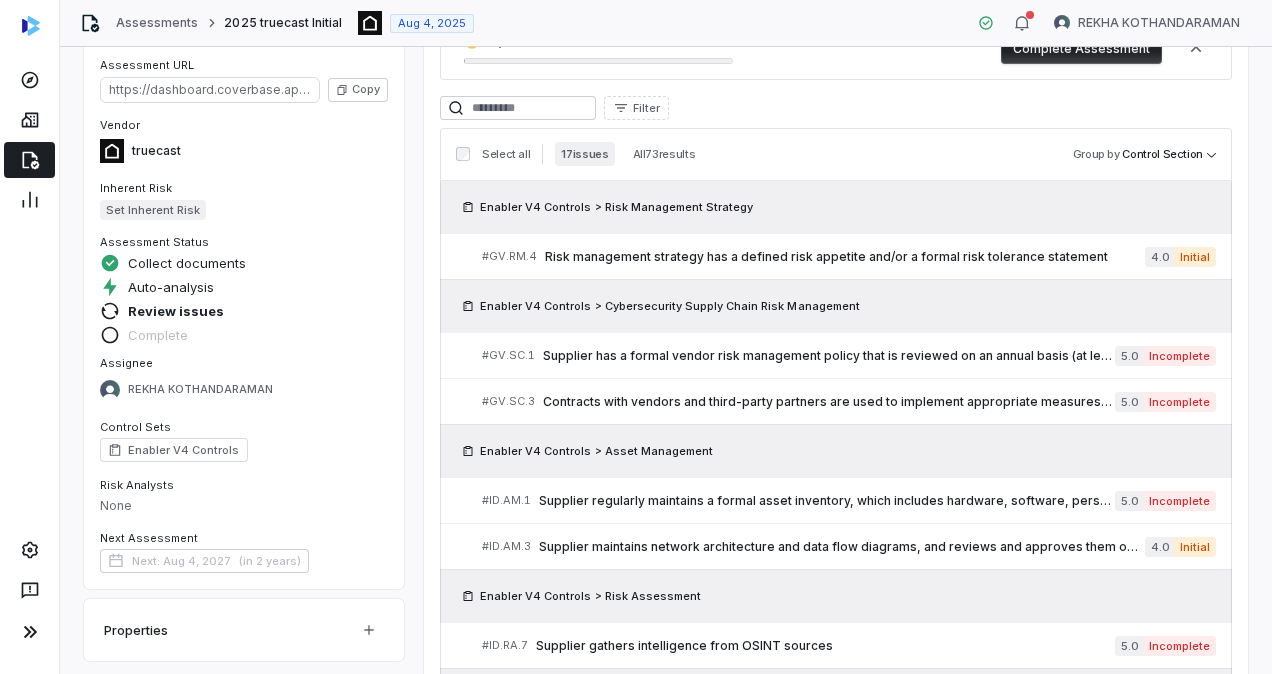 scroll, scrollTop: 146, scrollLeft: 0, axis: vertical 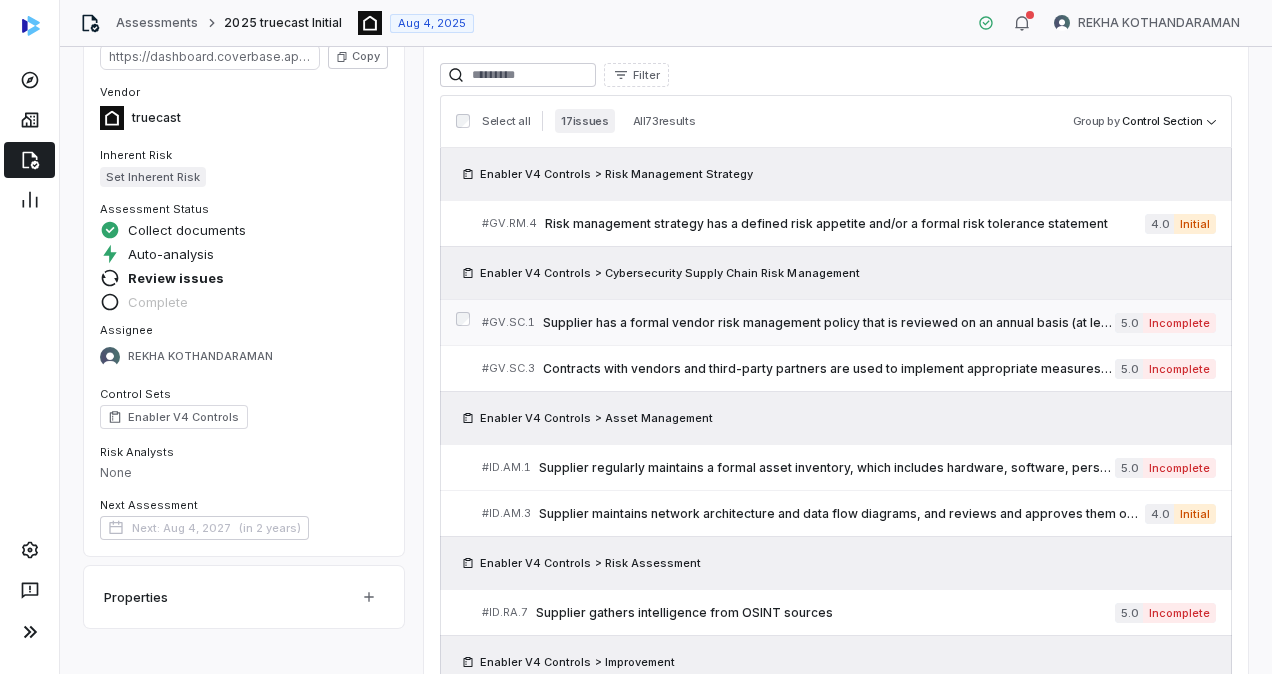 click on "Supplier has a formal vendor risk management policy that is reviewed on an annual basis (at least), and defines access termination and data purging procedures" at bounding box center [829, 323] 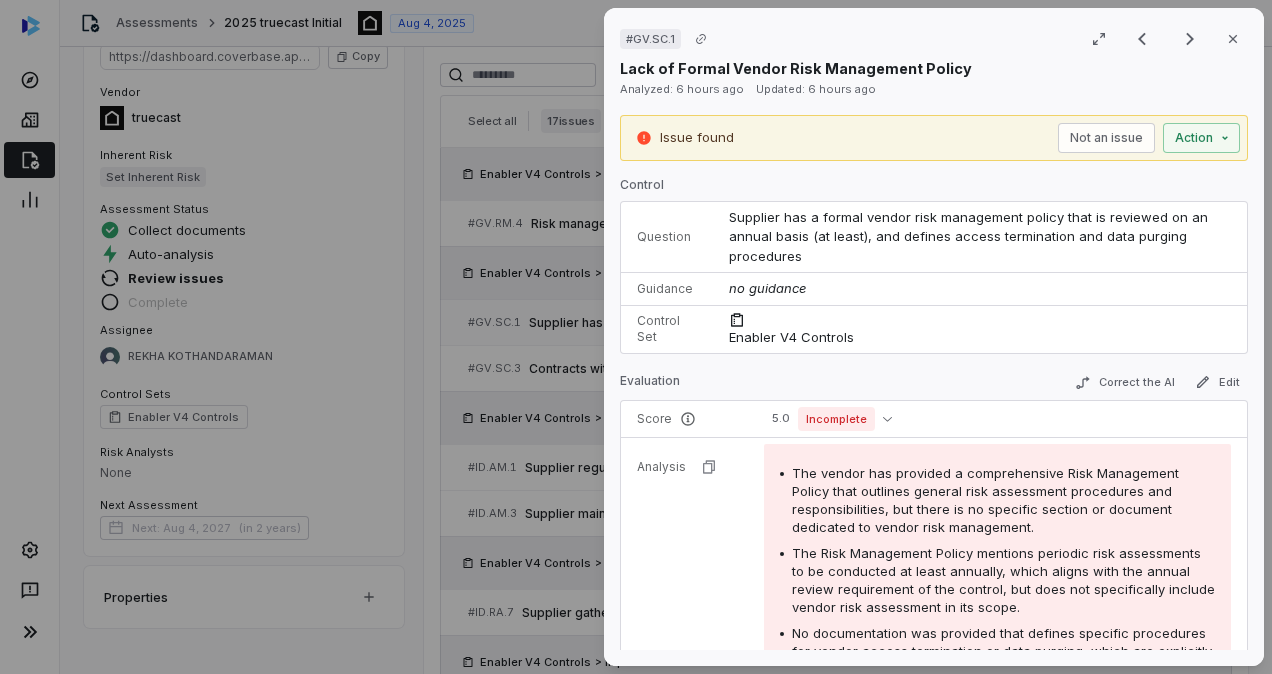 scroll, scrollTop: 146, scrollLeft: 0, axis: vertical 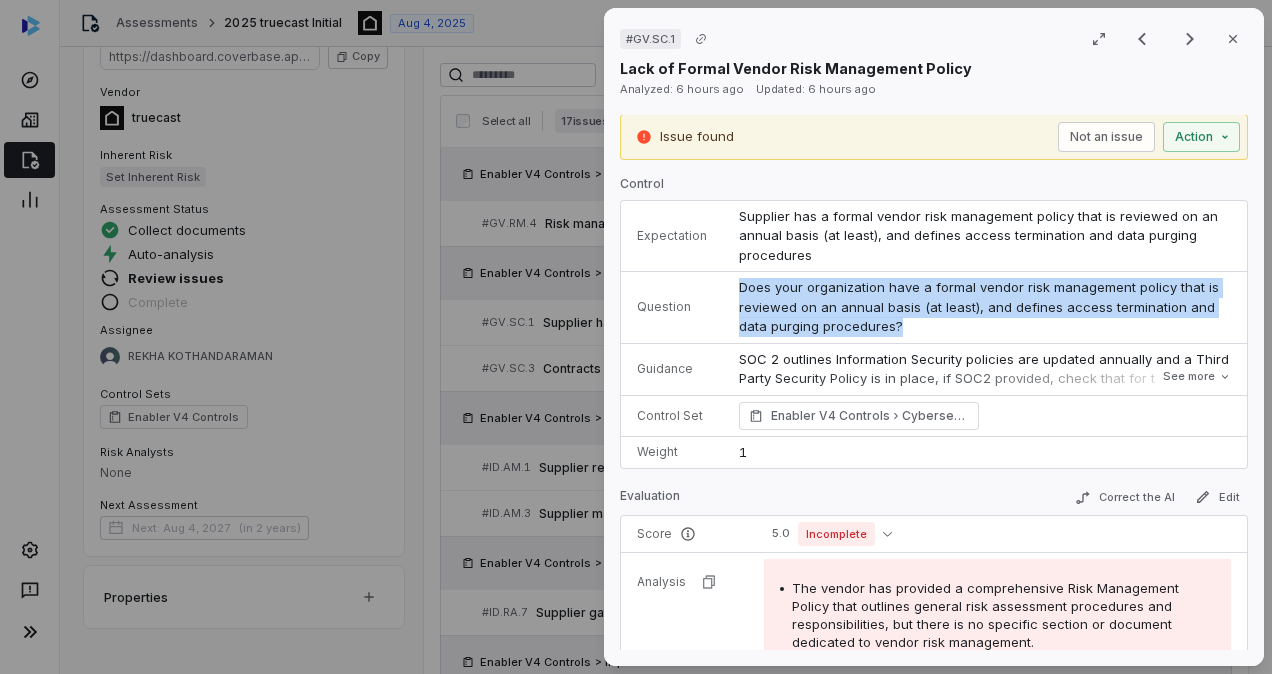 drag, startPoint x: 898, startPoint y: 320, endPoint x: 721, endPoint y: 280, distance: 181.4635 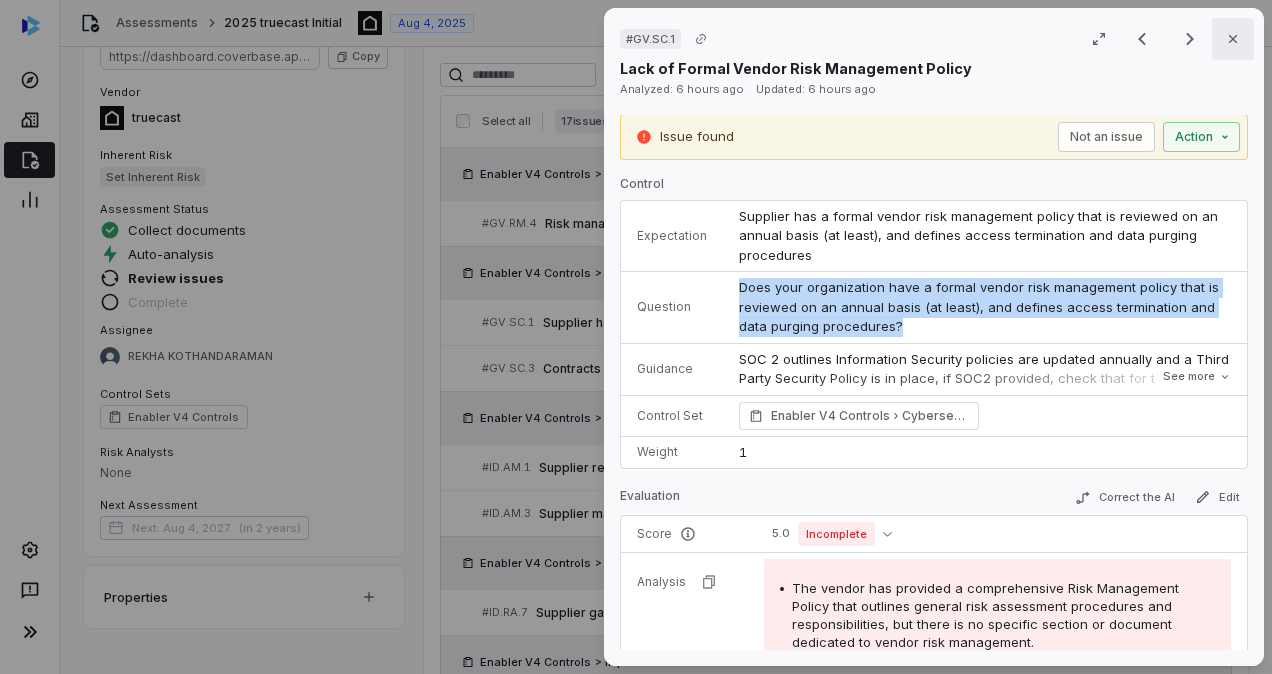 click 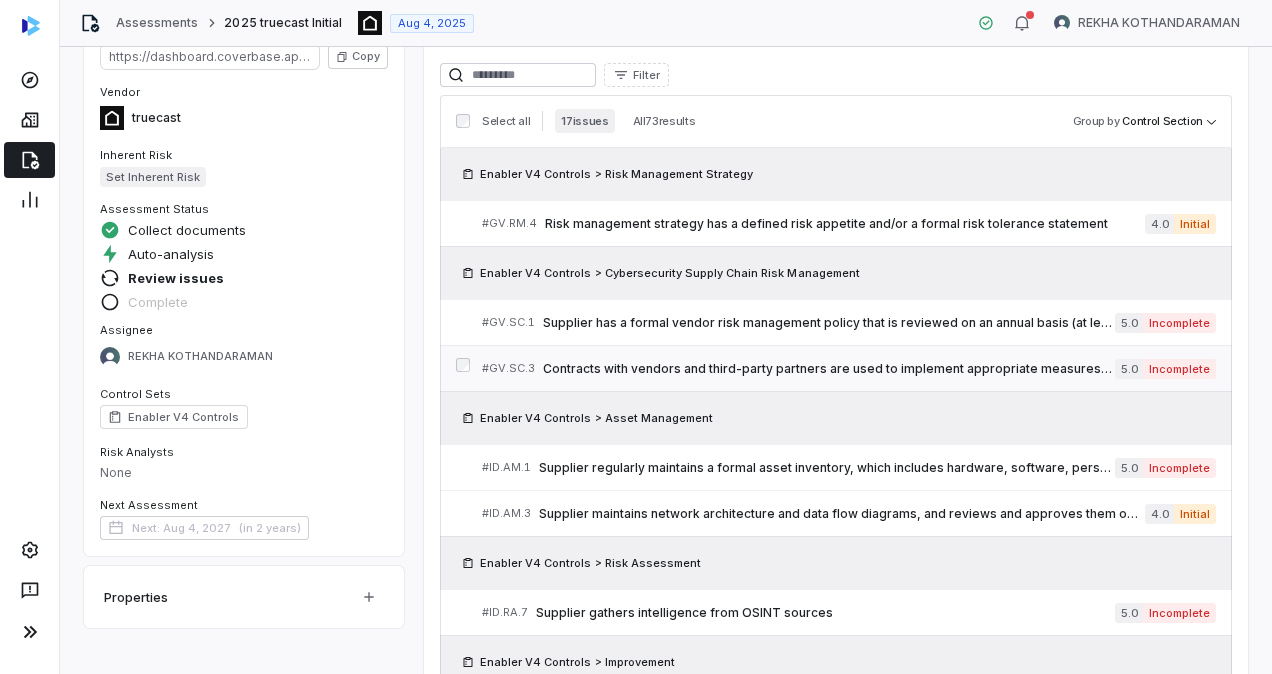 click on "Contracts with vendors and third-party partners are used to implement appropriate measures to meet the objectives of the supplier's cybersecurity program" at bounding box center [829, 369] 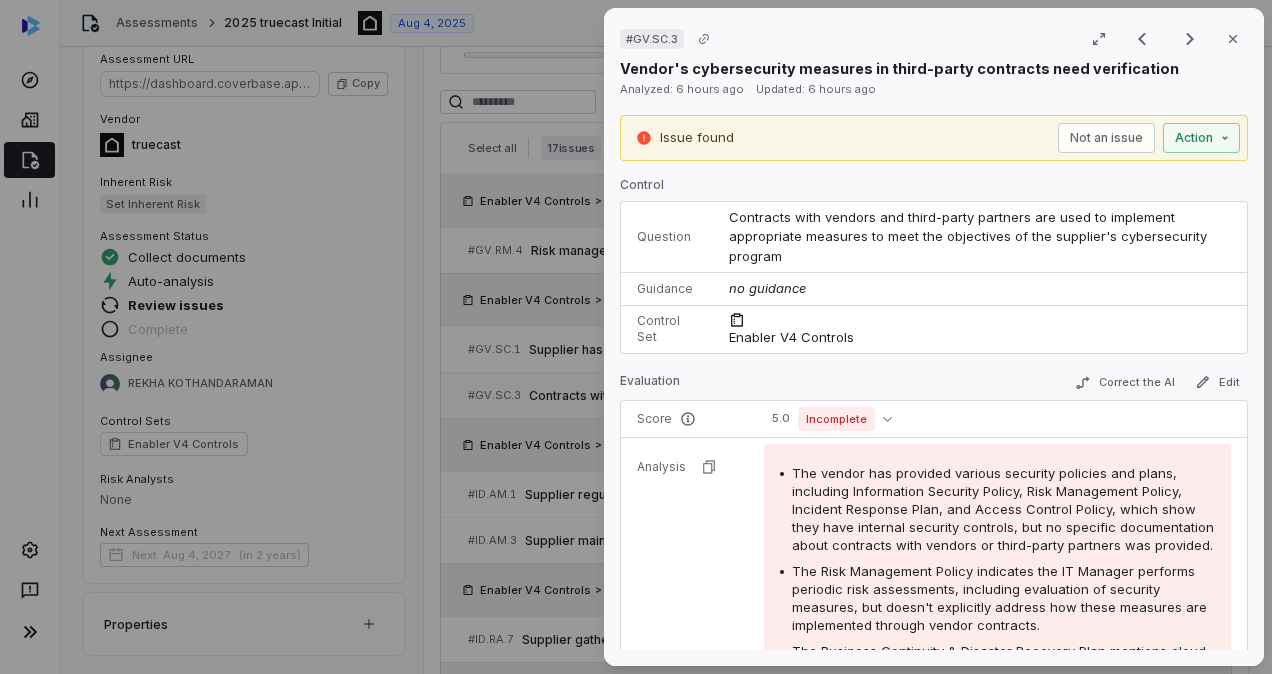 scroll, scrollTop: 146, scrollLeft: 0, axis: vertical 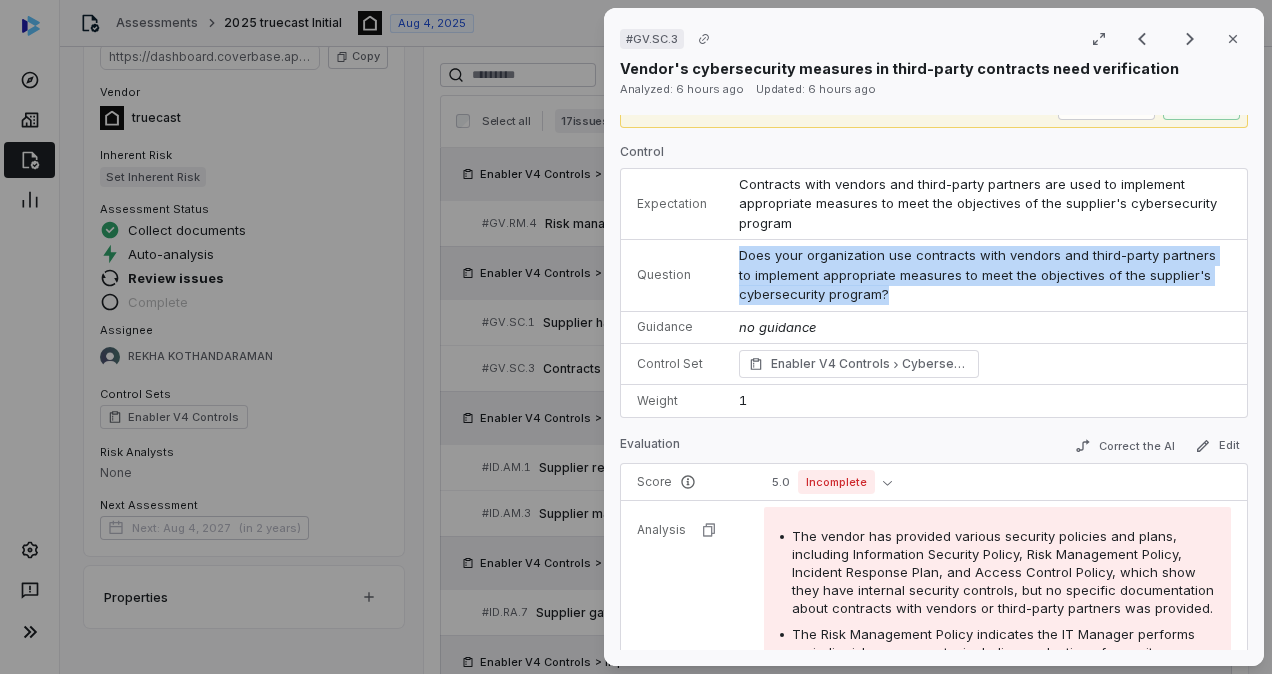 drag, startPoint x: 886, startPoint y: 294, endPoint x: 730, endPoint y: 259, distance: 159.87808 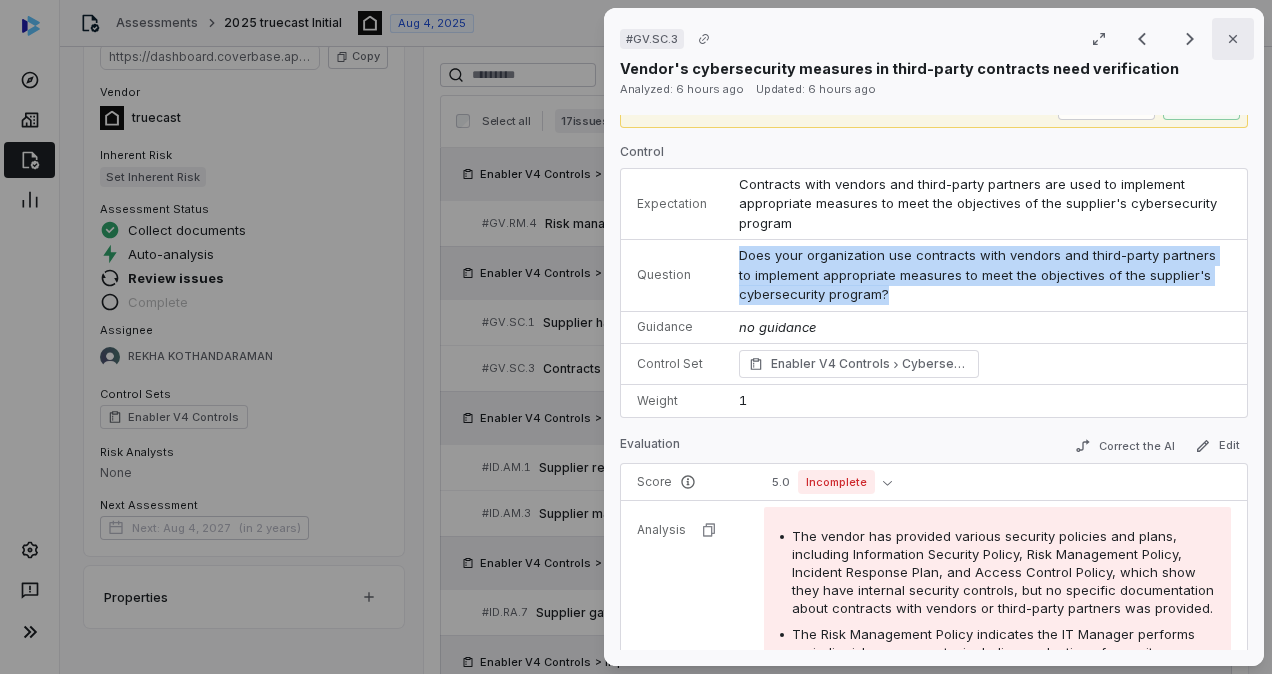 click 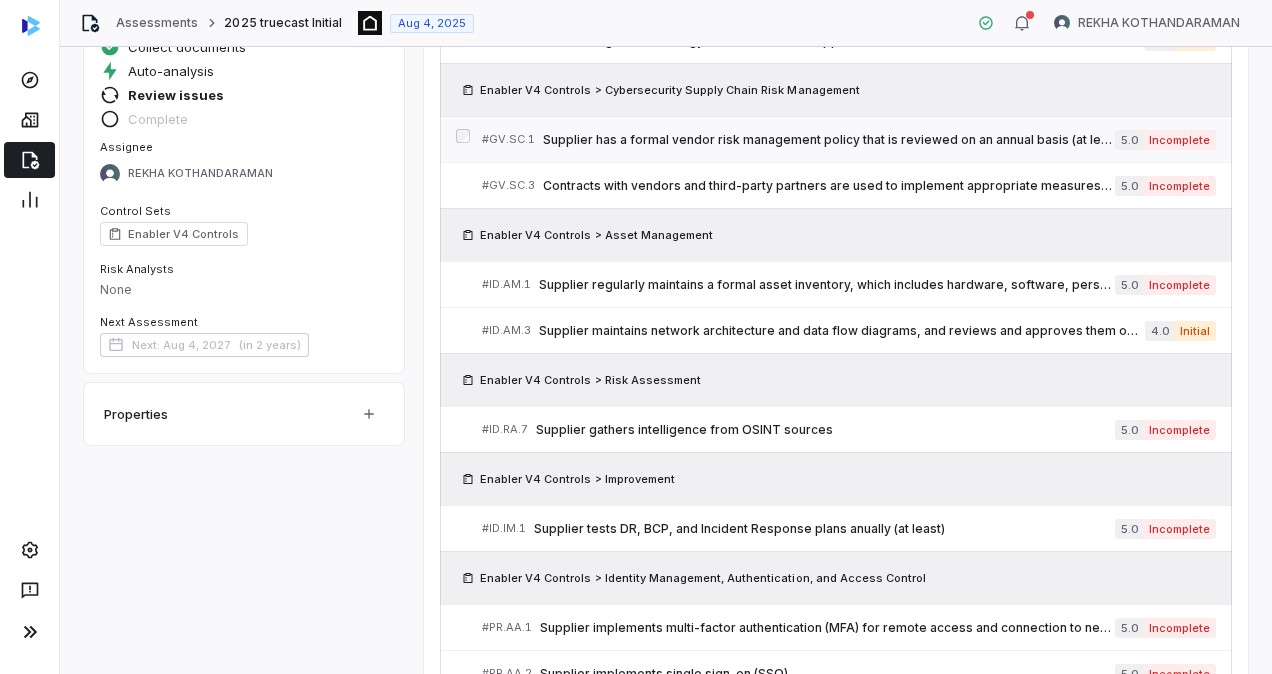 scroll, scrollTop: 330, scrollLeft: 0, axis: vertical 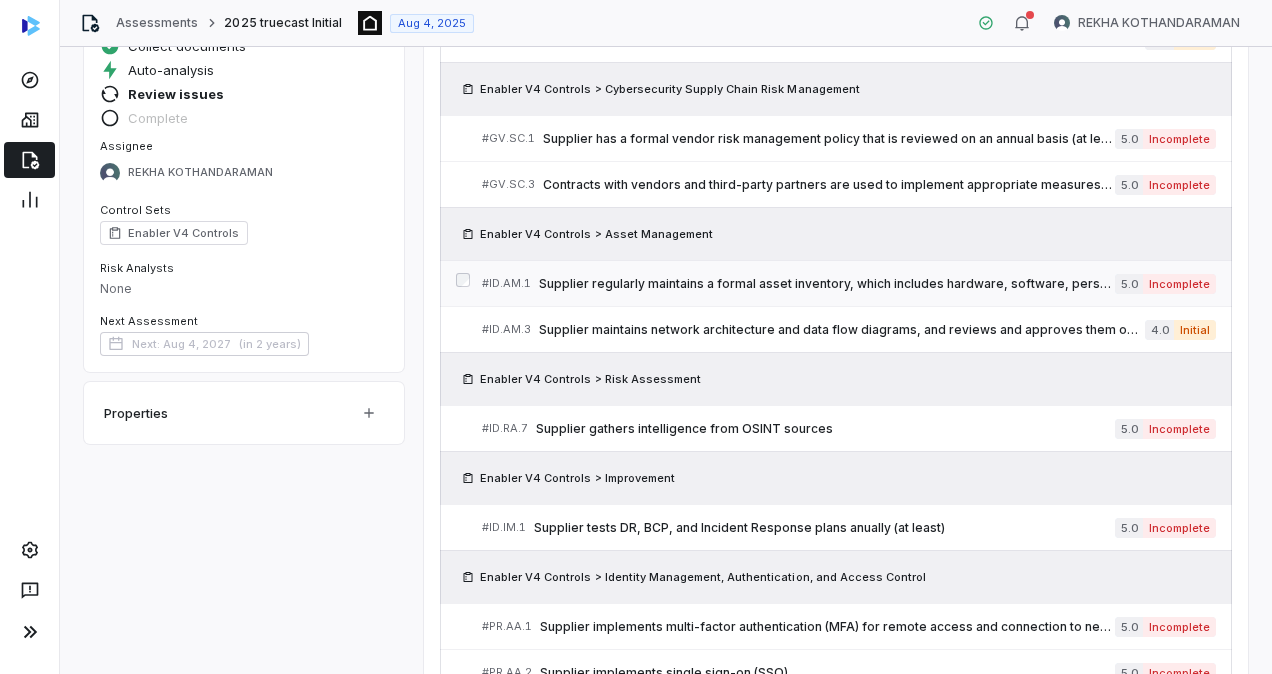 click on "# ID.AM.1 Supplier regularly maintains a formal asset inventory, which includes hardware, software, personnel, information, and services" at bounding box center (798, 283) 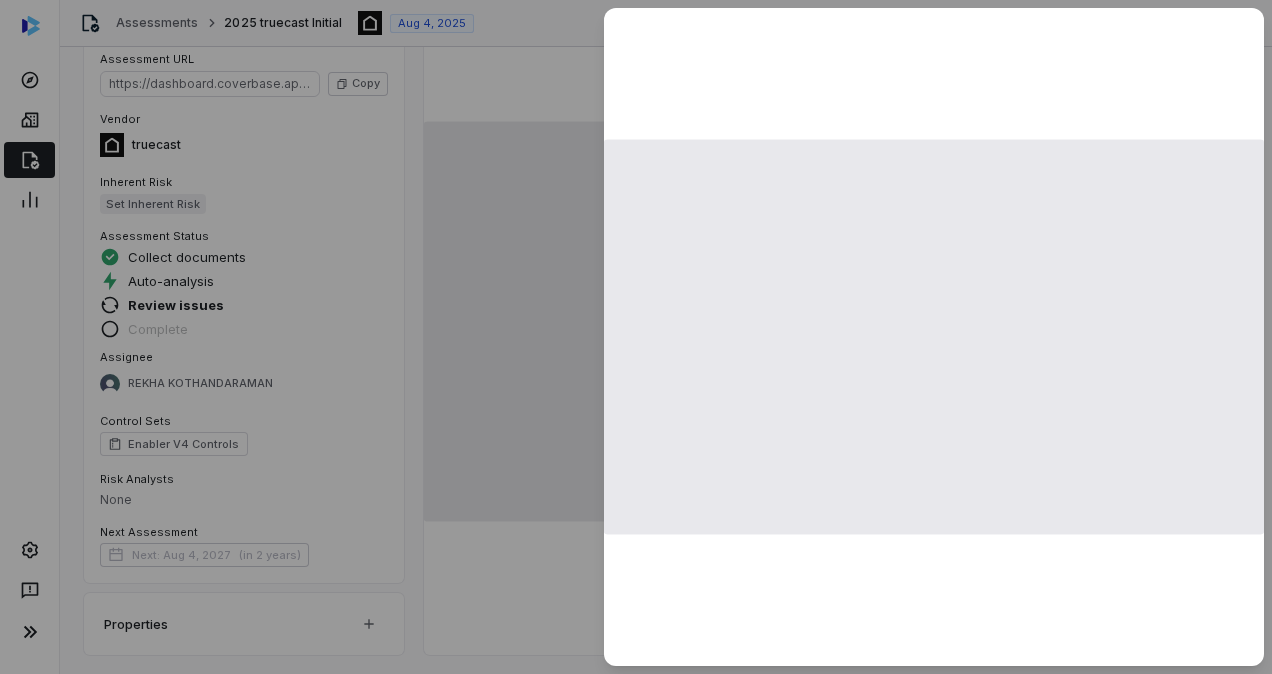 scroll, scrollTop: 330, scrollLeft: 0, axis: vertical 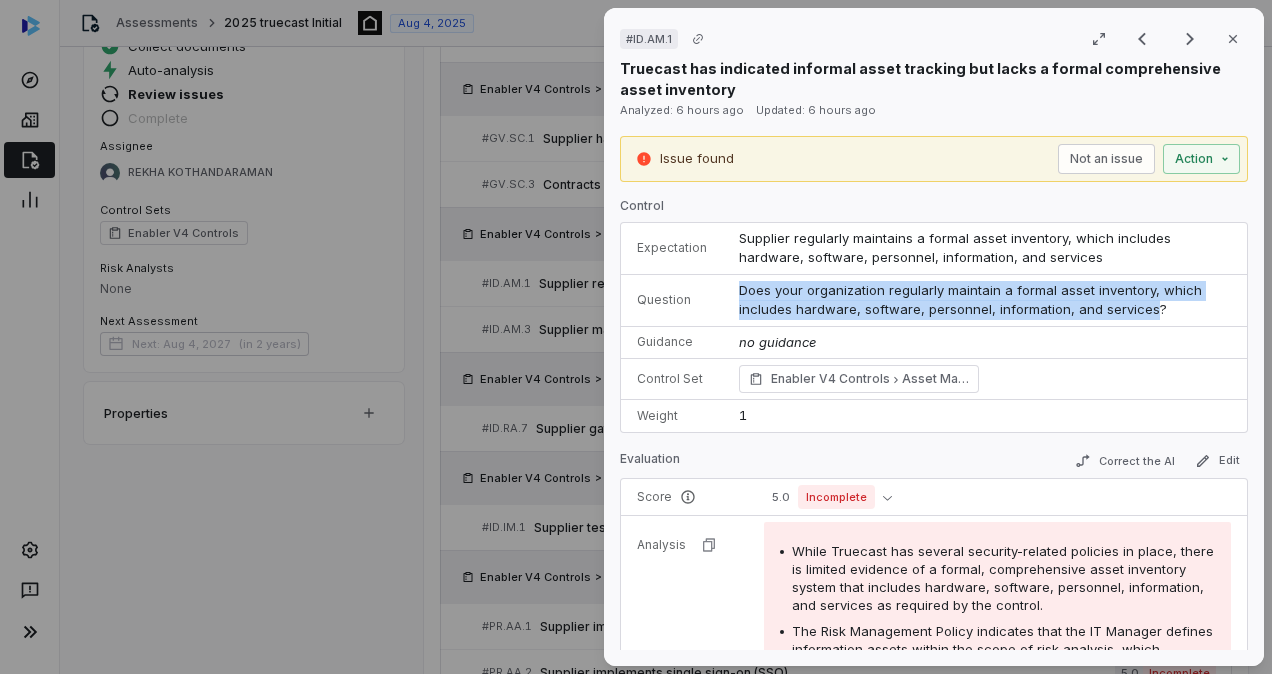 drag, startPoint x: 1142, startPoint y: 310, endPoint x: 729, endPoint y: 292, distance: 413.39206 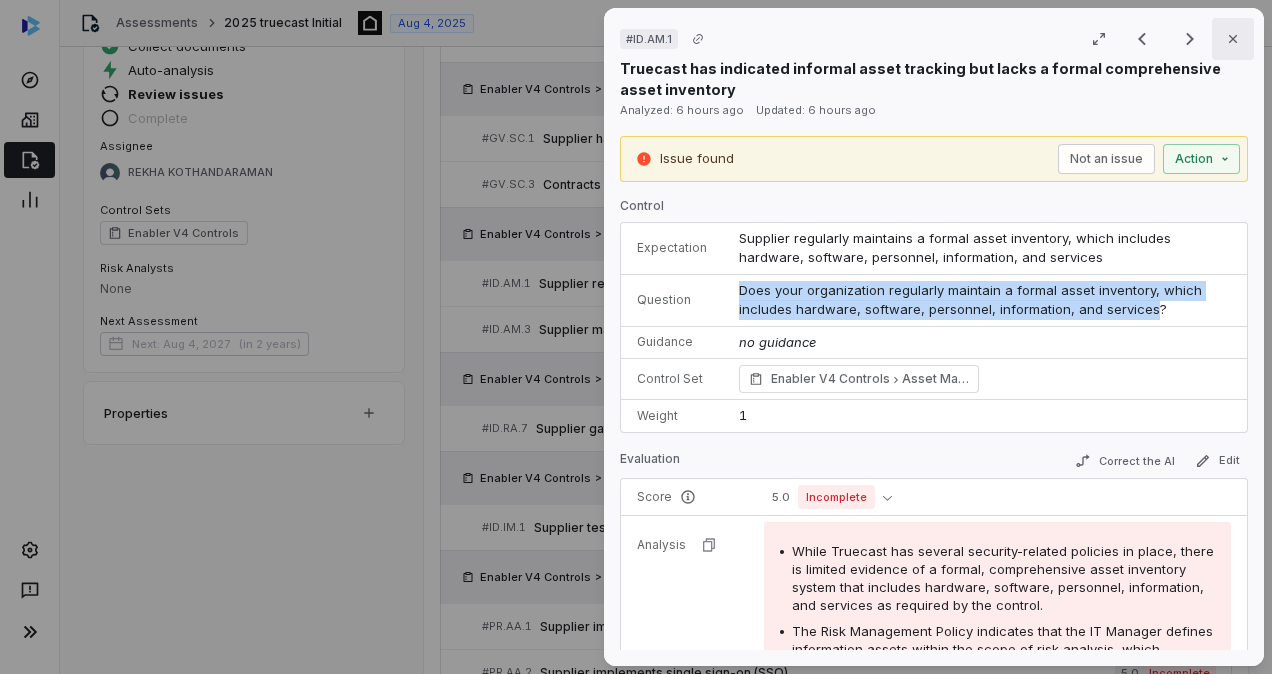 click 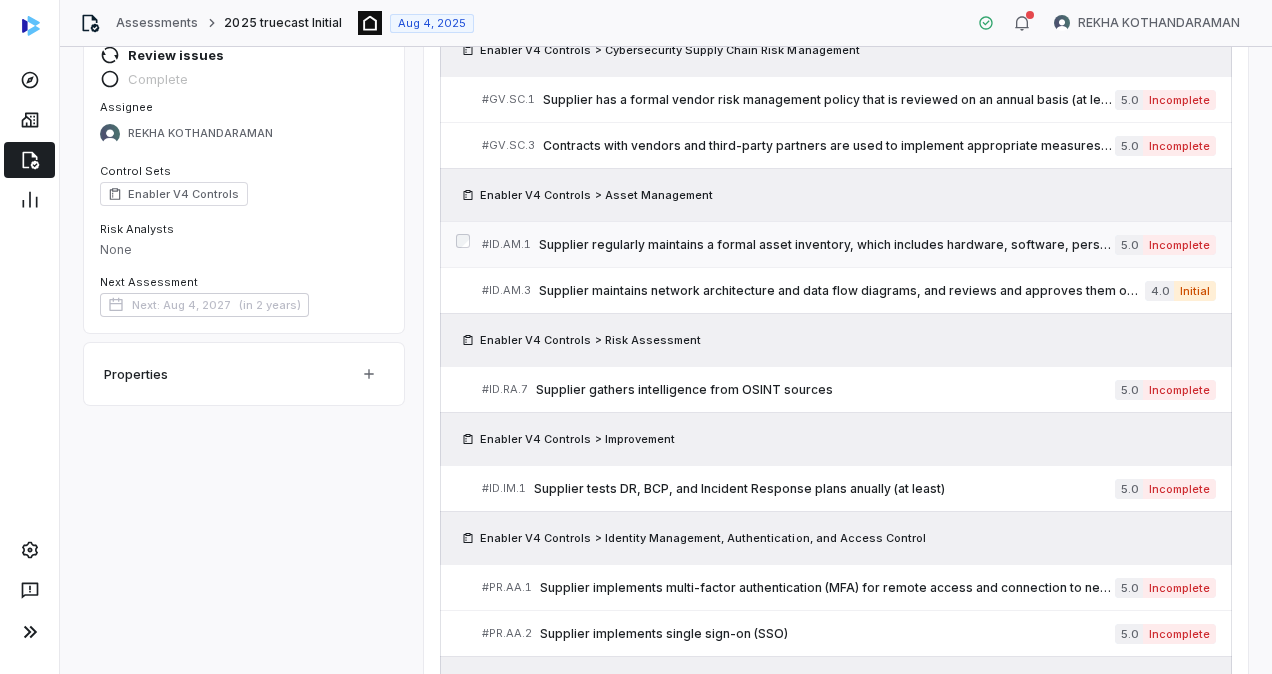 scroll, scrollTop: 371, scrollLeft: 0, axis: vertical 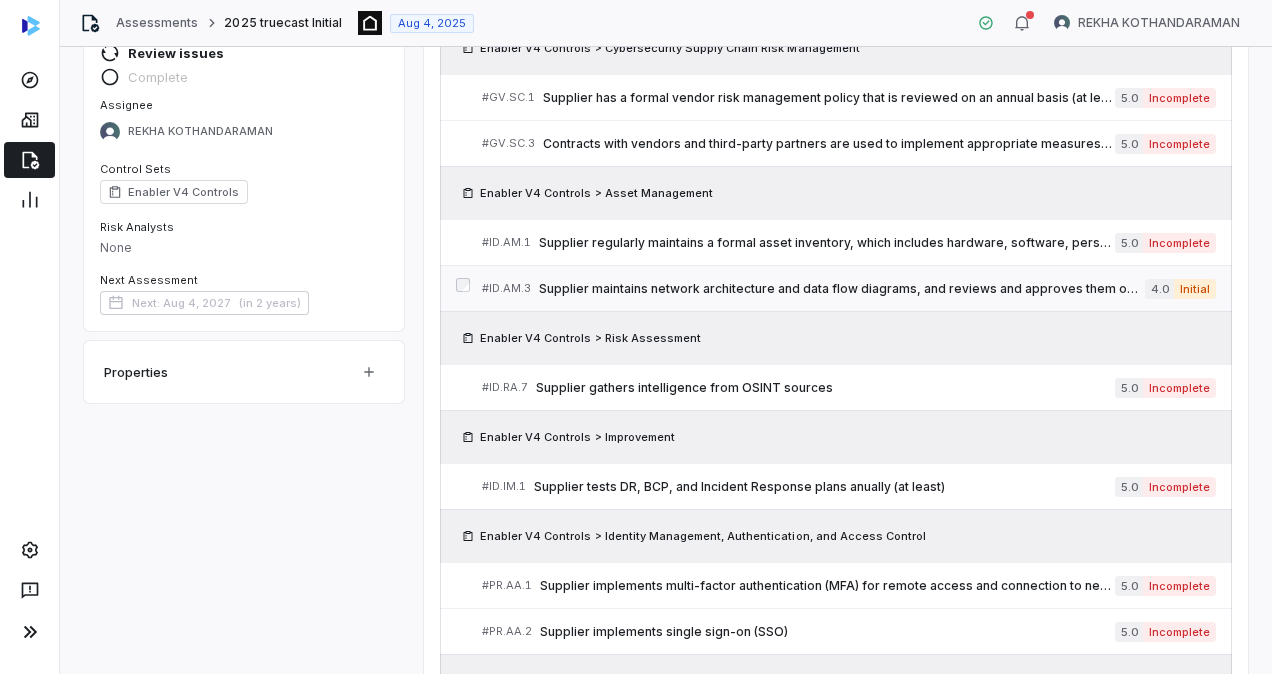 click on "Supplier maintains network architecture and data flow diagrams, and reviews and approves them on an annual basis (at least)" at bounding box center (842, 289) 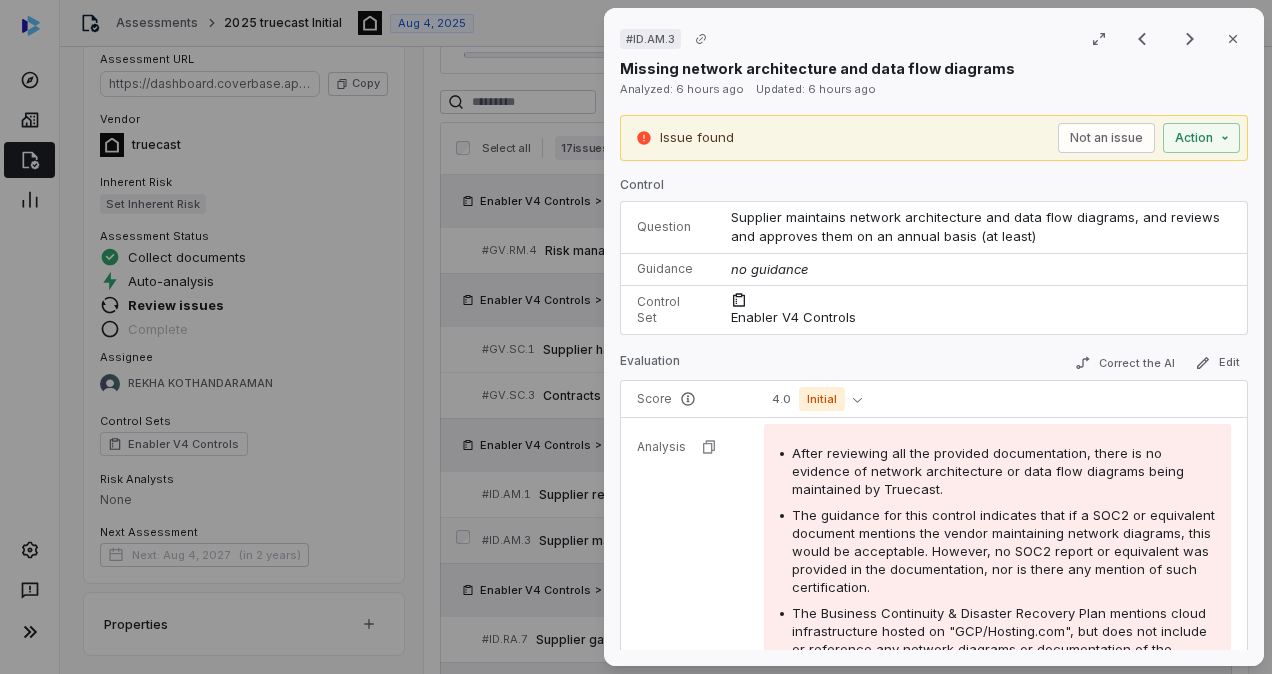 scroll, scrollTop: 371, scrollLeft: 0, axis: vertical 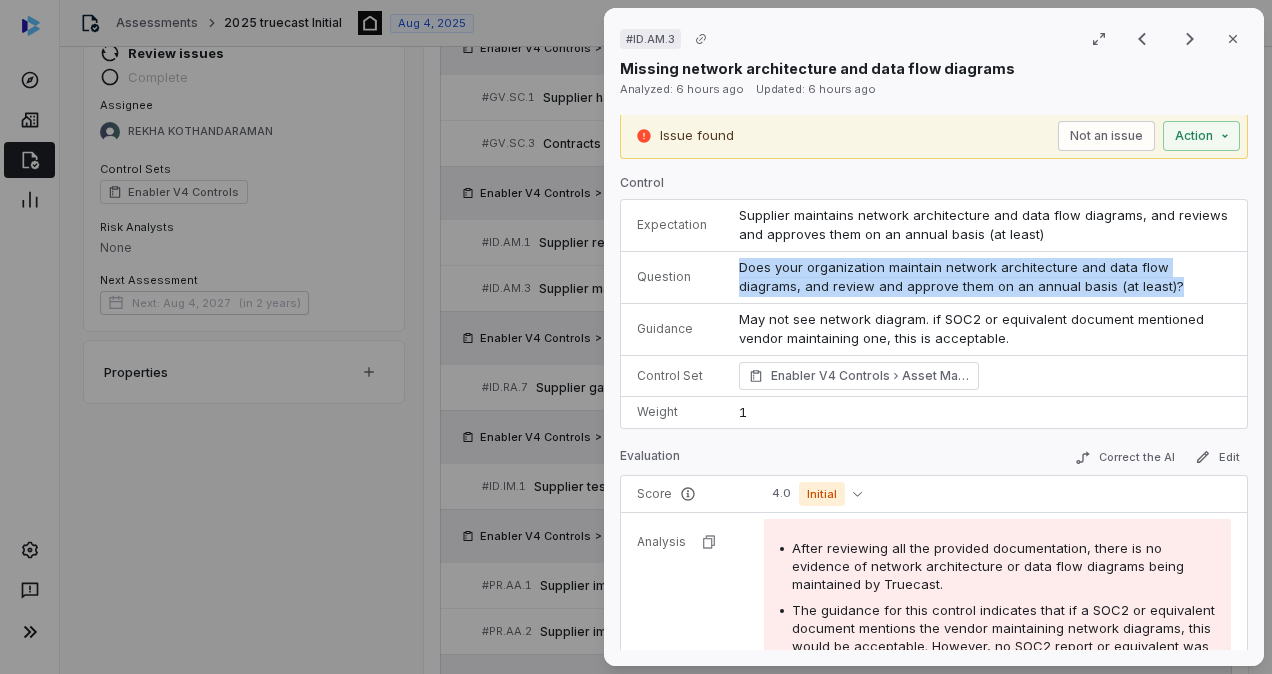 drag, startPoint x: 1174, startPoint y: 290, endPoint x: 728, endPoint y: 266, distance: 446.64526 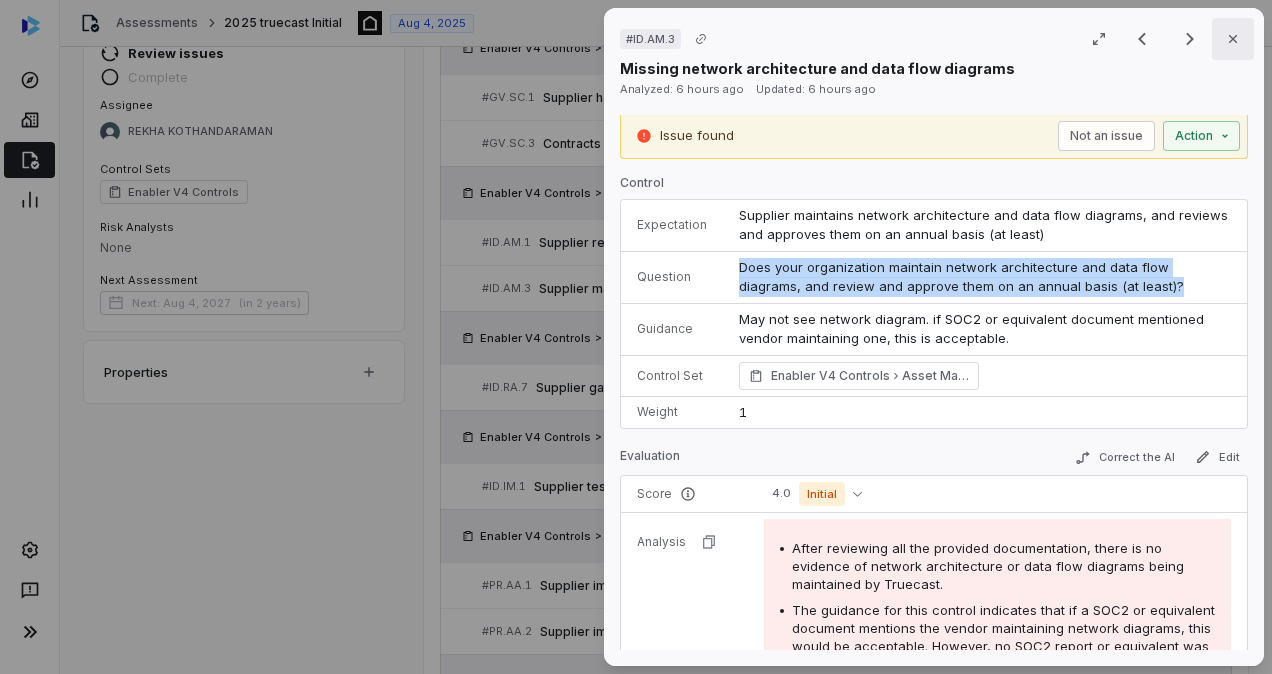 click 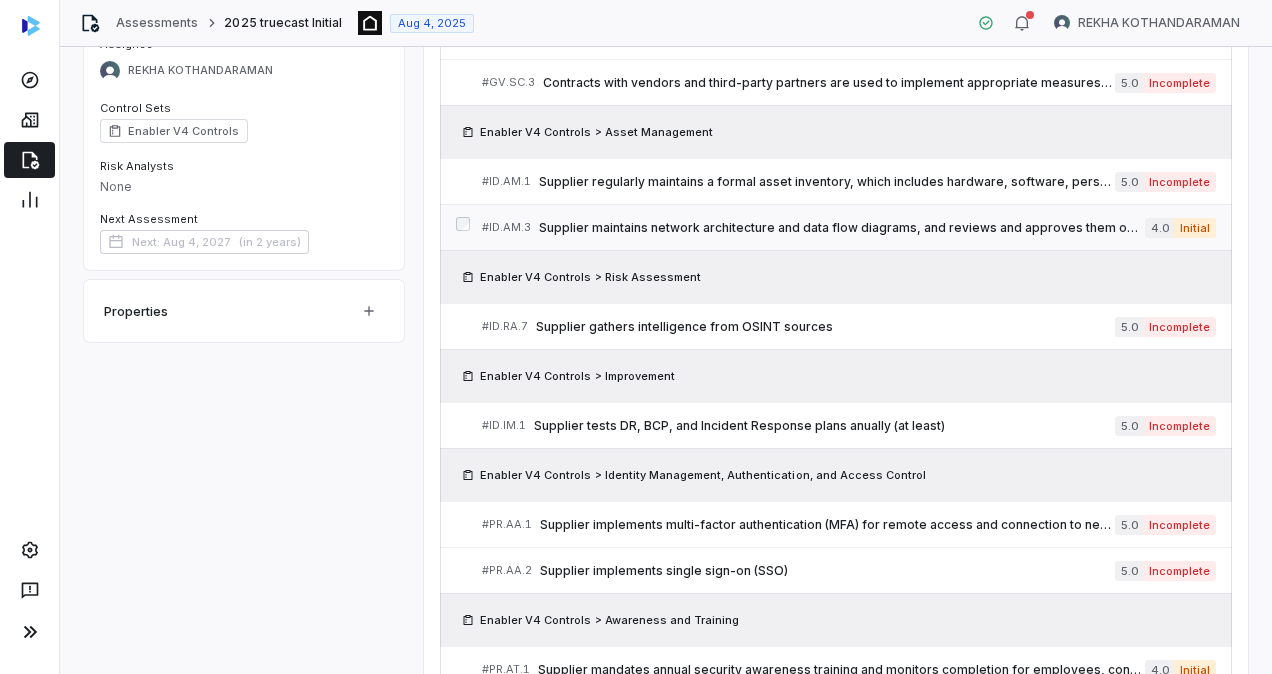 scroll, scrollTop: 433, scrollLeft: 0, axis: vertical 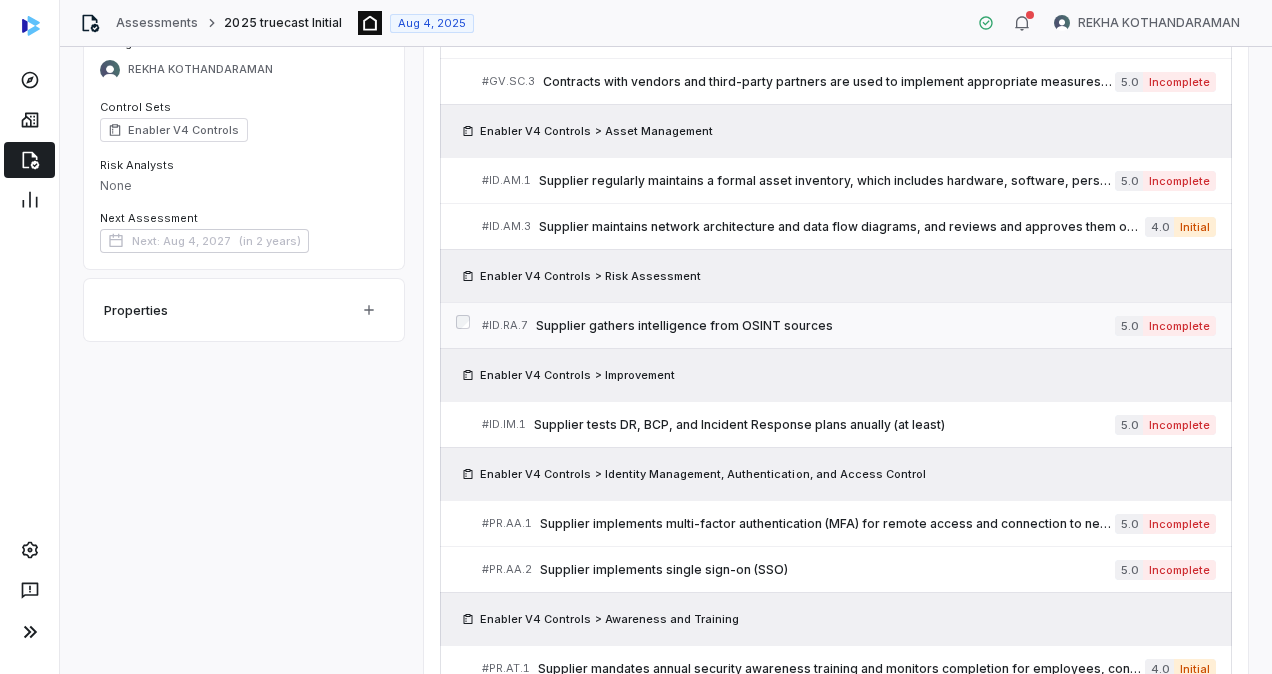 click on "# ID.RA.7 Supplier gathers intelligence from OSINT sources 5.0 Incomplete" at bounding box center (849, 325) 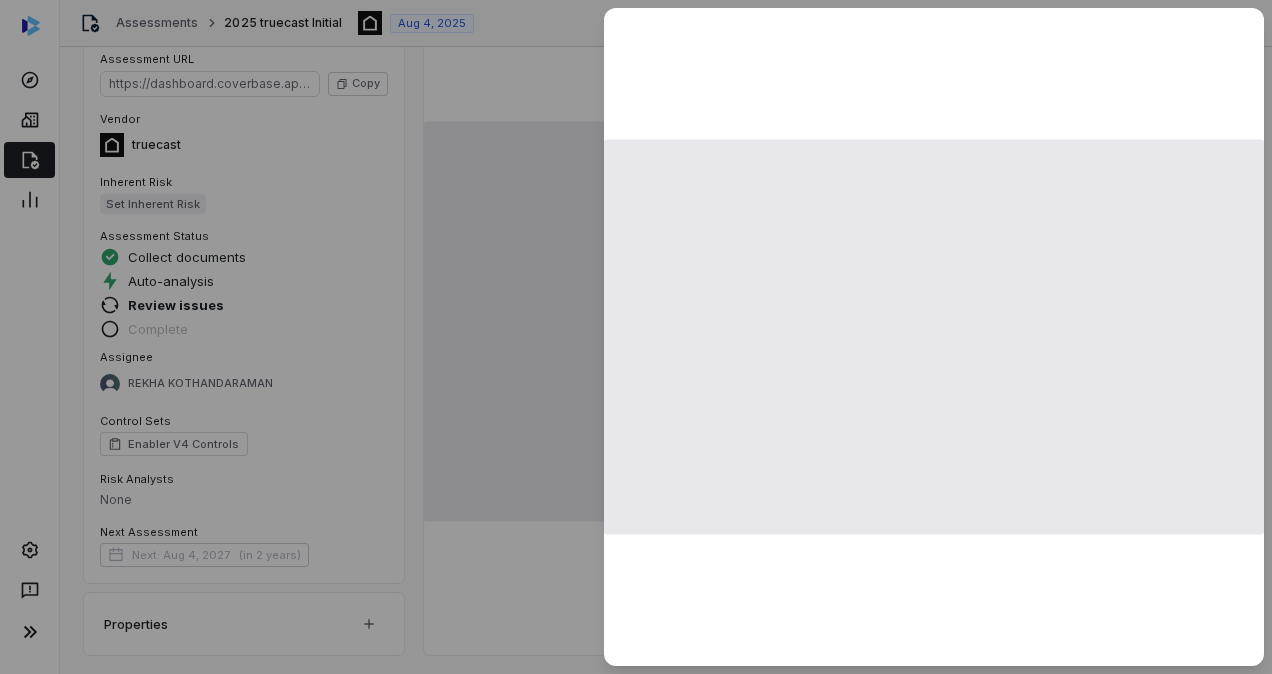 scroll, scrollTop: 433, scrollLeft: 0, axis: vertical 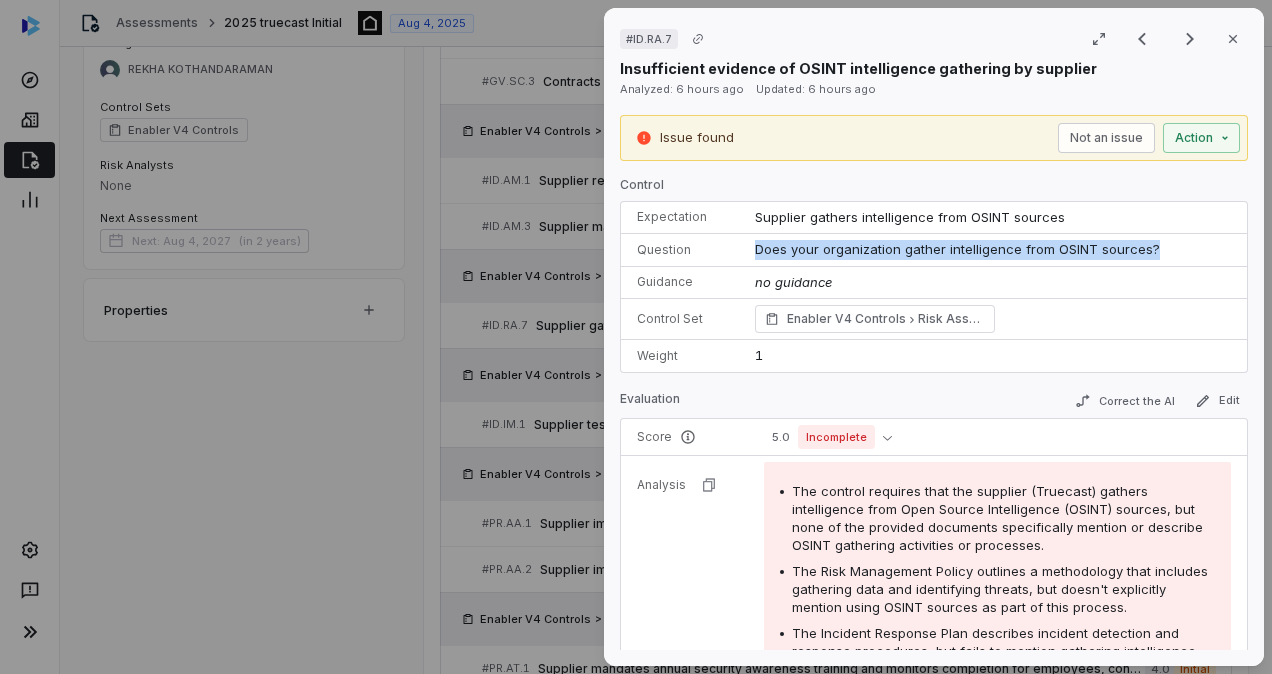 drag, startPoint x: 752, startPoint y: 248, endPoint x: 1166, endPoint y: 248, distance: 414 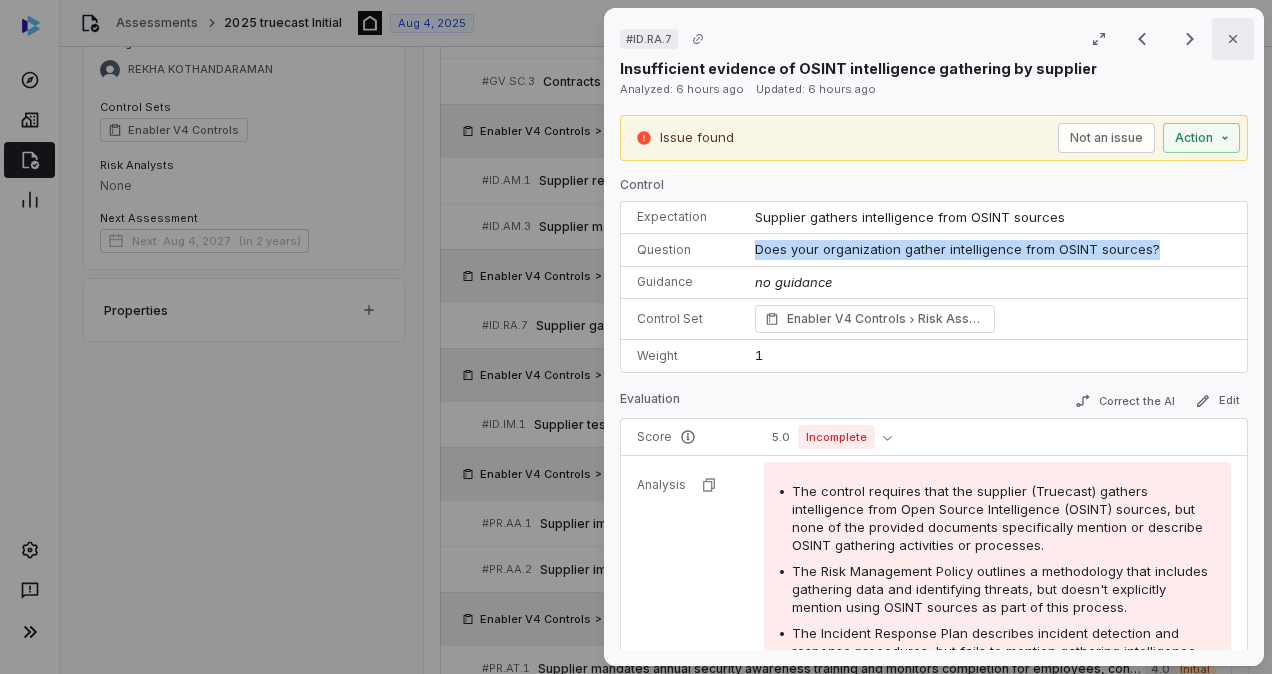 click on "Close" at bounding box center (1233, 39) 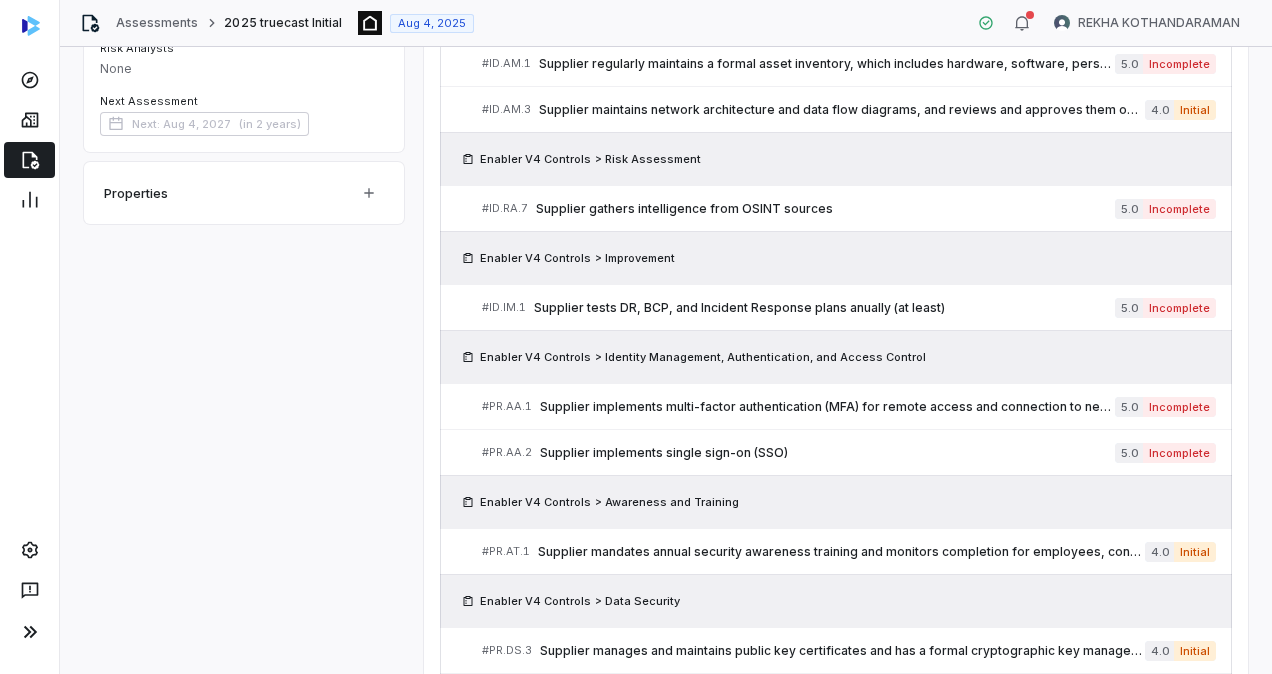 scroll, scrollTop: 551, scrollLeft: 0, axis: vertical 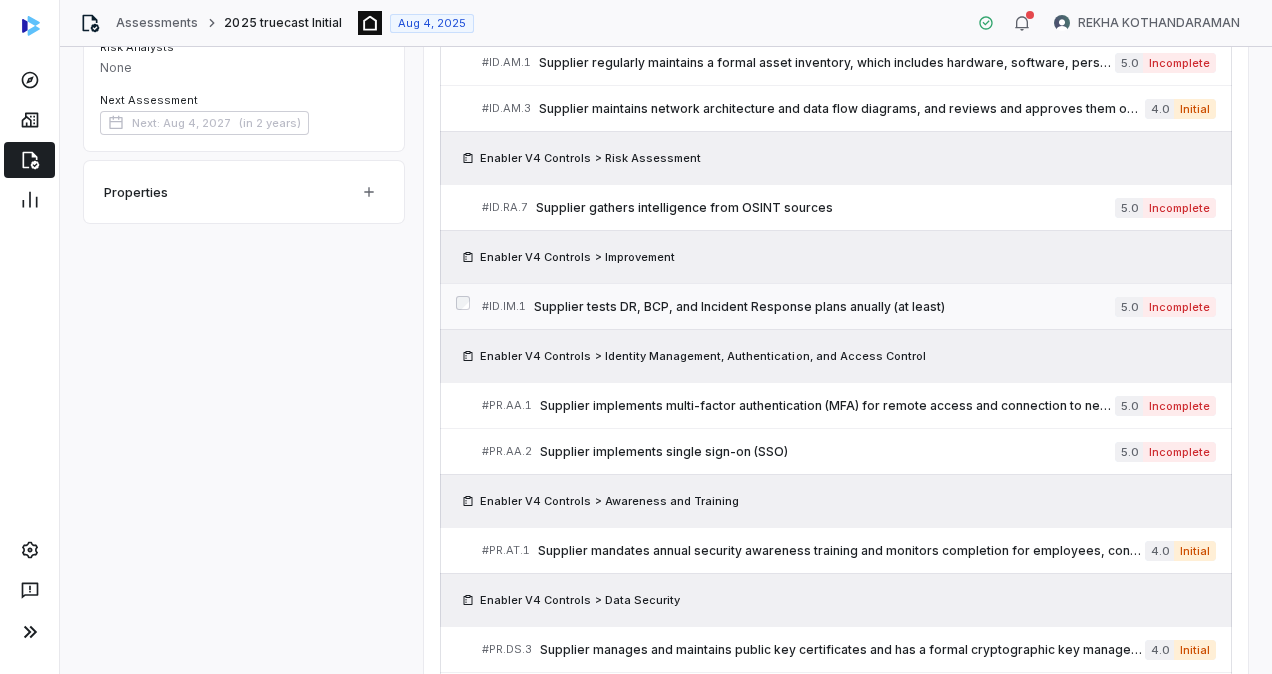 click on "Supplier tests DR, BCP, and Incident Response plans anually (at least)" at bounding box center [824, 307] 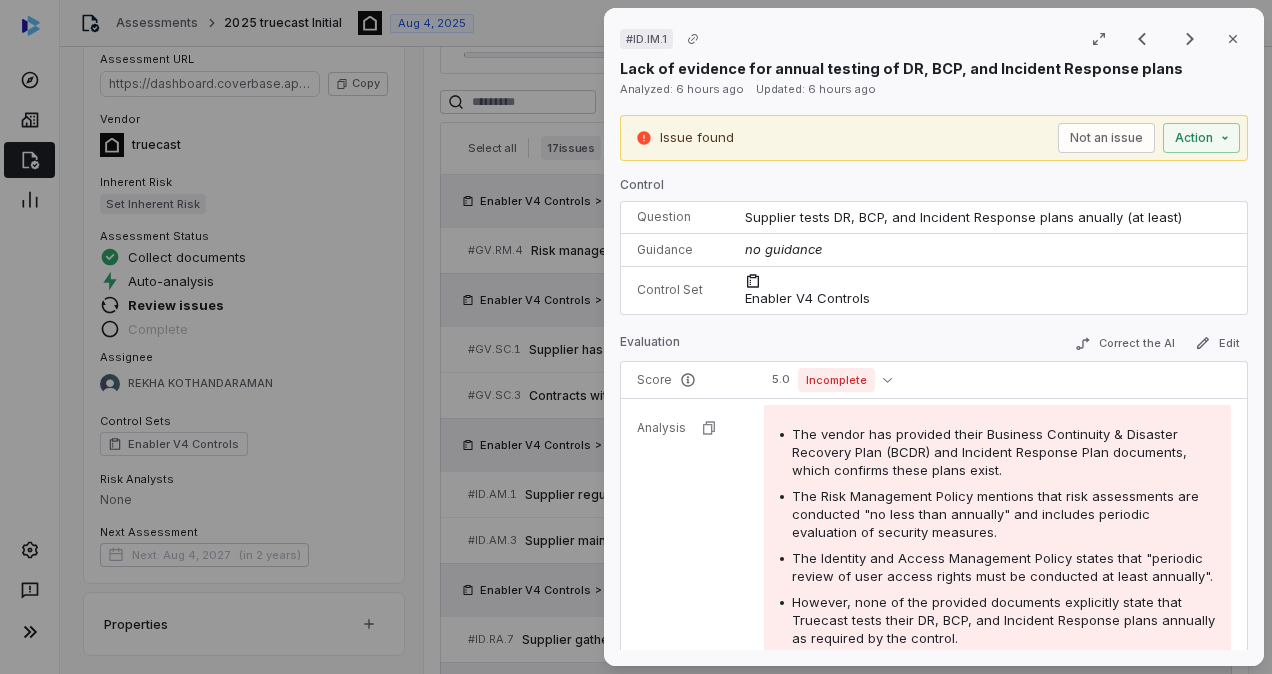 scroll, scrollTop: 551, scrollLeft: 0, axis: vertical 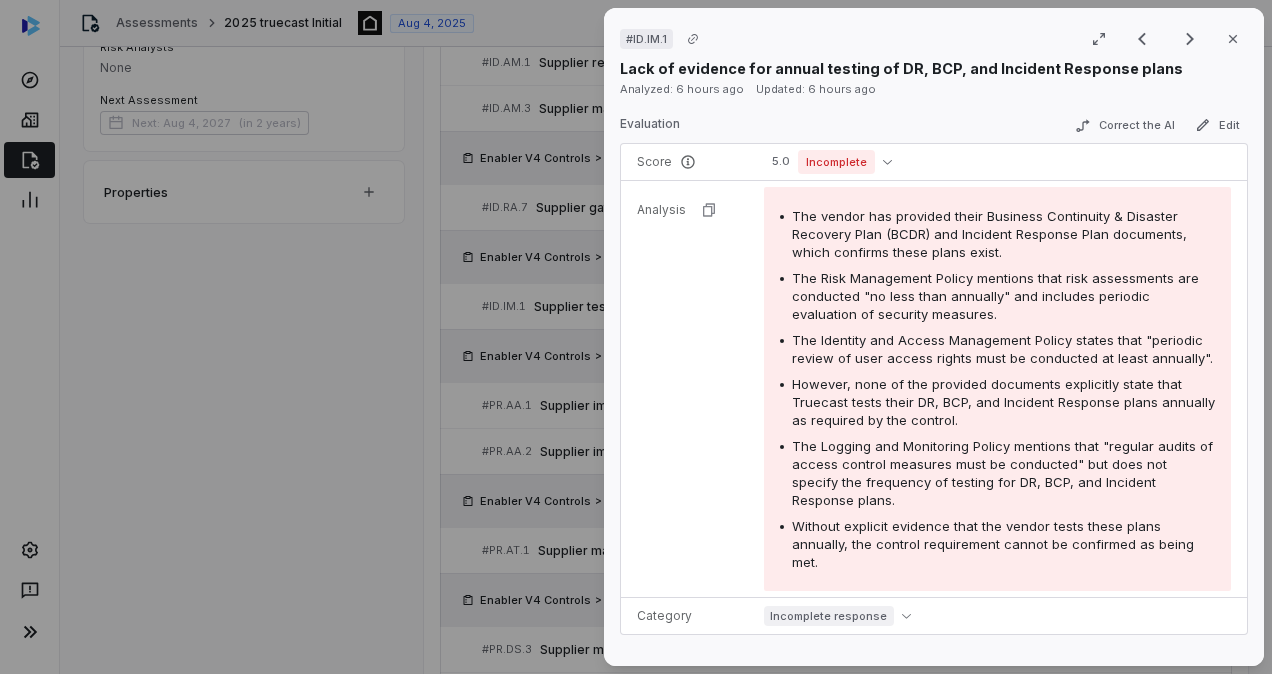 click on "The vendor has provided their Business Continuity & Disaster Recovery Plan (BCDR) and Incident Response Plan documents, which confirms these plans exist." at bounding box center [989, 234] 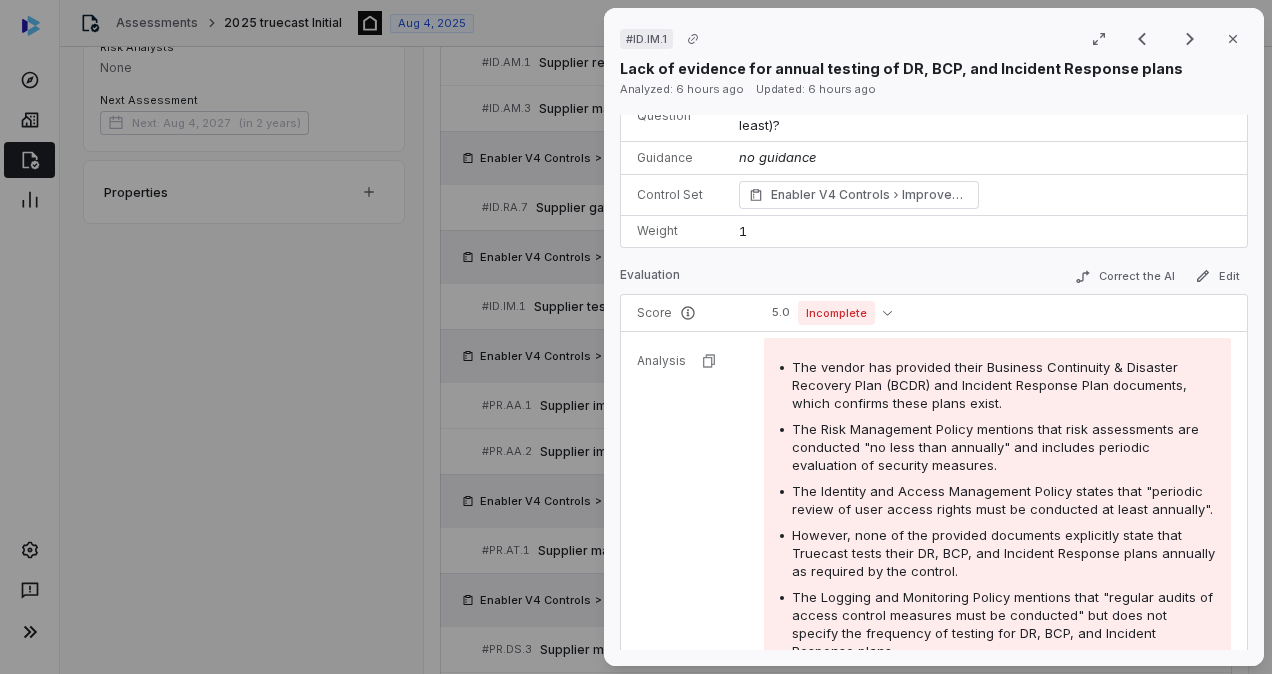scroll, scrollTop: 158, scrollLeft: 0, axis: vertical 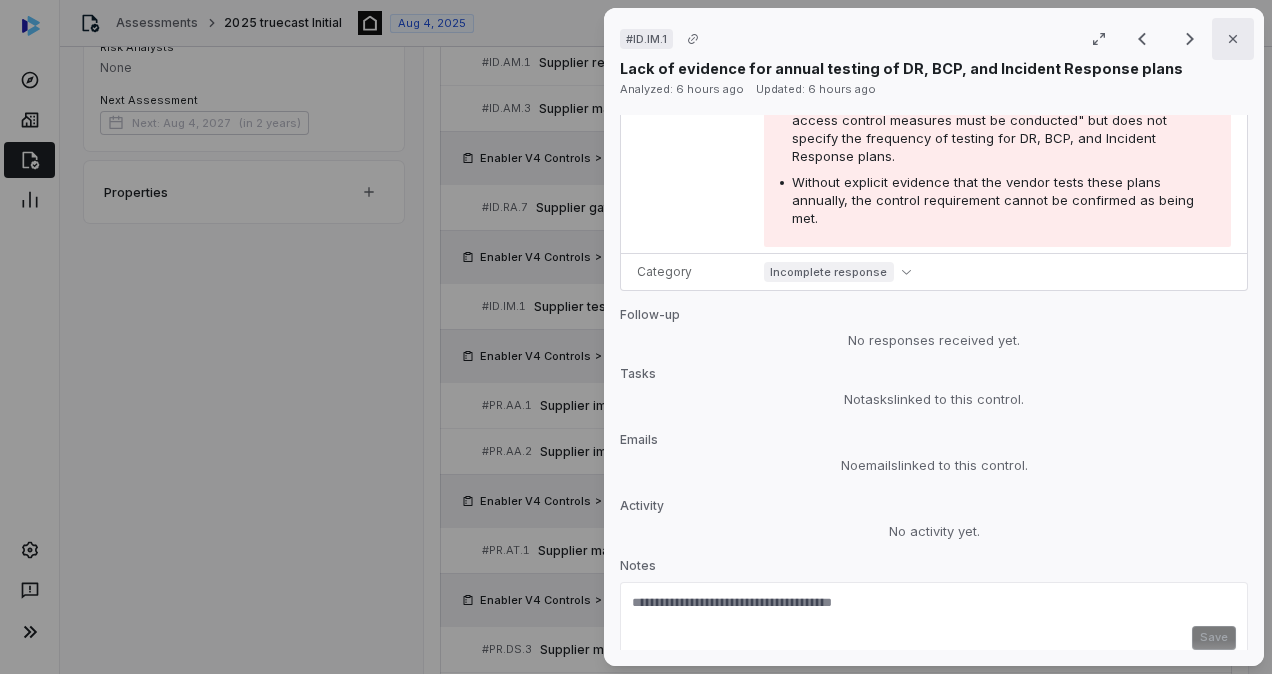click 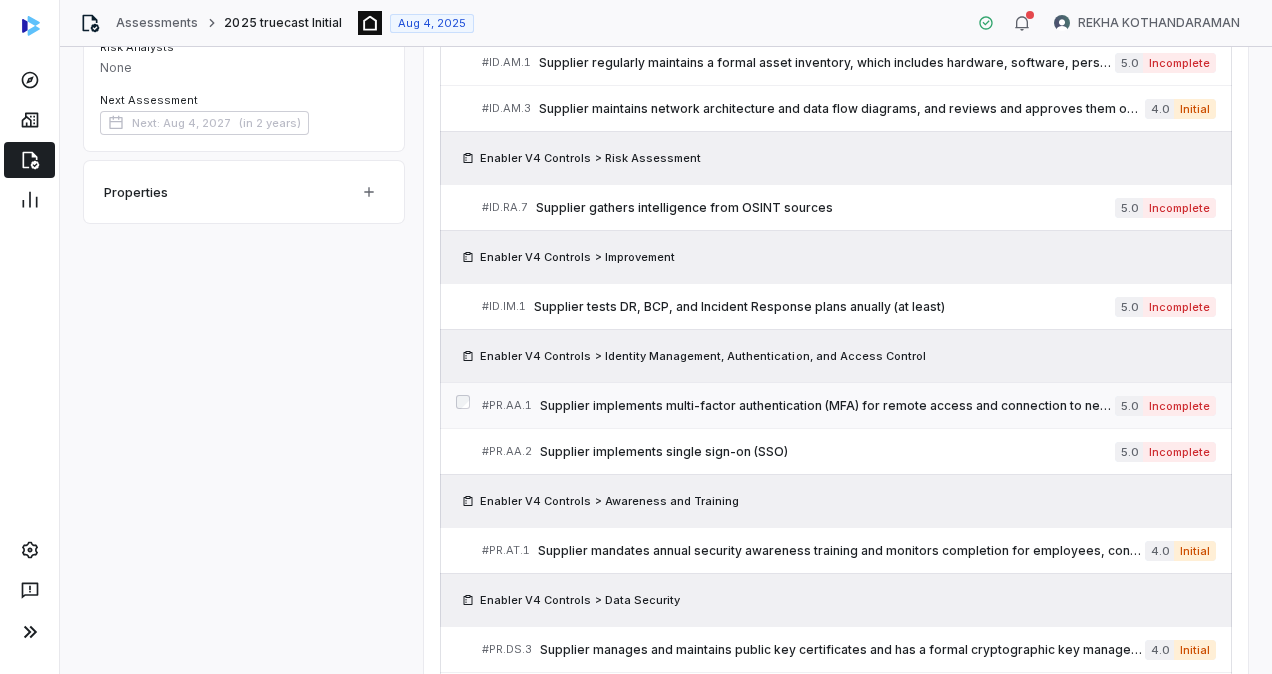 click on "Supplier implements multi-factor authentication (MFA) for remote access and connection to network devices" at bounding box center [827, 406] 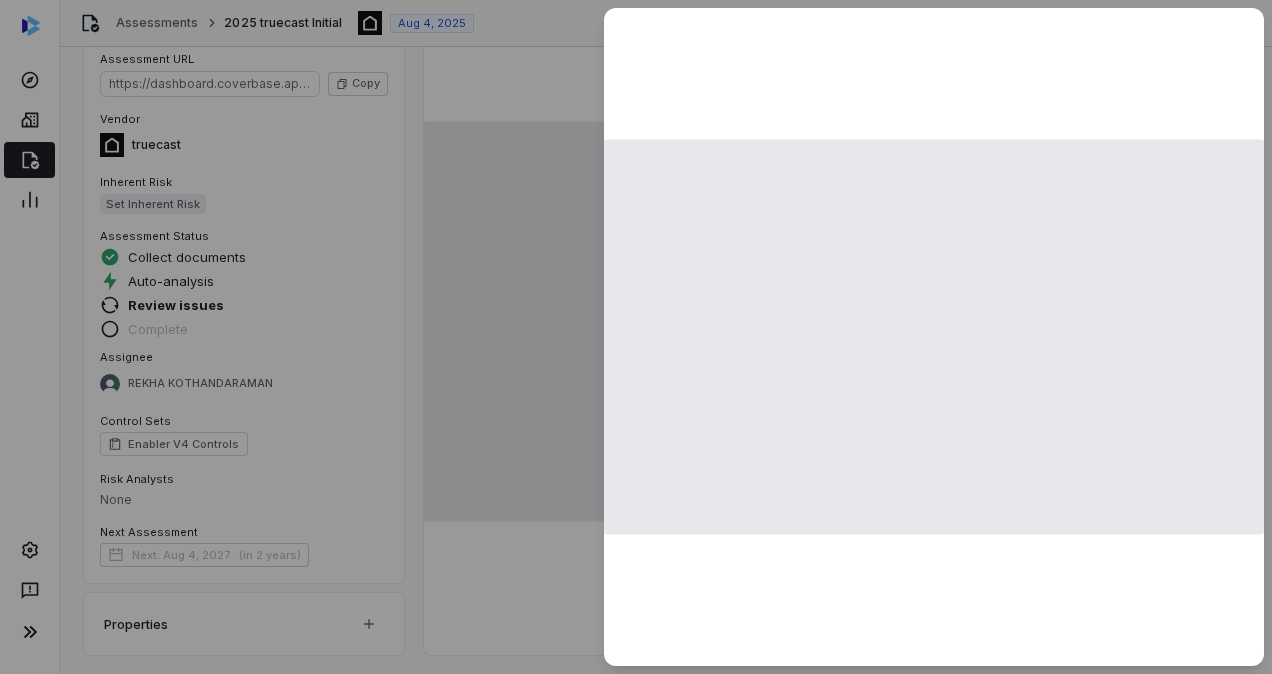 scroll, scrollTop: 551, scrollLeft: 0, axis: vertical 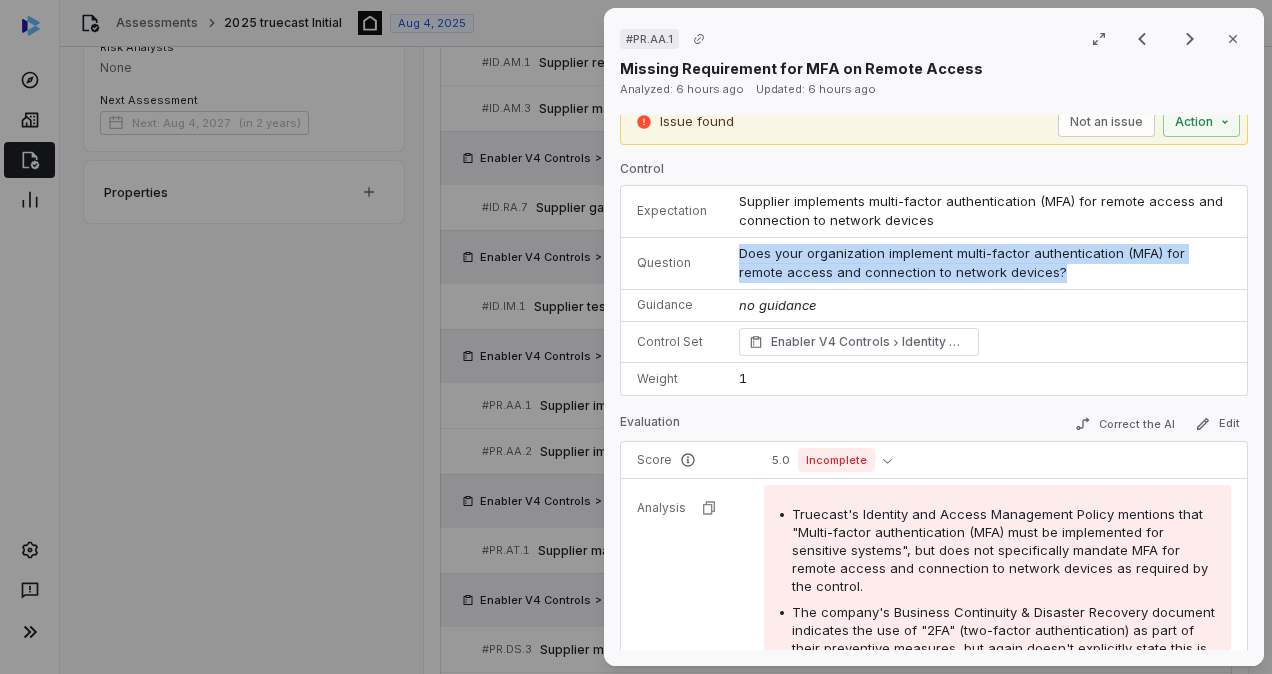 drag, startPoint x: 1064, startPoint y: 276, endPoint x: 727, endPoint y: 254, distance: 337.71735 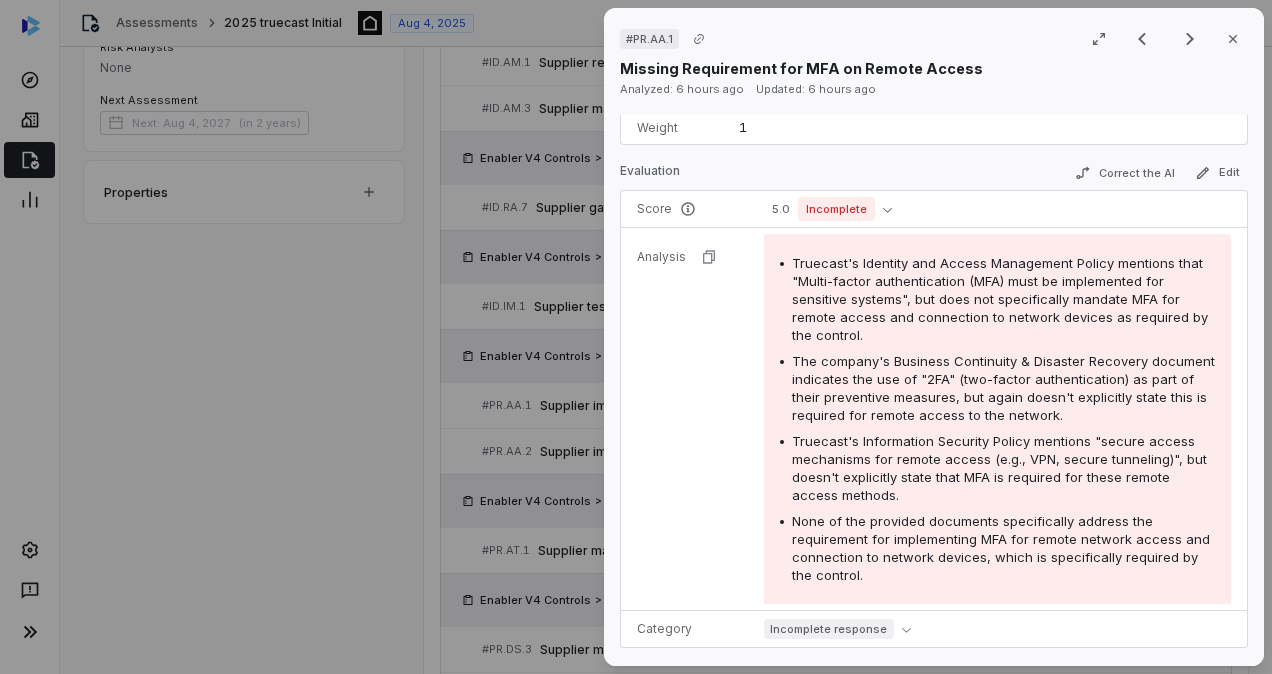 scroll, scrollTop: 272, scrollLeft: 0, axis: vertical 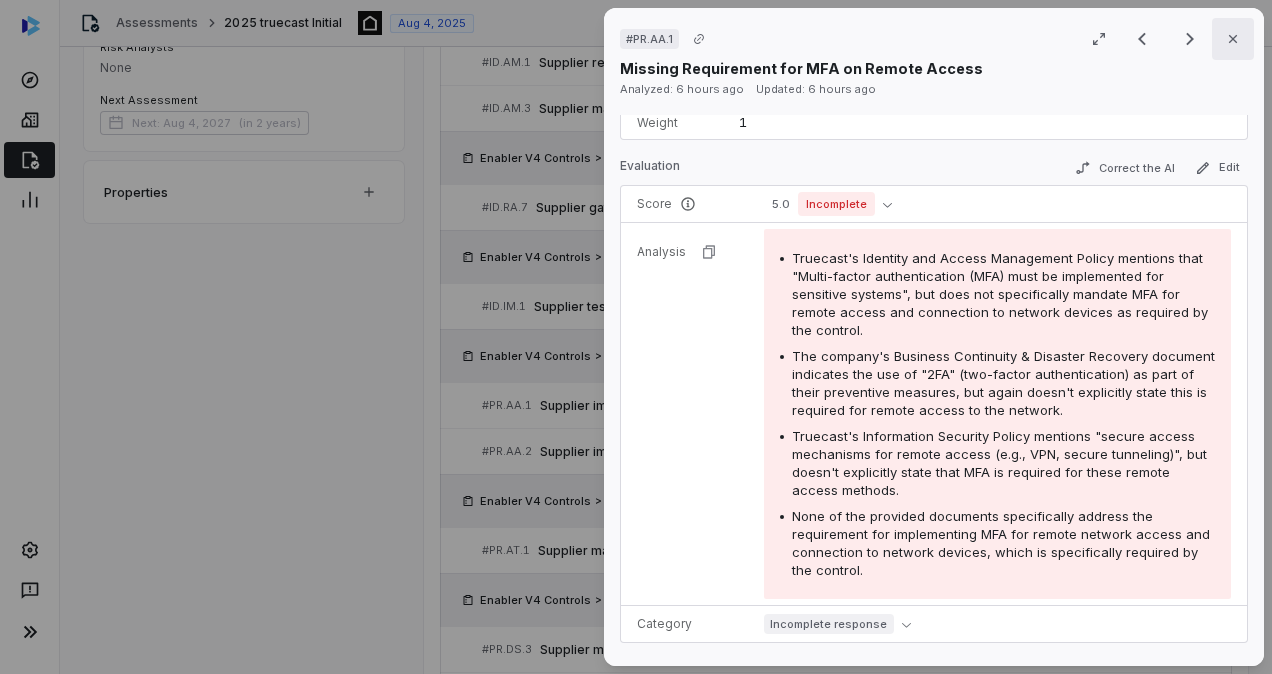 click 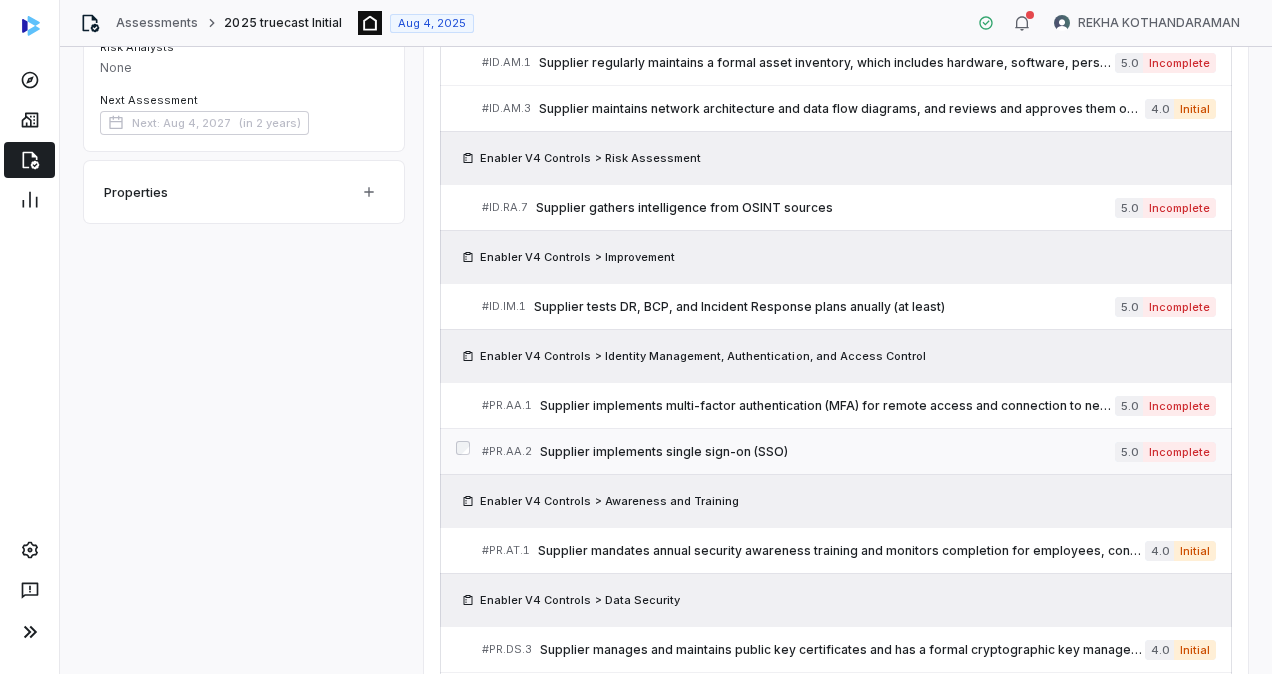 click on "Supplier implements single sign-on (SSO)" at bounding box center (827, 452) 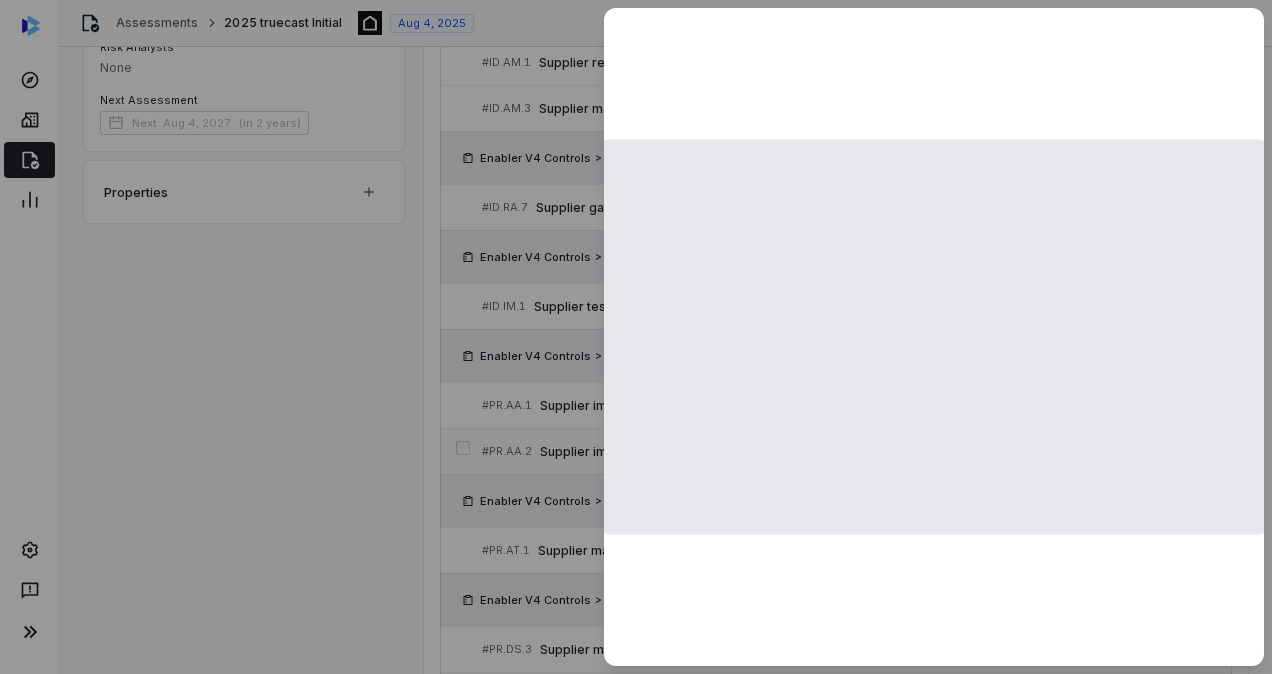 scroll, scrollTop: 551, scrollLeft: 0, axis: vertical 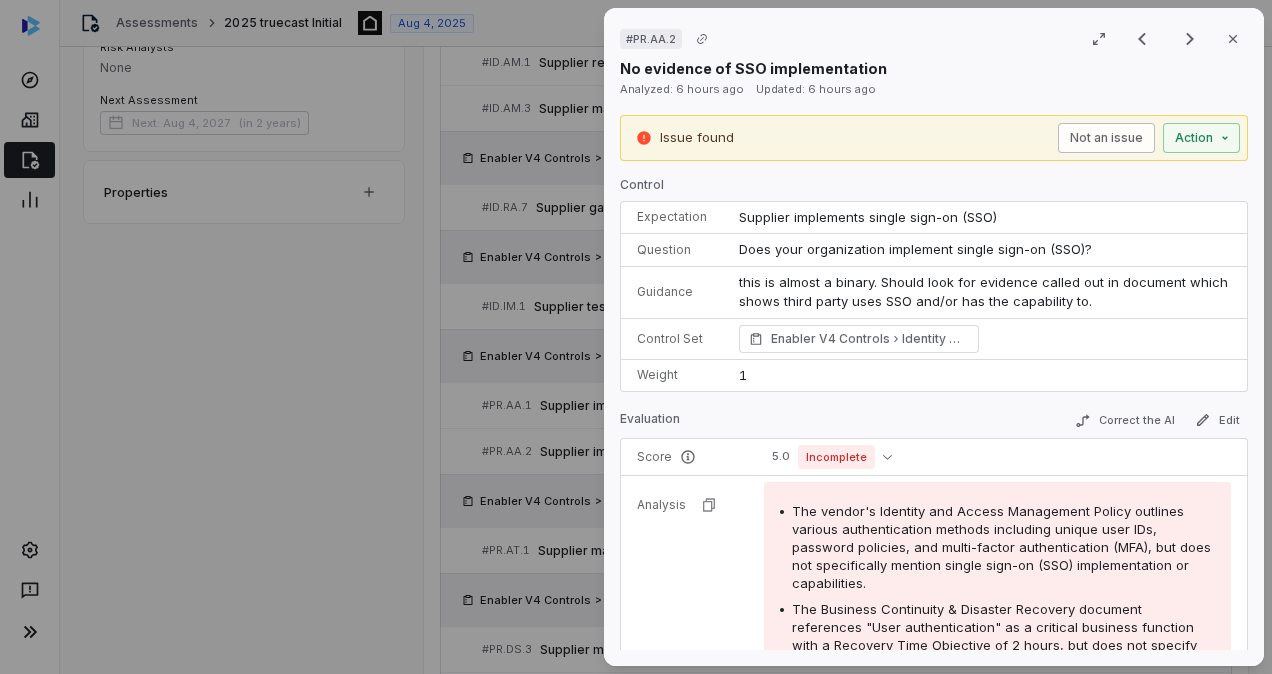 click on "Not an issue" at bounding box center (1106, 138) 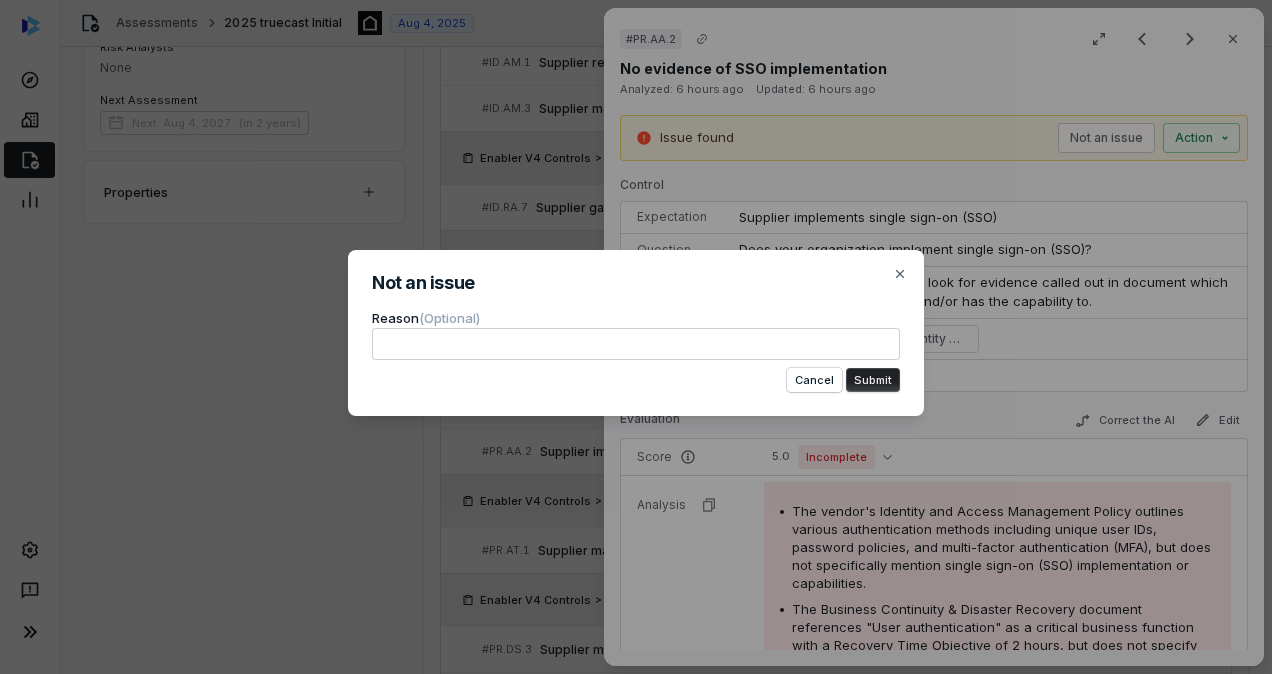 click at bounding box center [636, 344] 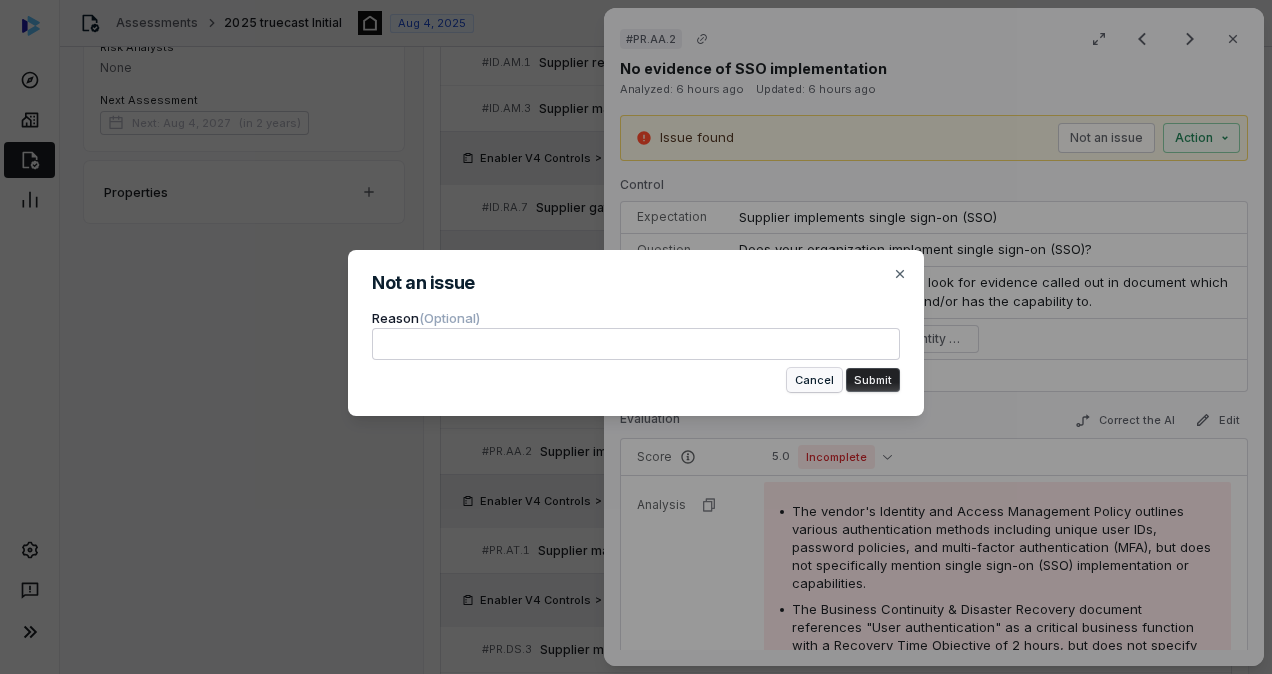 click on "Cancel" at bounding box center (814, 380) 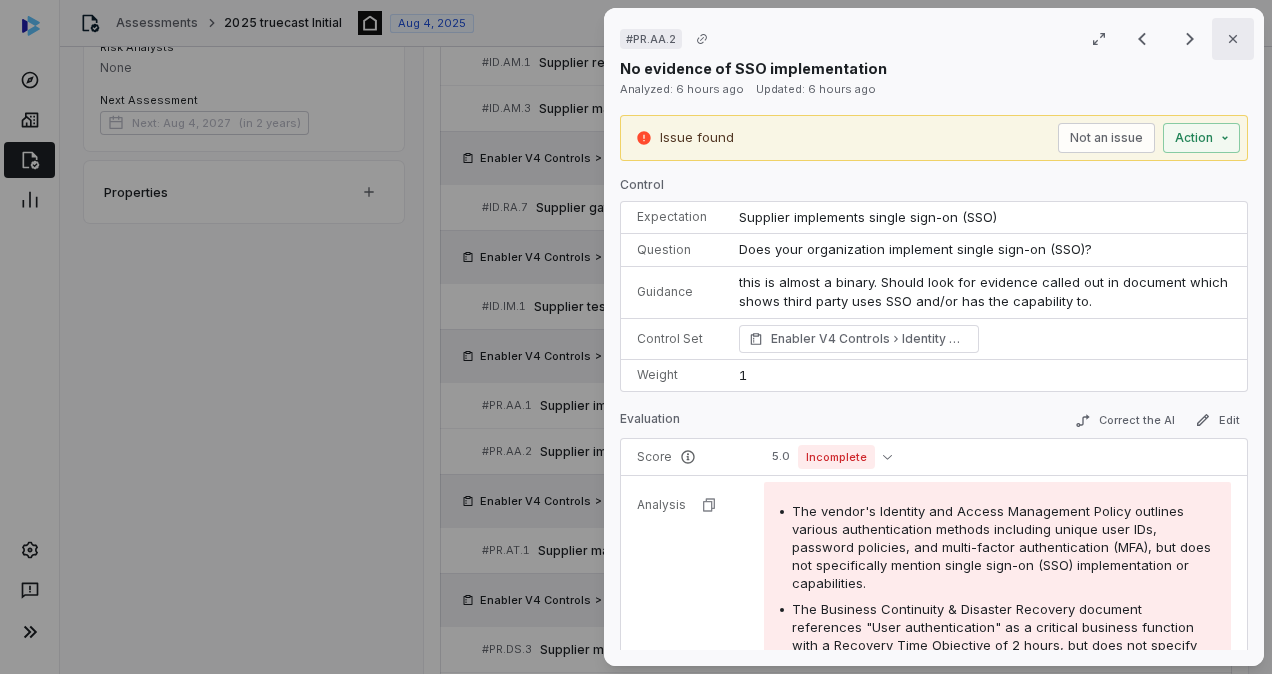 click on "Close" at bounding box center [1233, 39] 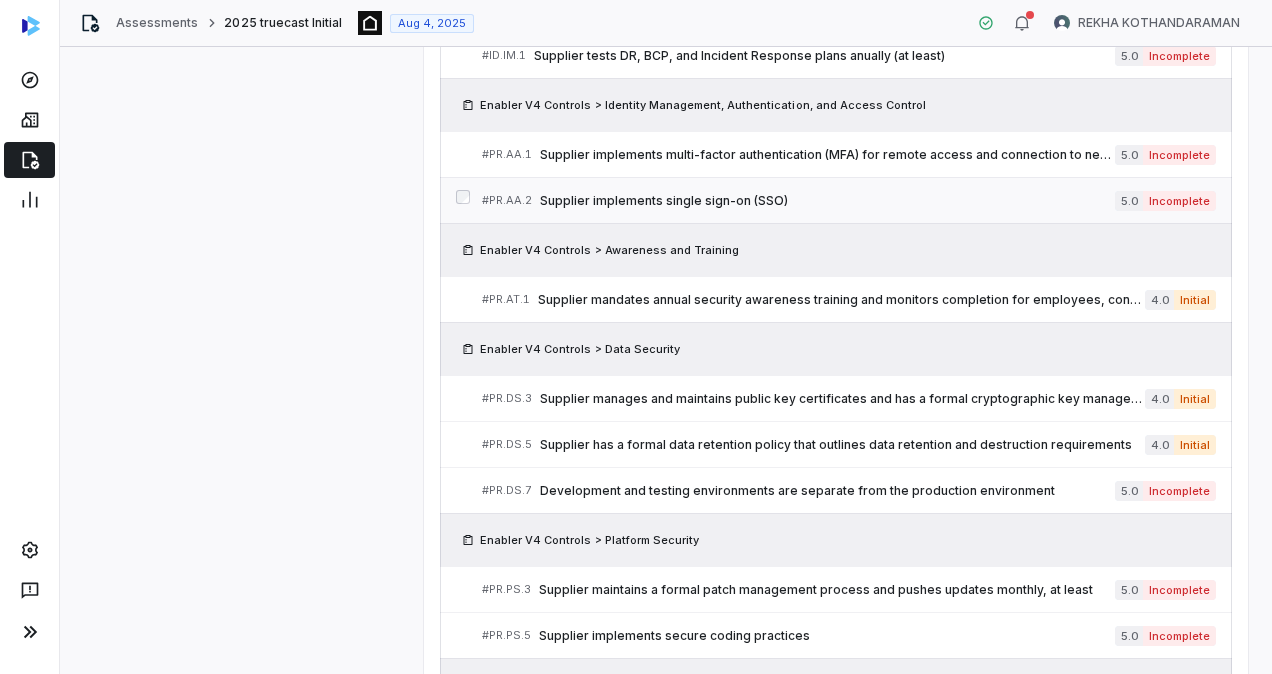 scroll, scrollTop: 806, scrollLeft: 0, axis: vertical 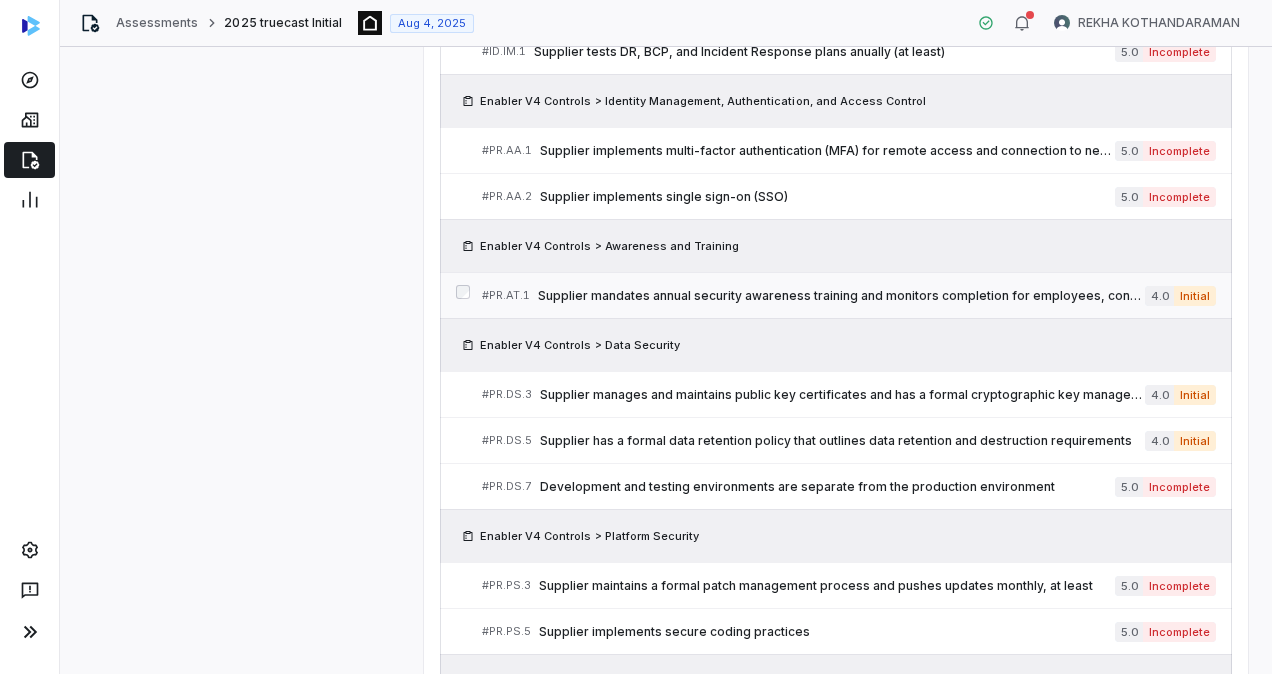 click on "Supplier mandates annual security awareness training and monitors completion for employees, contractors, and cybersecurity suppliers, and tracks for completion" at bounding box center (841, 296) 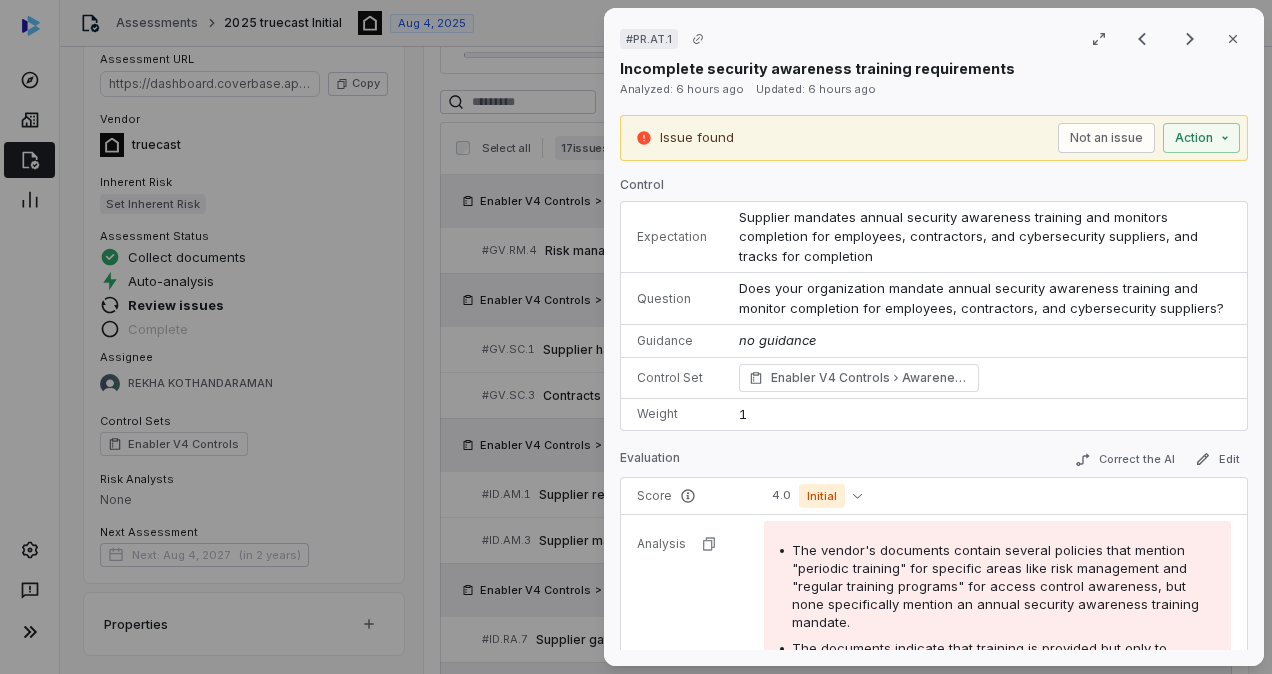 scroll, scrollTop: 806, scrollLeft: 0, axis: vertical 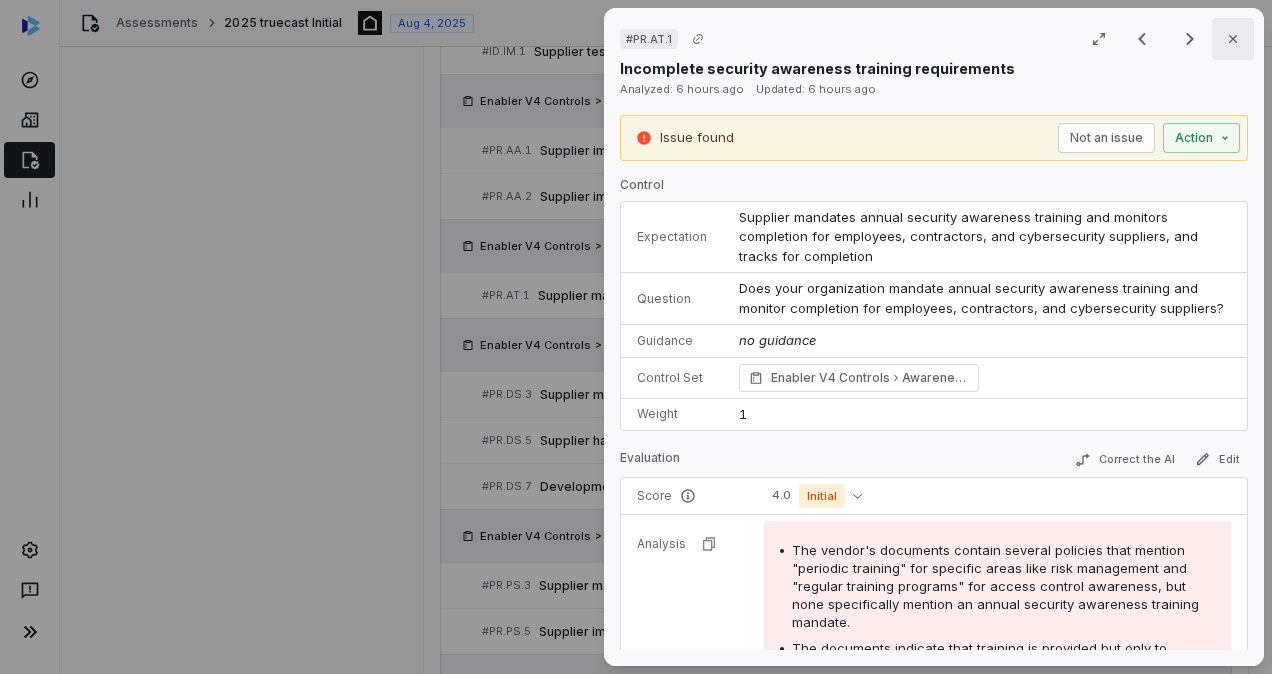 click 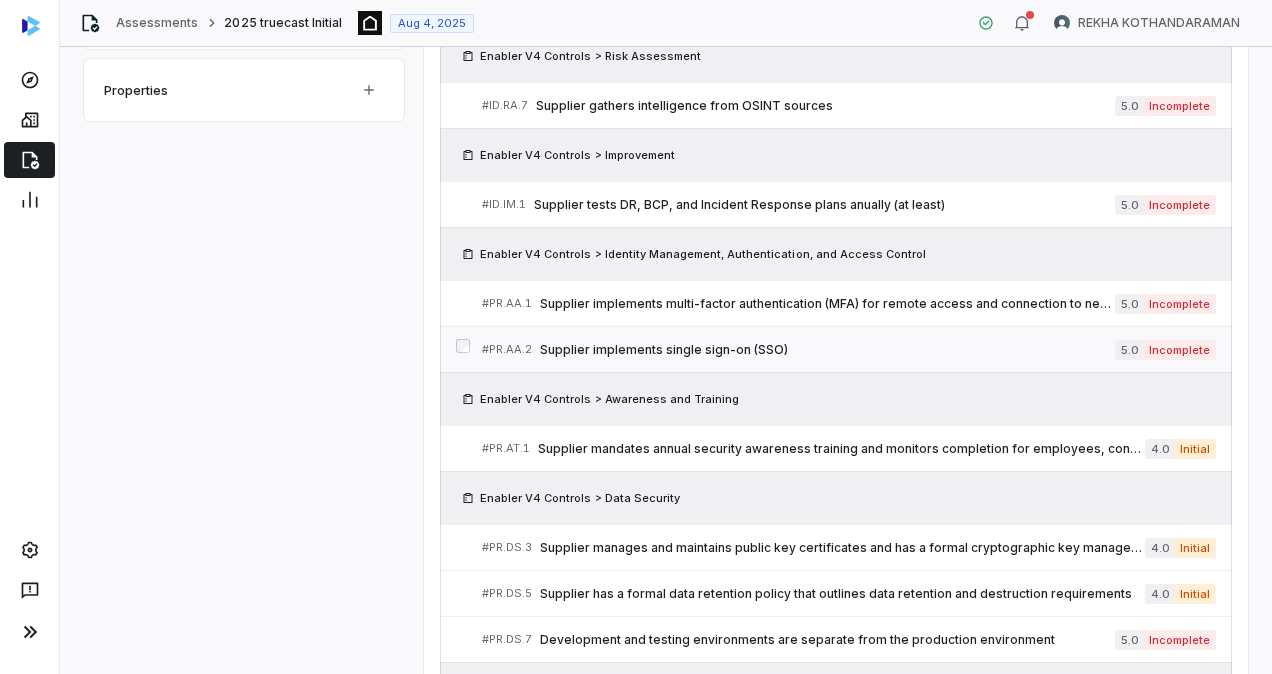 scroll, scrollTop: 649, scrollLeft: 0, axis: vertical 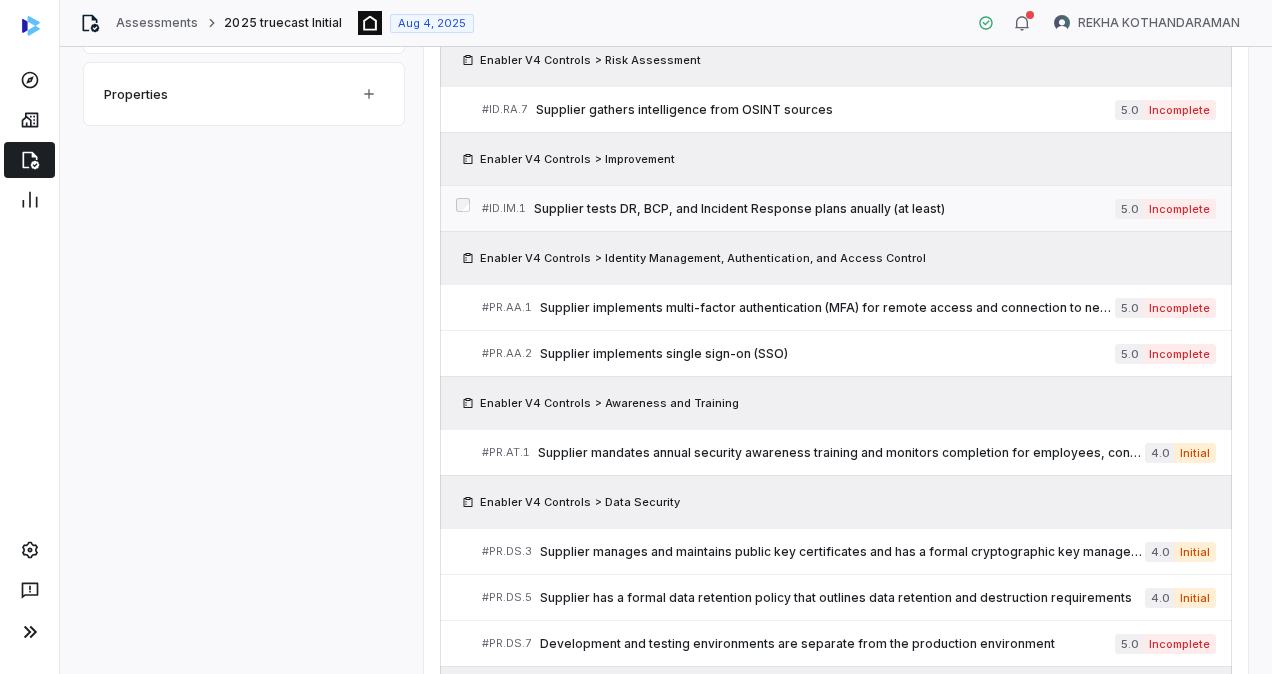 click on "Supplier tests DR, BCP, and Incident Response plans anually (at least)" at bounding box center [824, 209] 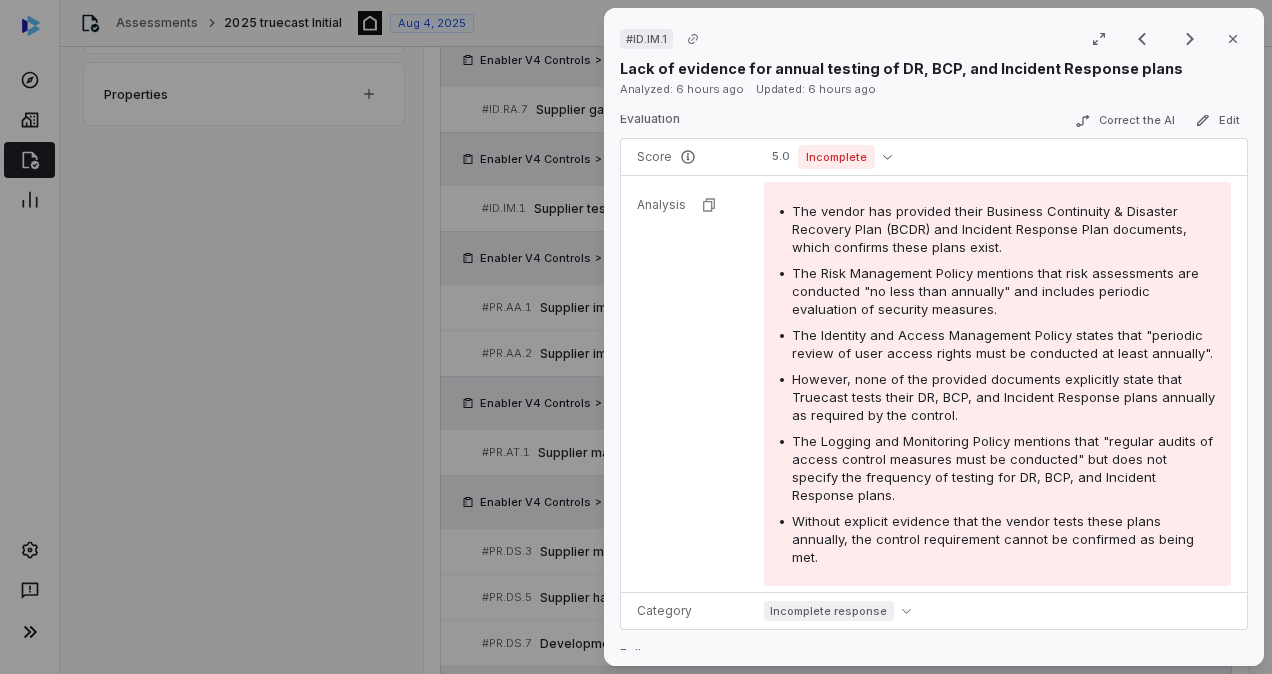 scroll, scrollTop: 0, scrollLeft: 0, axis: both 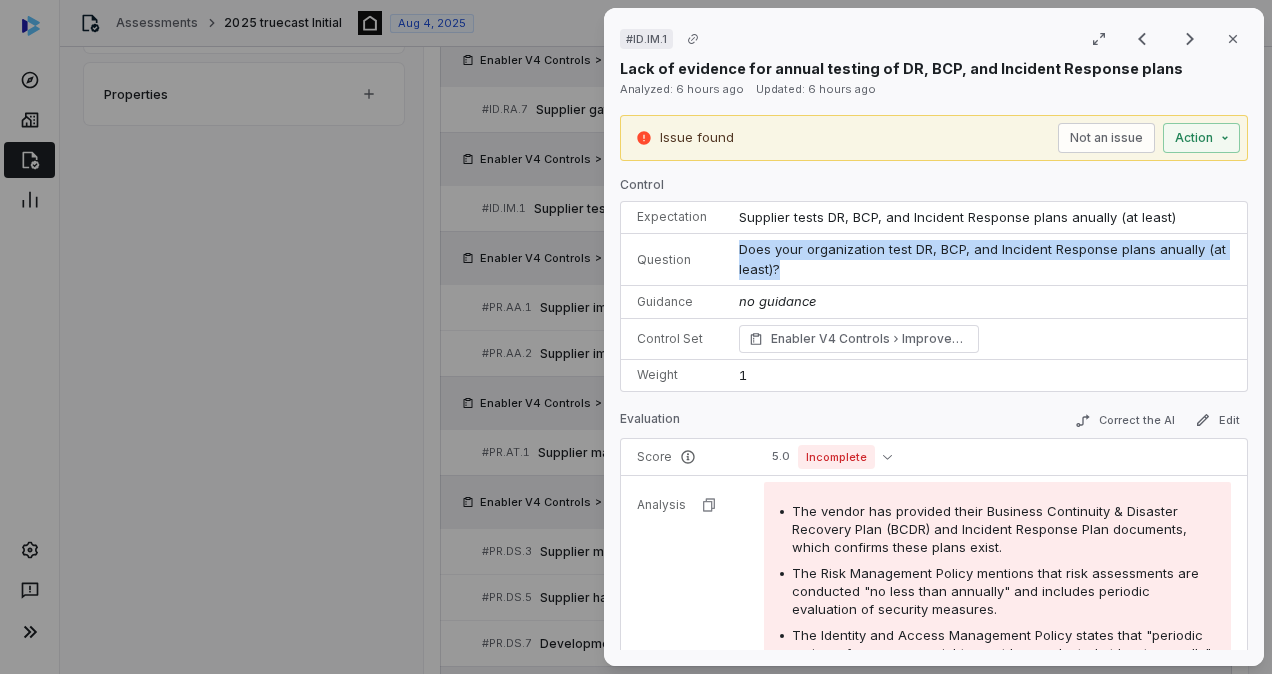 drag, startPoint x: 779, startPoint y: 276, endPoint x: 729, endPoint y: 256, distance: 53.851646 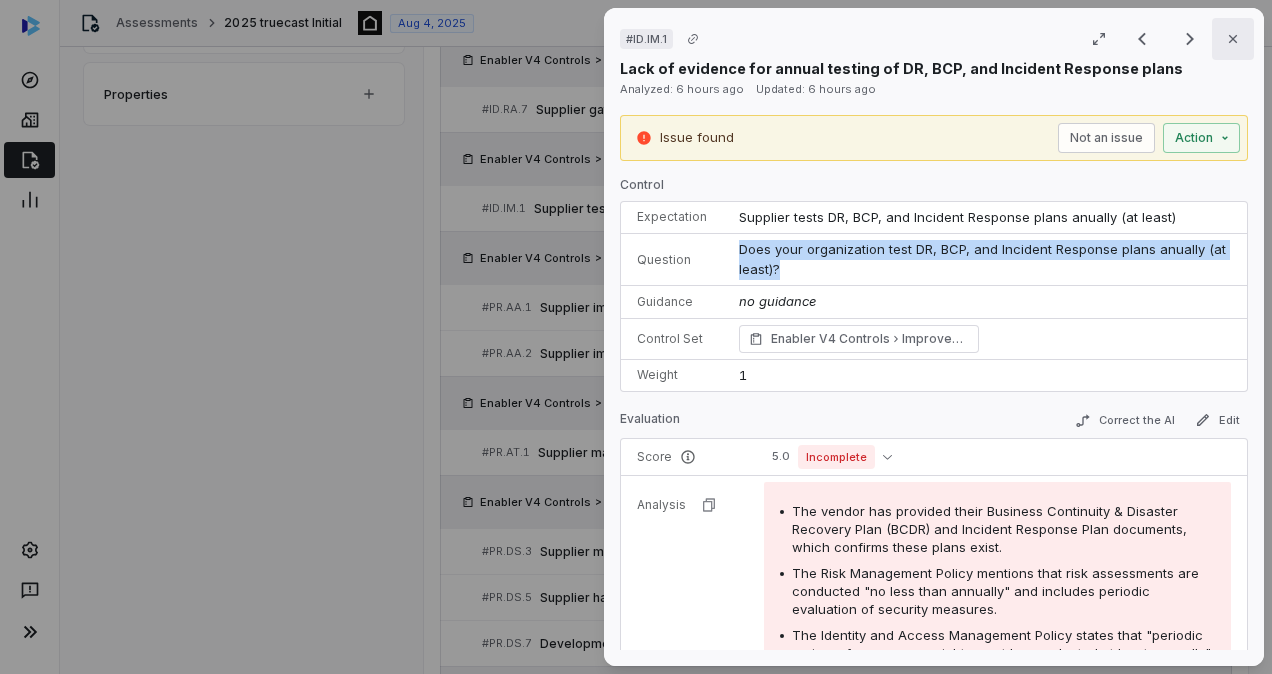 click on "Close" at bounding box center [1233, 39] 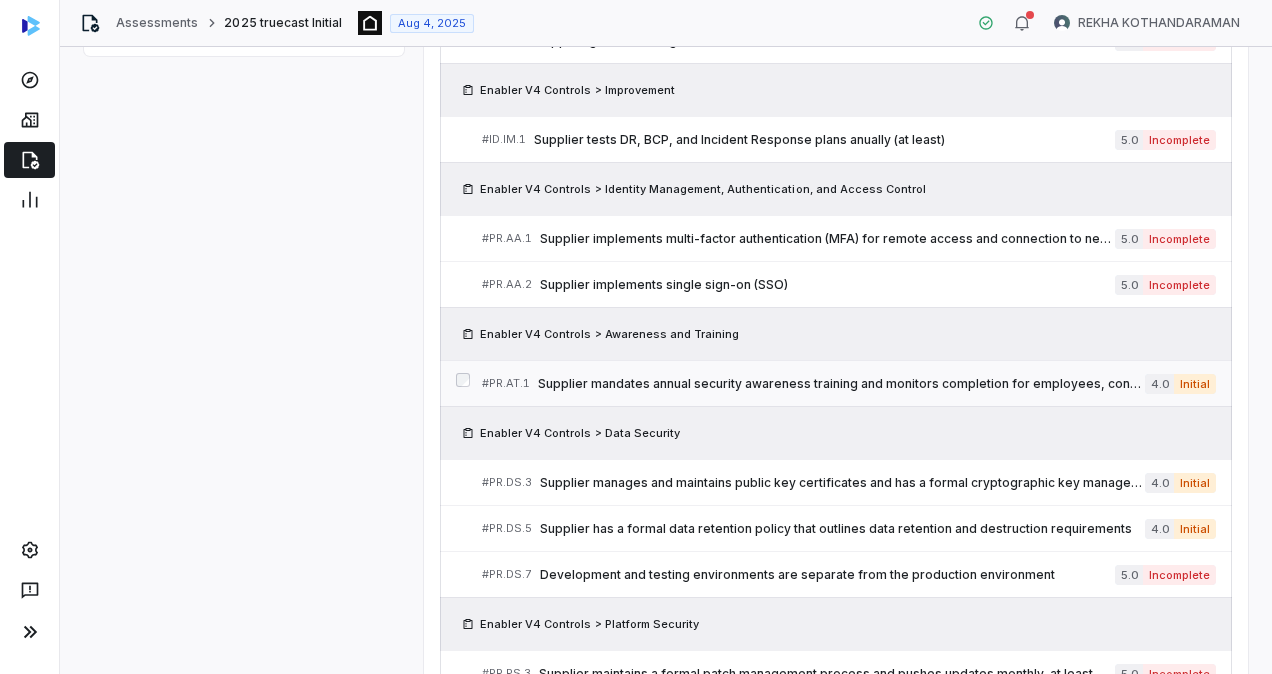 scroll, scrollTop: 721, scrollLeft: 0, axis: vertical 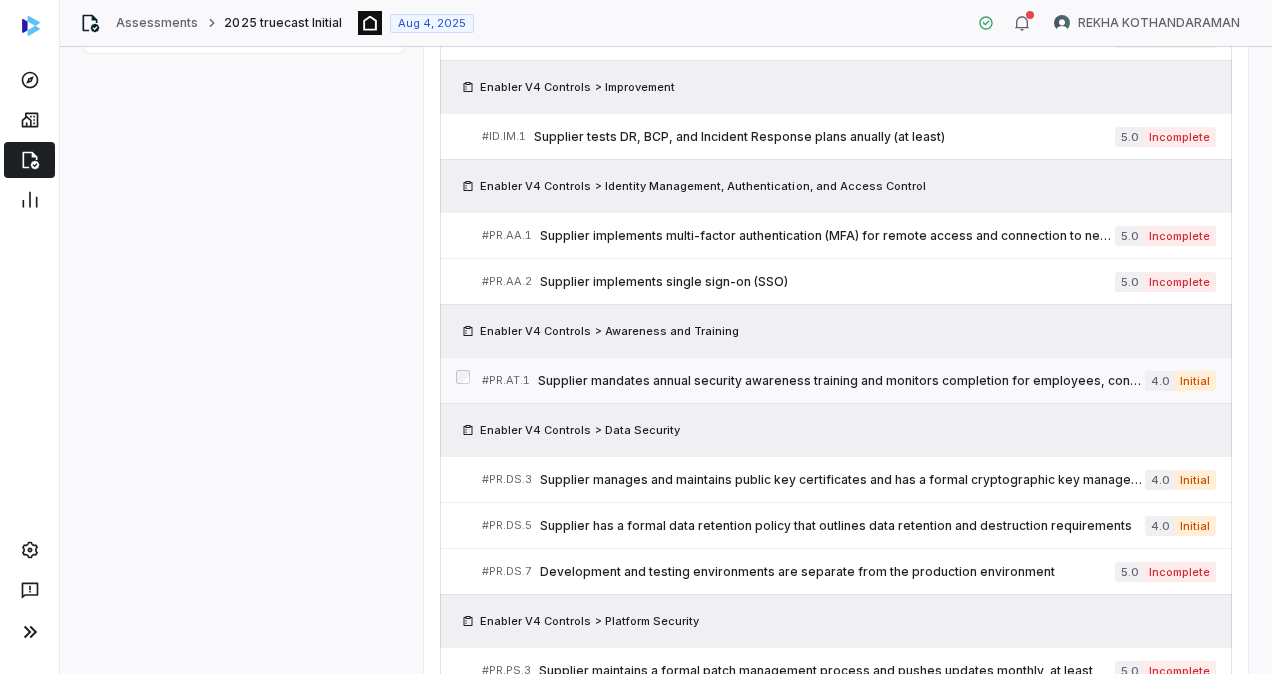 click on "Supplier mandates annual security awareness training and monitors completion for employees, contractors, and cybersecurity suppliers, and tracks for completion" at bounding box center (841, 381) 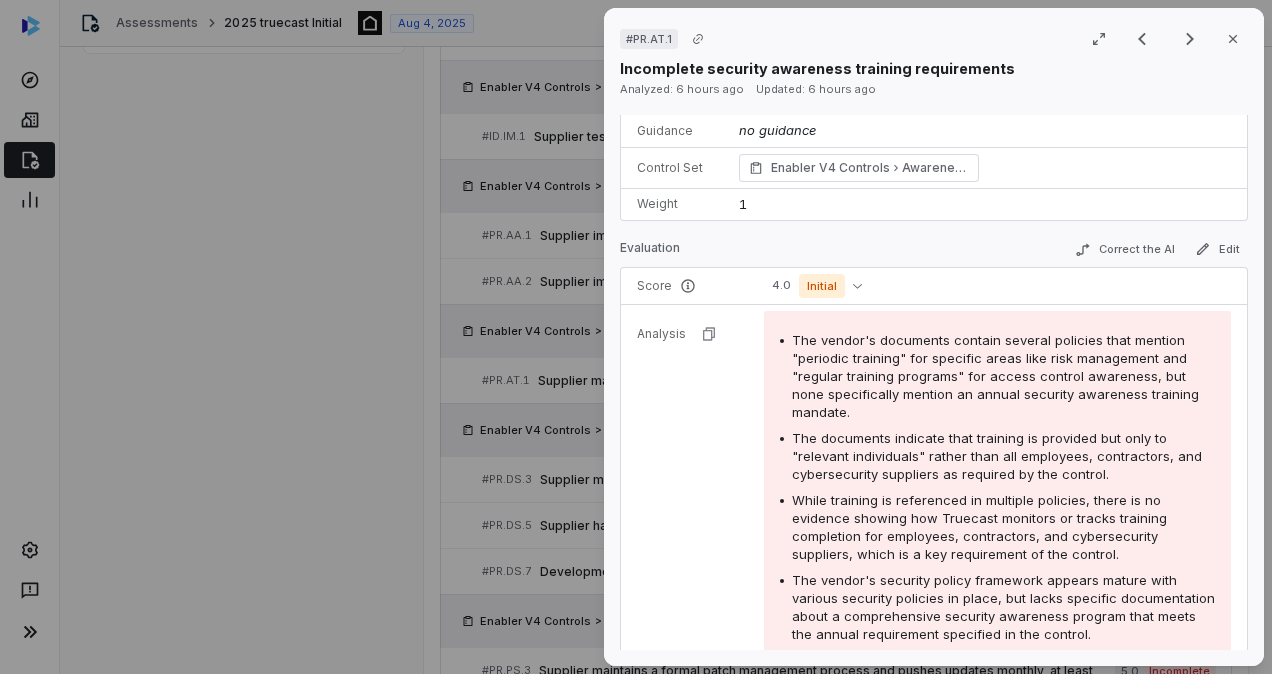 scroll, scrollTop: 0, scrollLeft: 0, axis: both 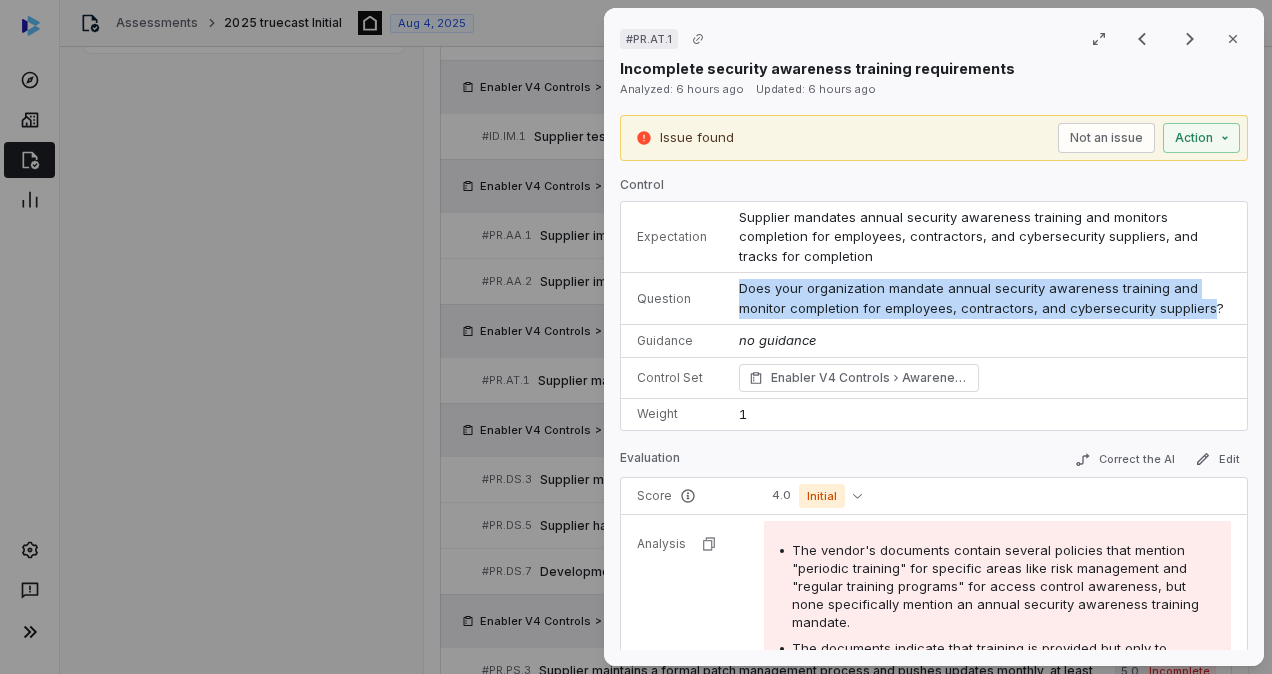 drag, startPoint x: 1204, startPoint y: 310, endPoint x: 728, endPoint y: 293, distance: 476.30347 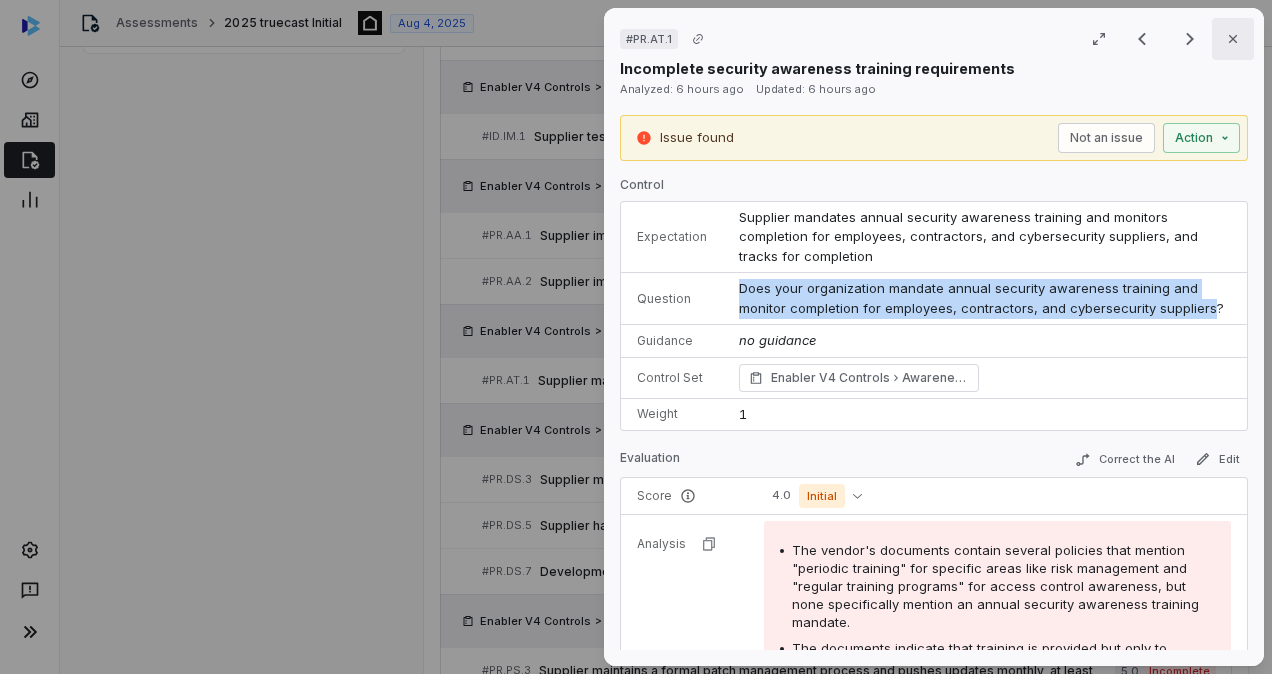 click 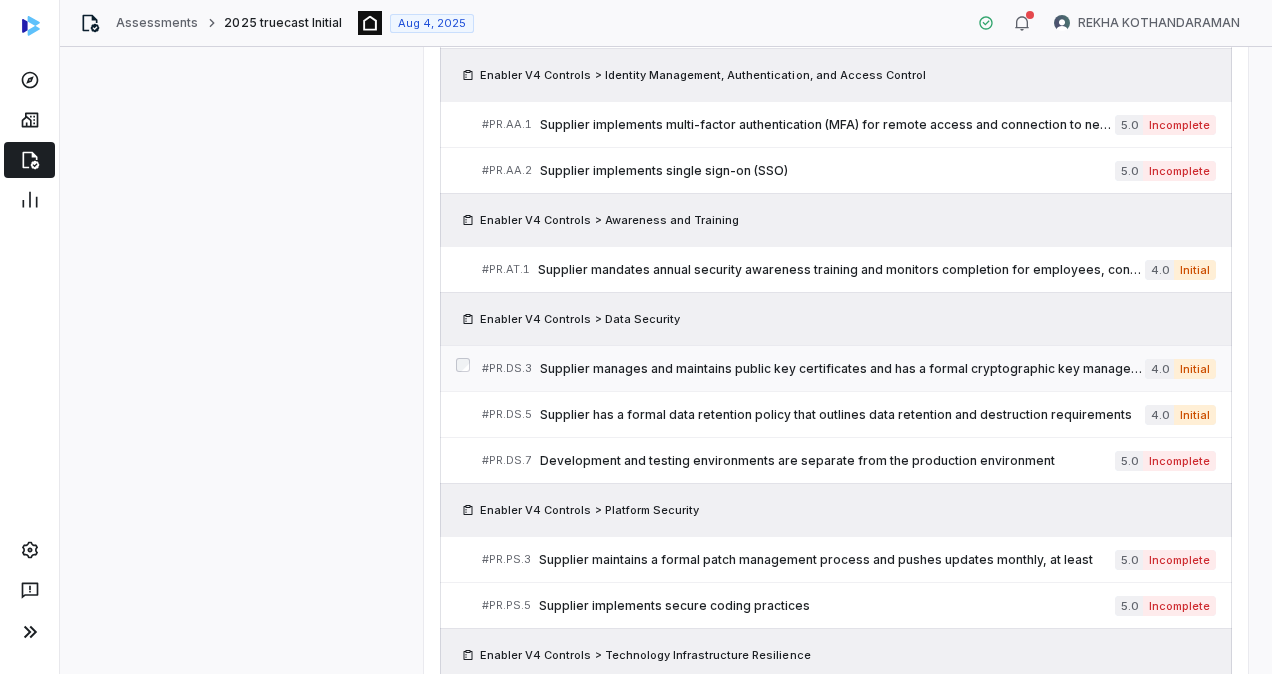 scroll, scrollTop: 833, scrollLeft: 0, axis: vertical 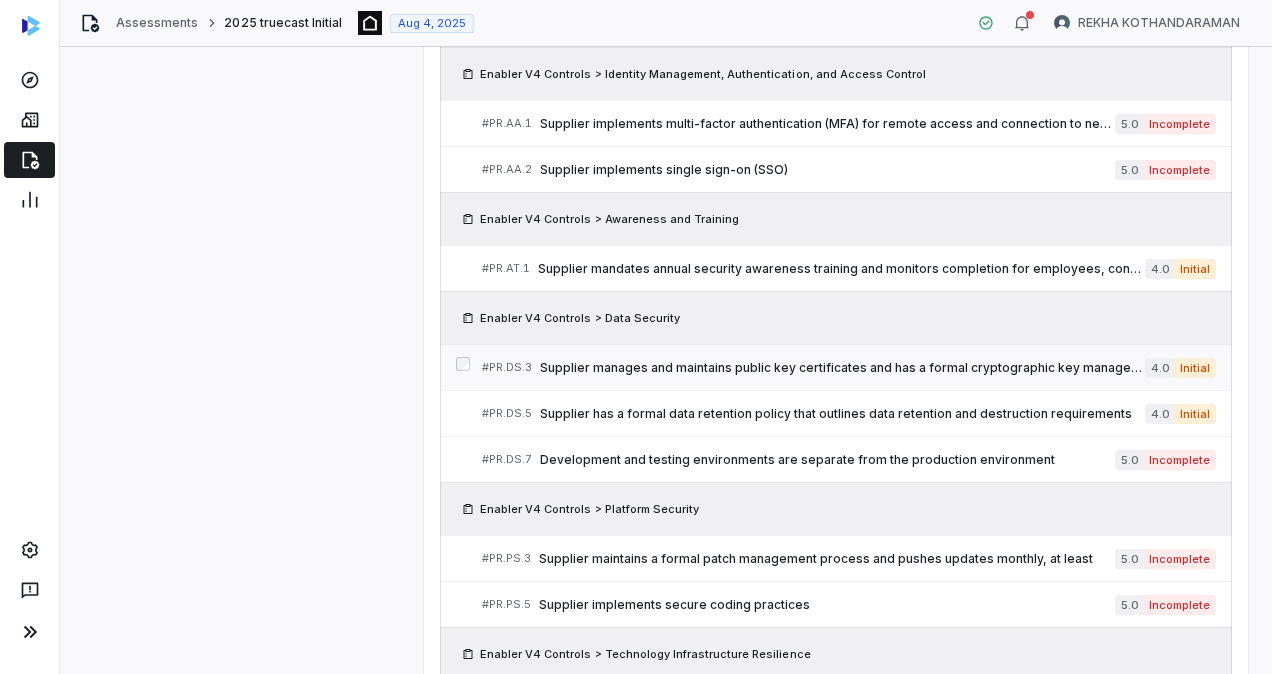 click on "Supplier manages and maintains public key certificates and has a formal cryptographic key management policy" at bounding box center [842, 368] 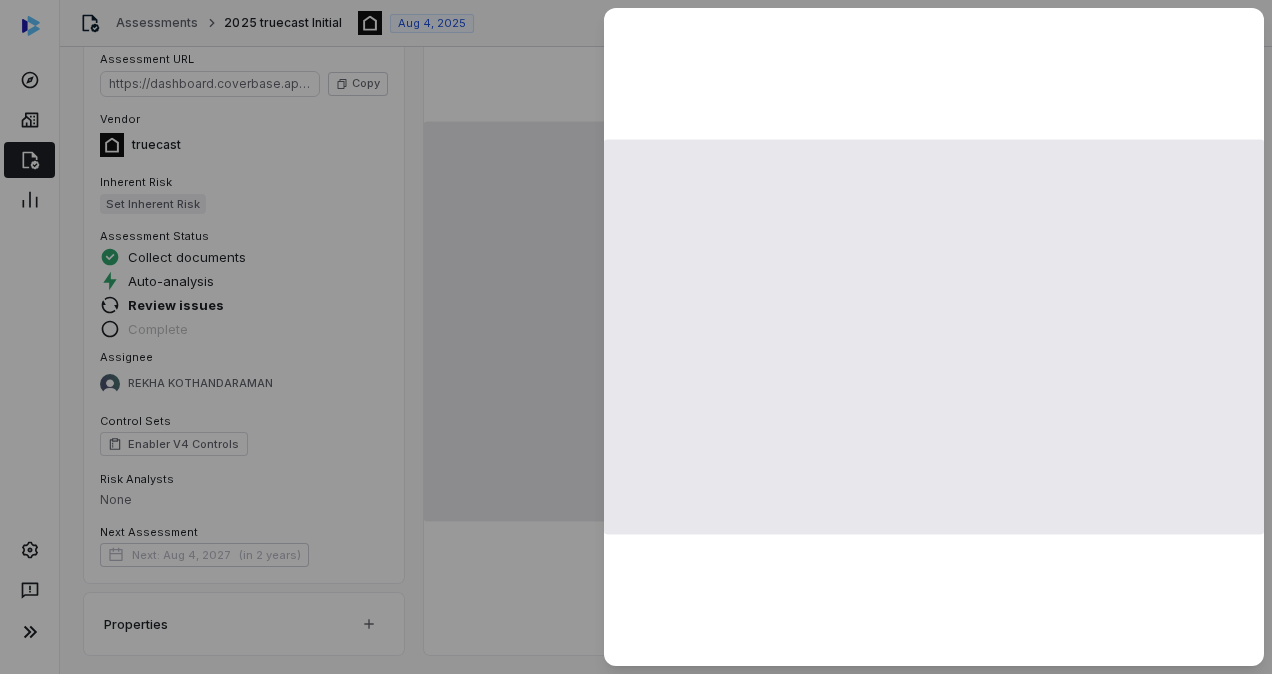 scroll, scrollTop: 833, scrollLeft: 0, axis: vertical 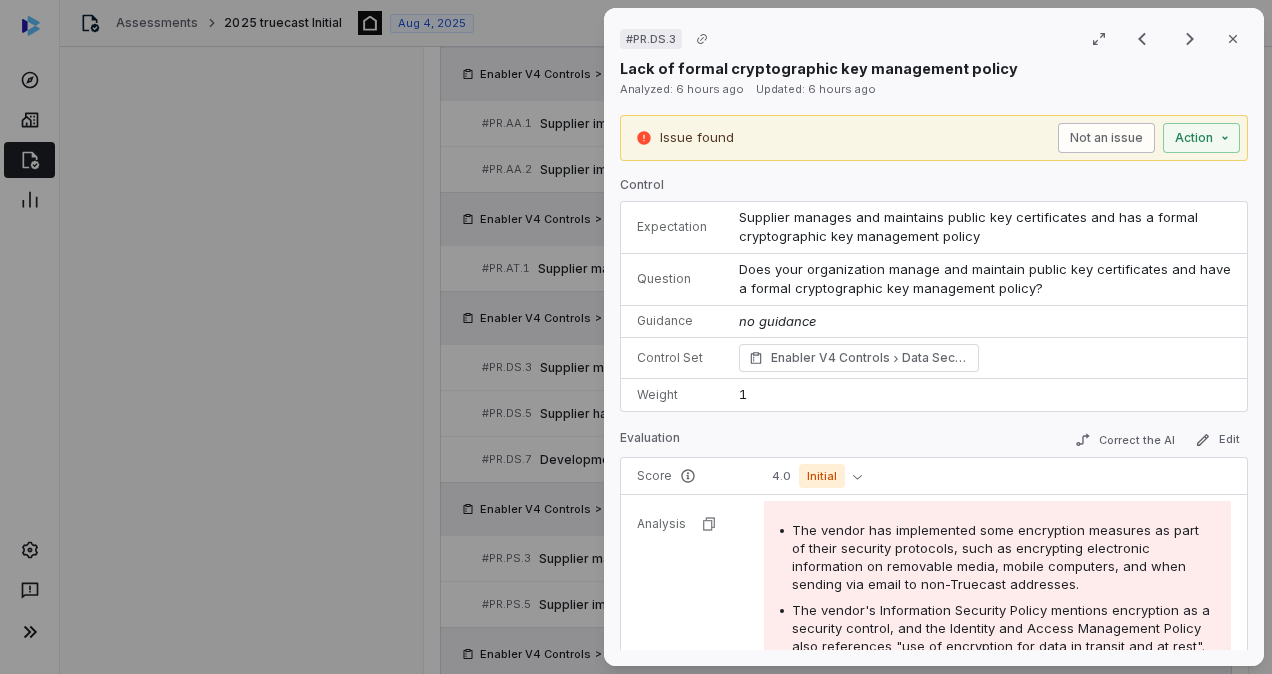 click on "Not an issue" at bounding box center [1106, 138] 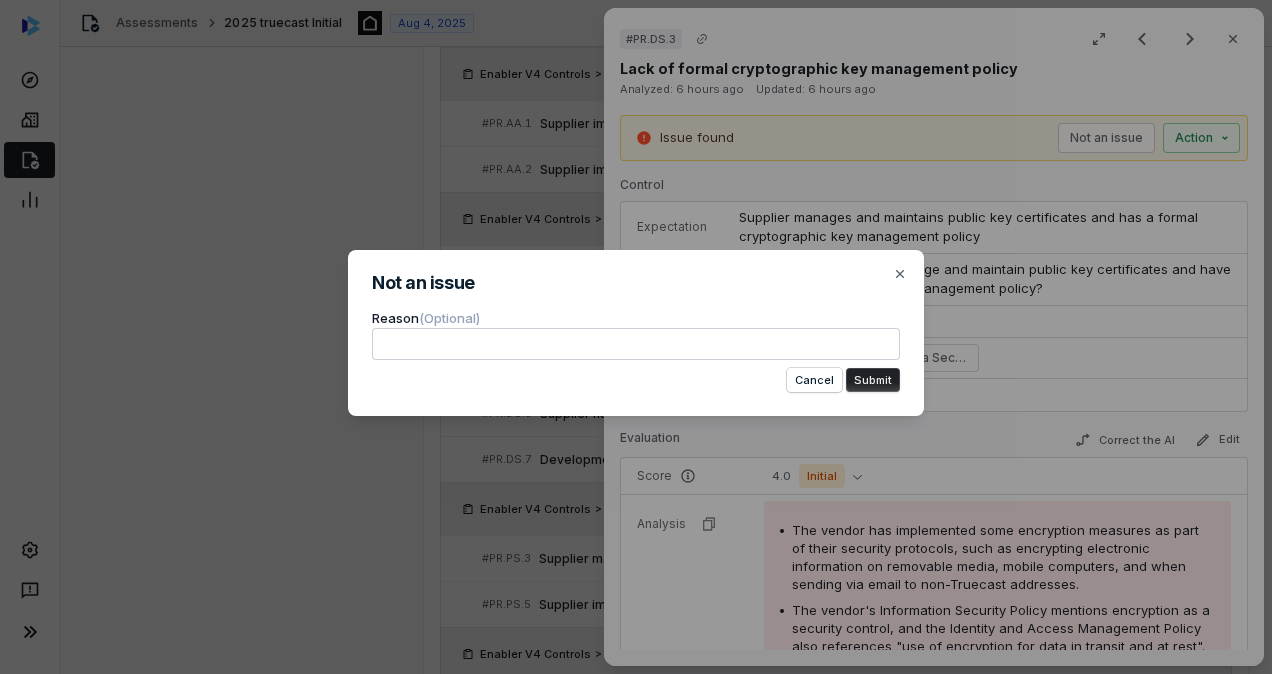 click at bounding box center [636, 344] 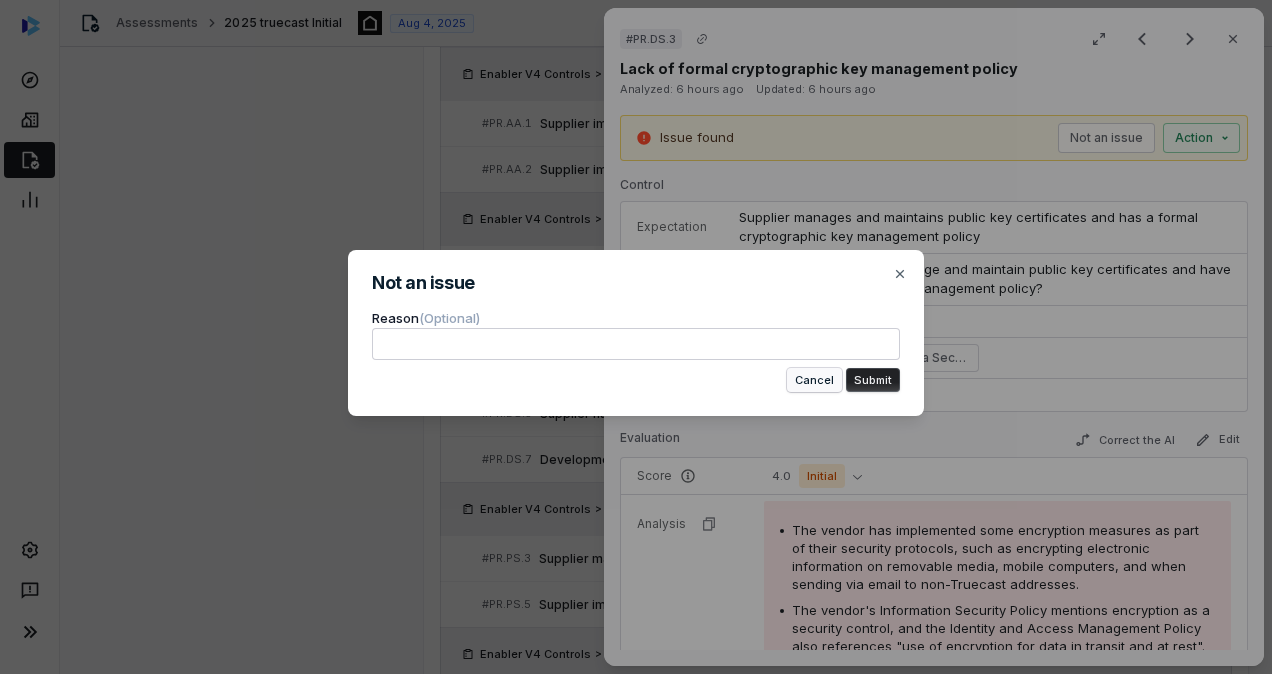 click on "Cancel" at bounding box center [814, 380] 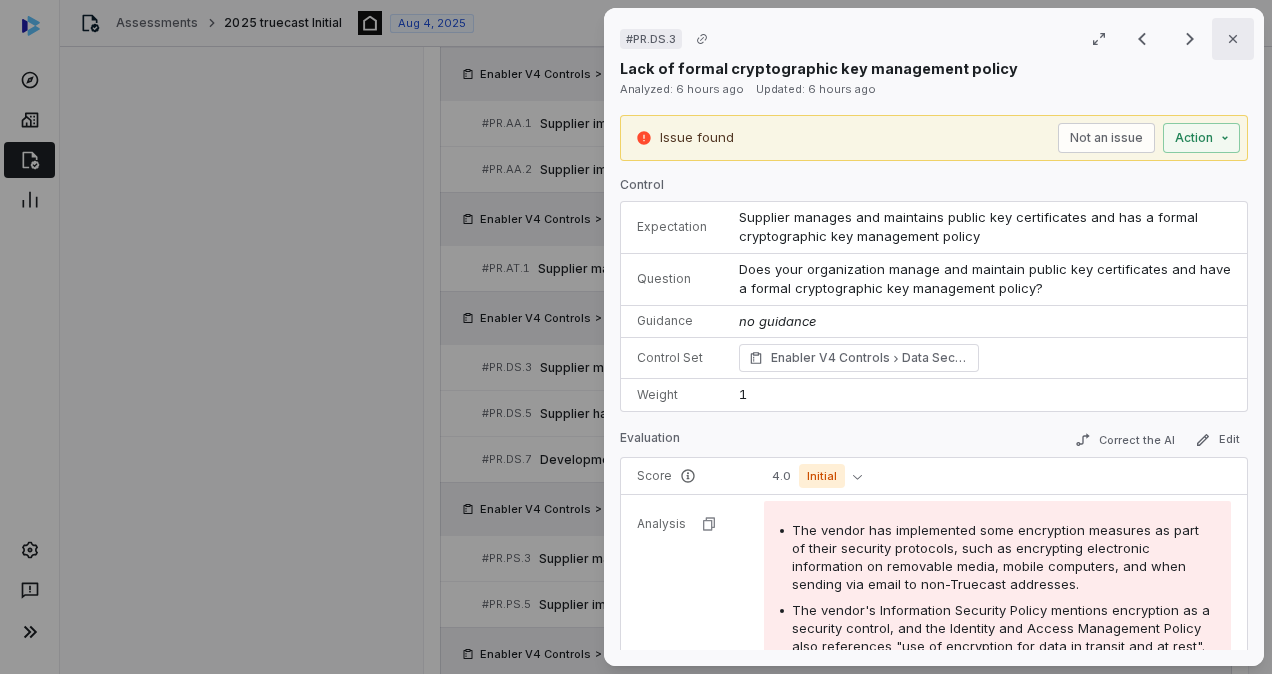 click 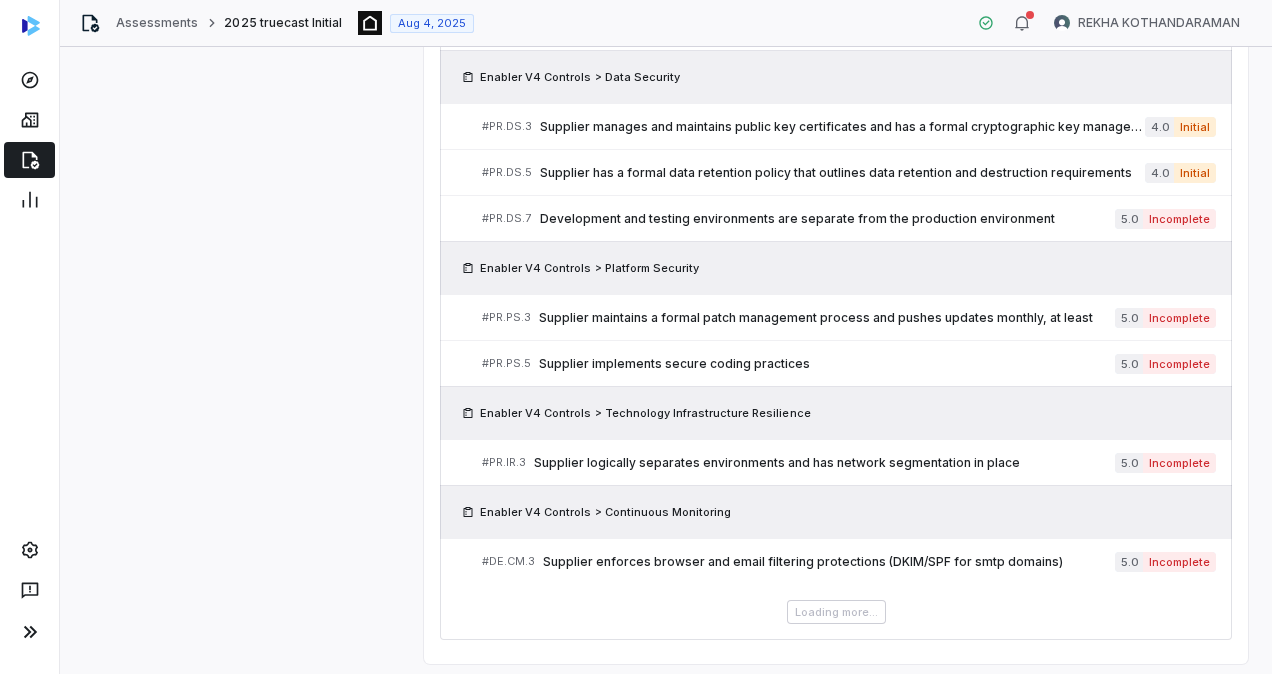 scroll, scrollTop: 1018, scrollLeft: 0, axis: vertical 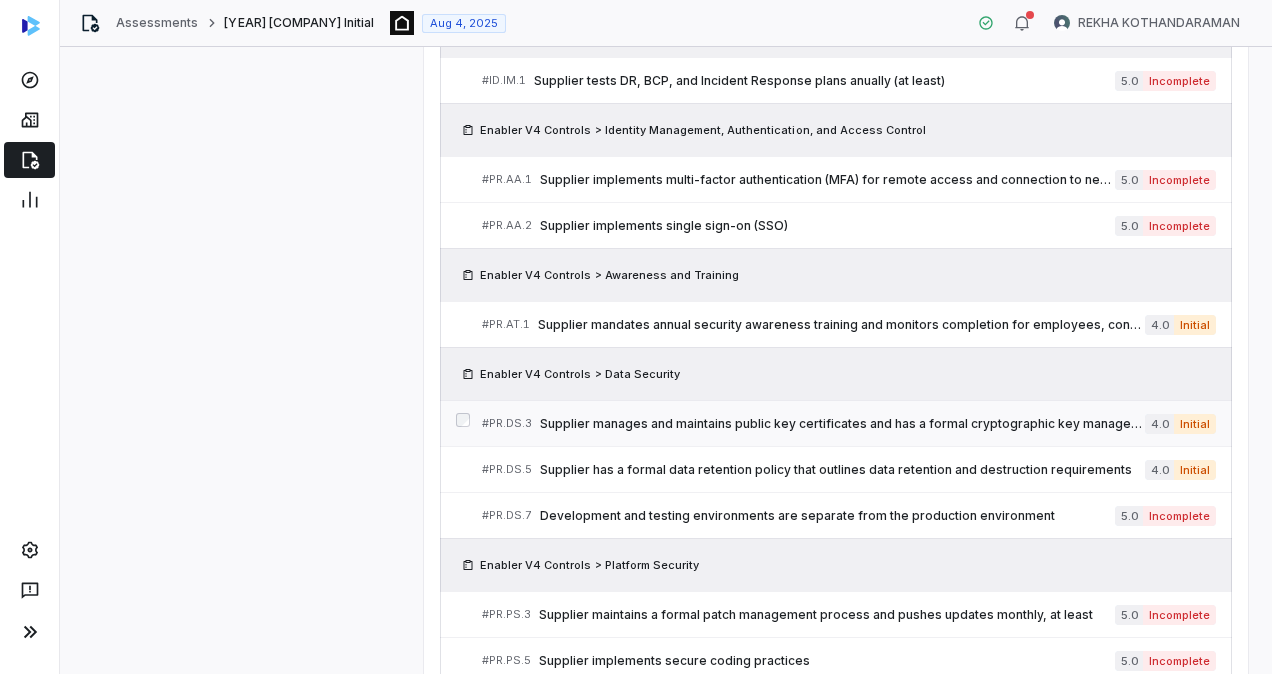 click on "Supplier manages and maintains public key certificates and has a formal cryptographic key management policy" at bounding box center [842, 424] 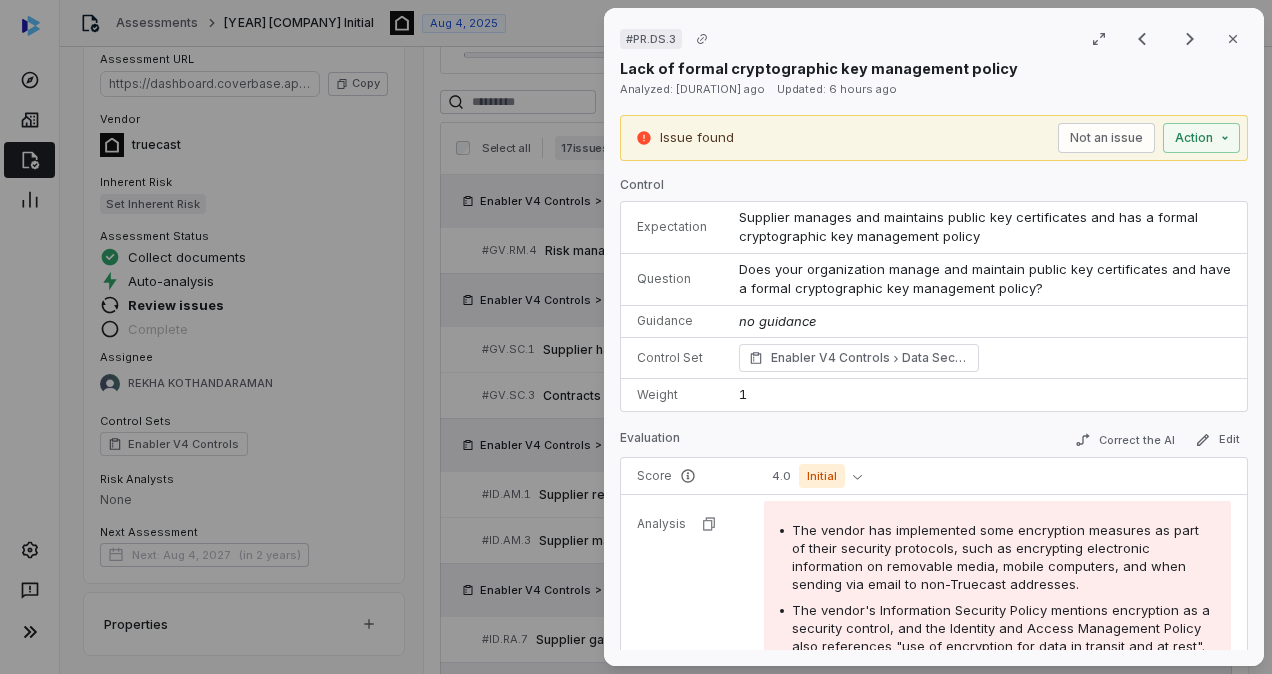 scroll, scrollTop: 777, scrollLeft: 0, axis: vertical 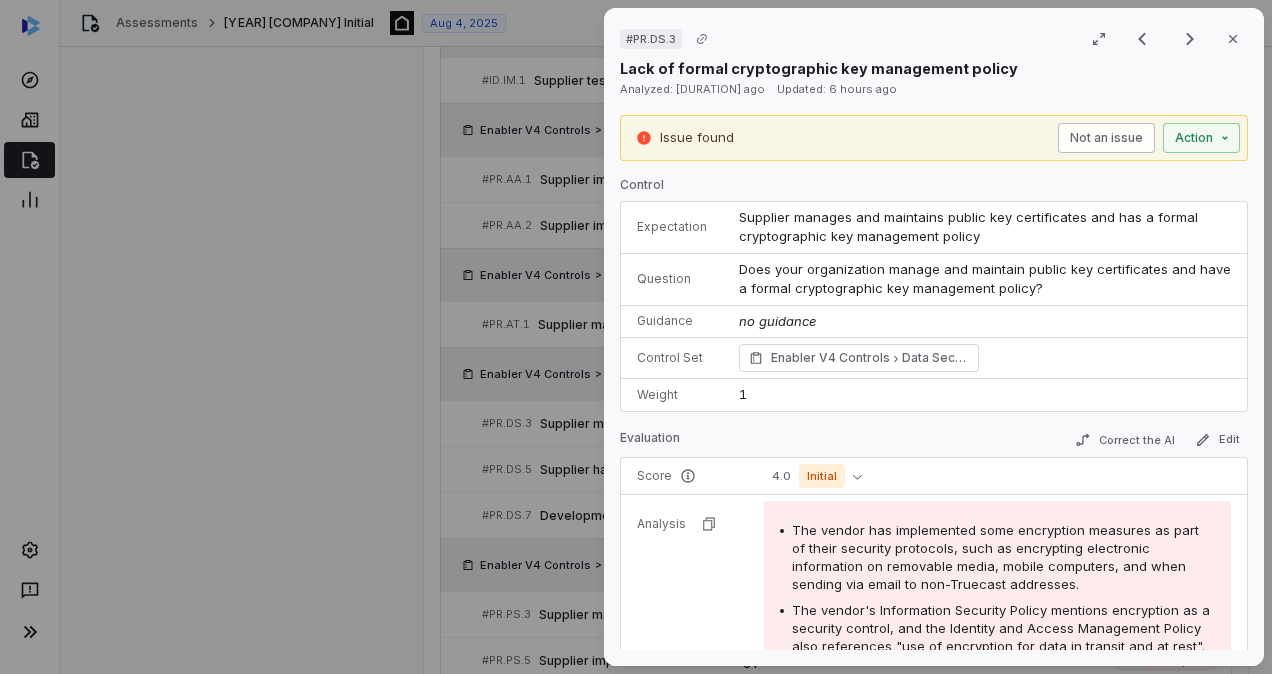 click on "Not an issue" at bounding box center [1106, 138] 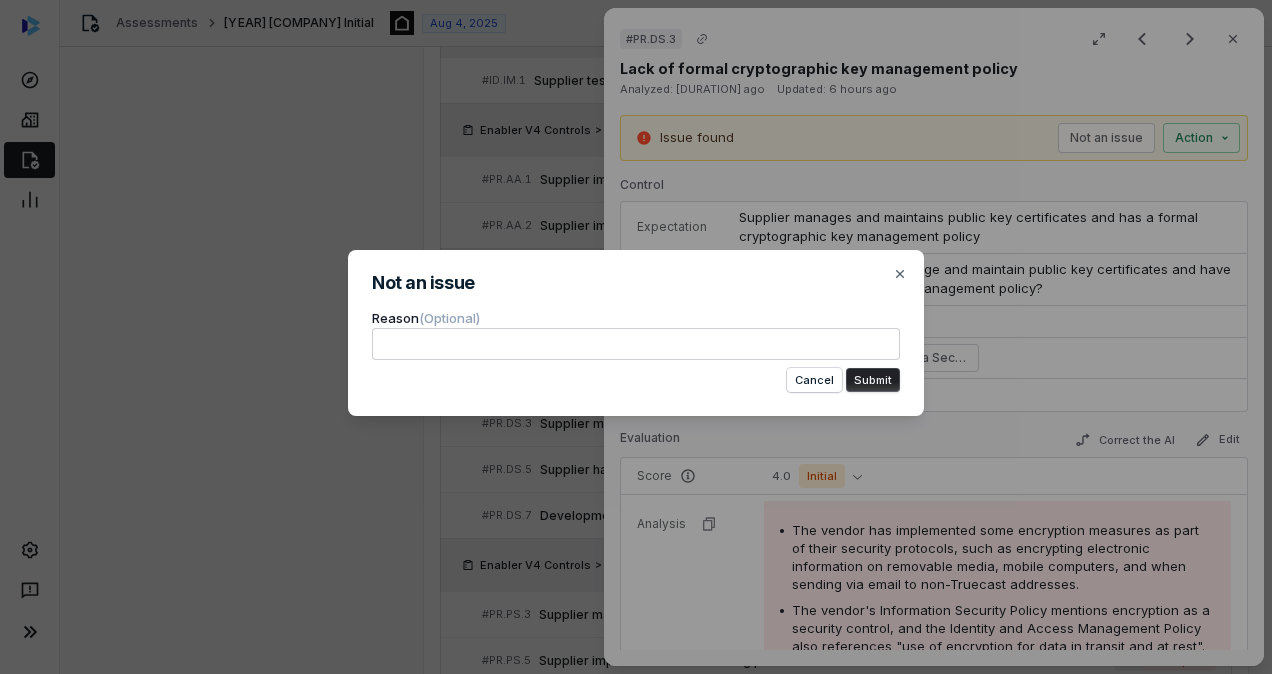 type 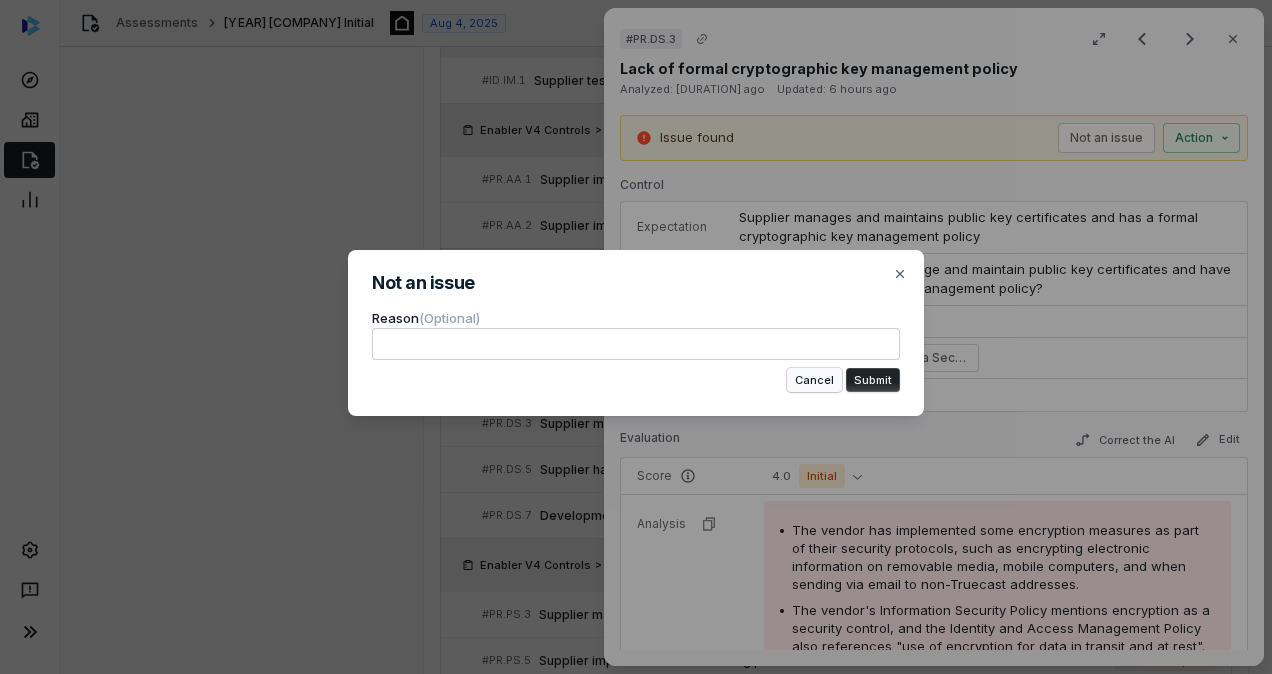 click on "Cancel" at bounding box center [814, 380] 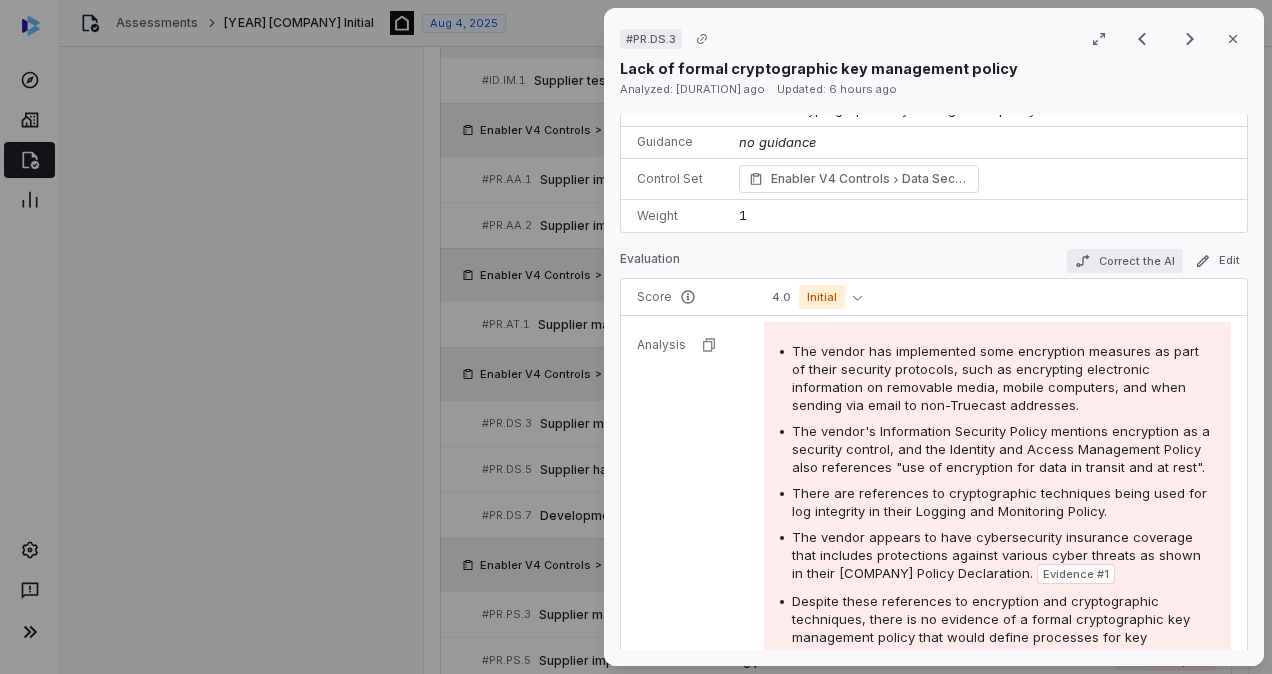scroll, scrollTop: 180, scrollLeft: 0, axis: vertical 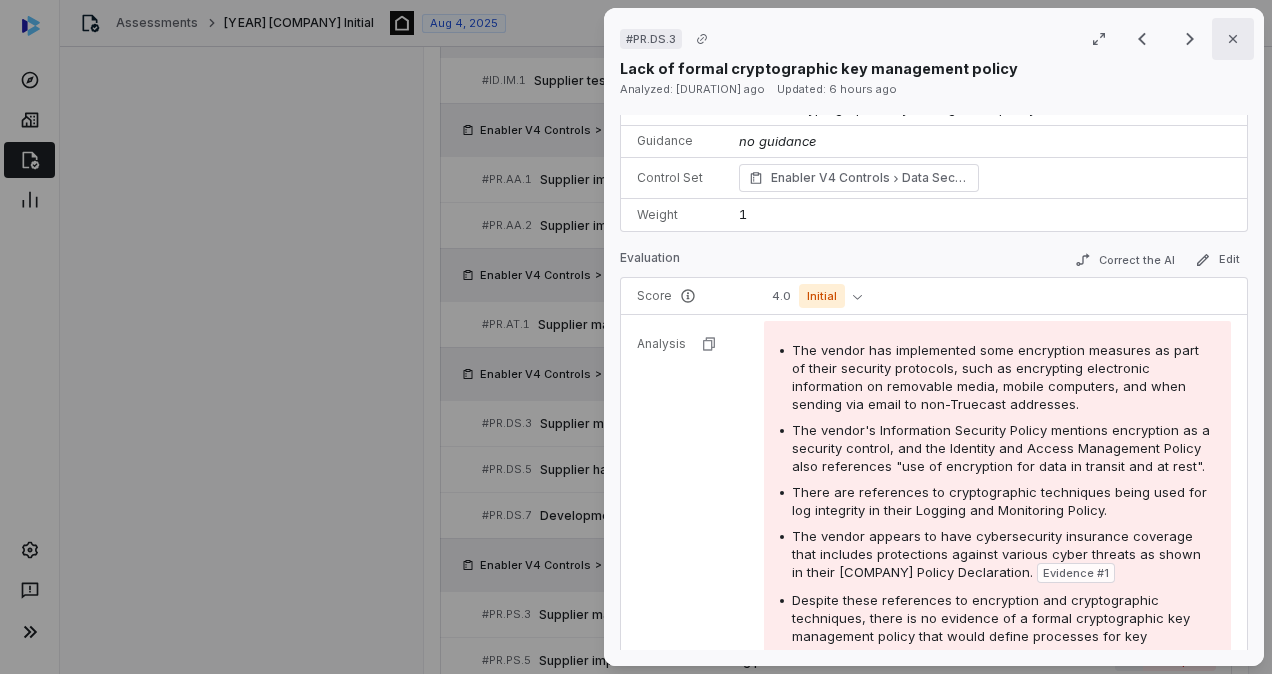 click on "Close" at bounding box center [1233, 39] 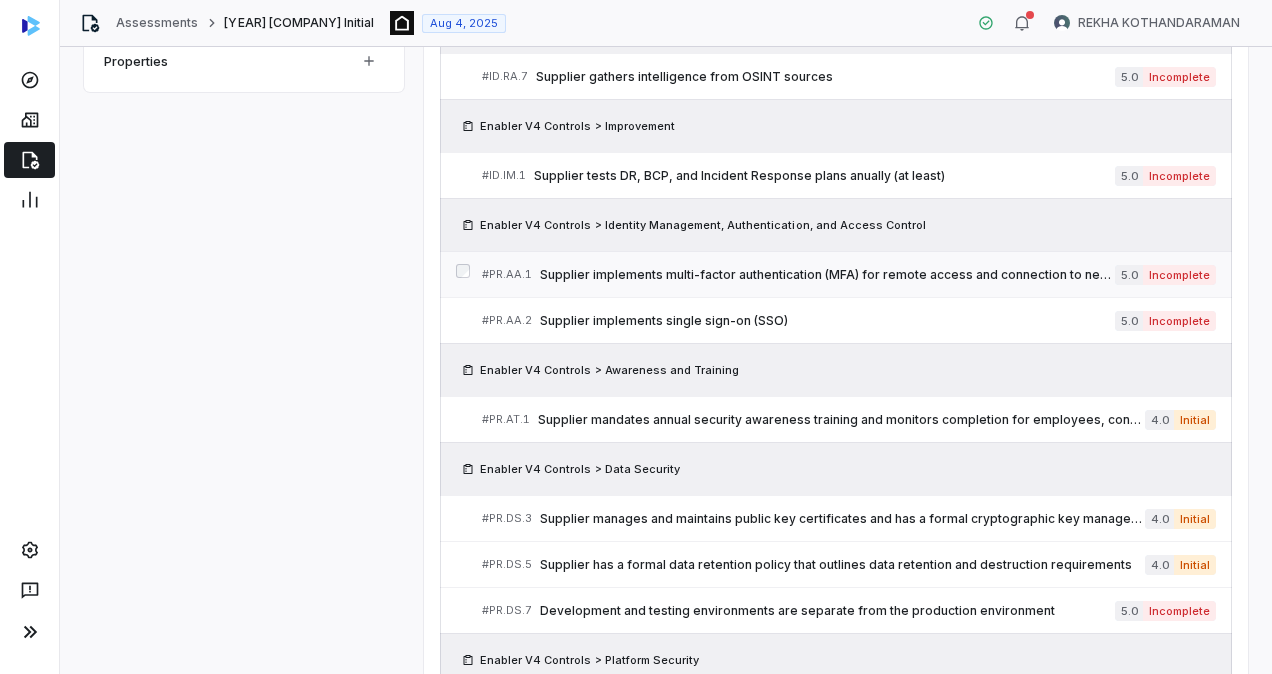scroll, scrollTop: 689, scrollLeft: 0, axis: vertical 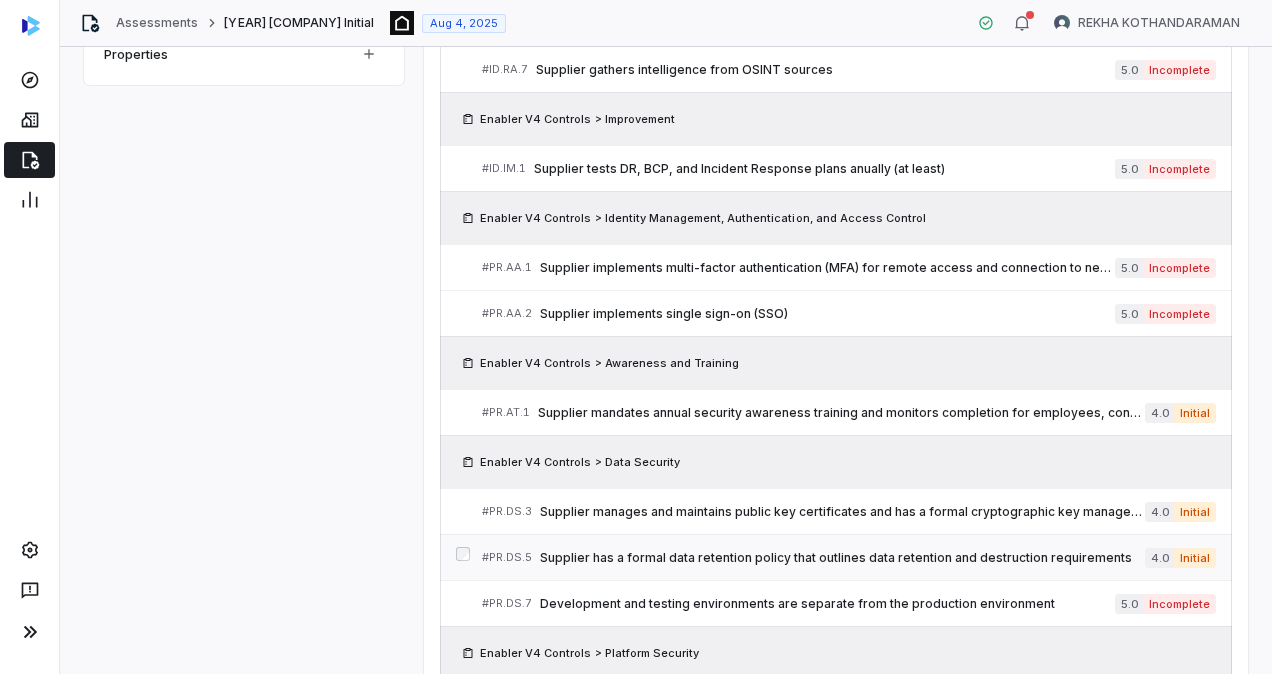 click on "Supplier has a formal data retention policy that outlines data retention and destruction requirements" at bounding box center (842, 558) 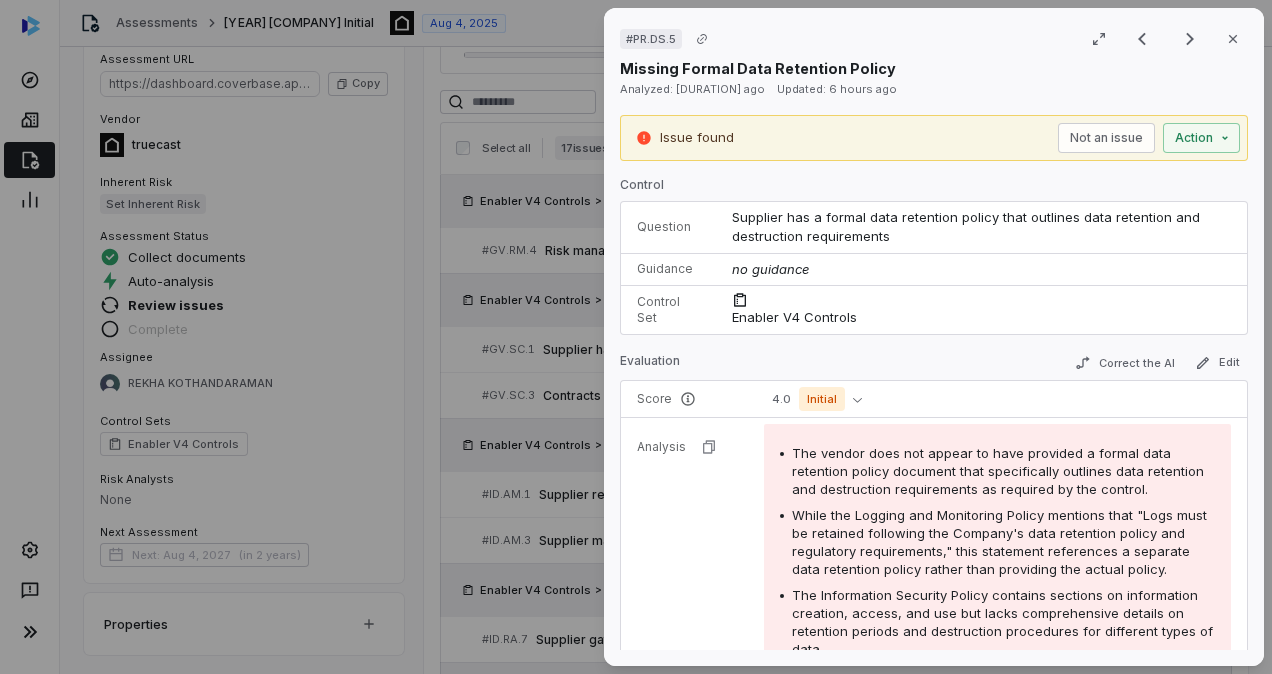 scroll, scrollTop: 689, scrollLeft: 0, axis: vertical 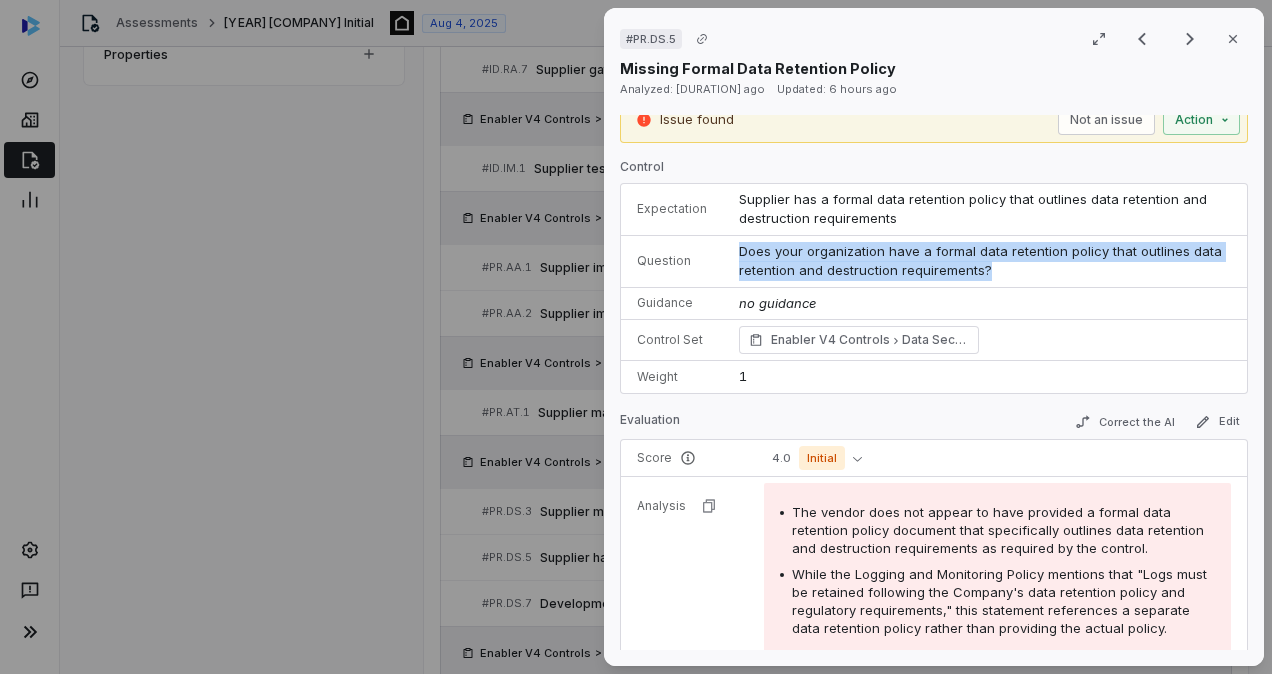 drag, startPoint x: 993, startPoint y: 269, endPoint x: 730, endPoint y: 254, distance: 263.4274 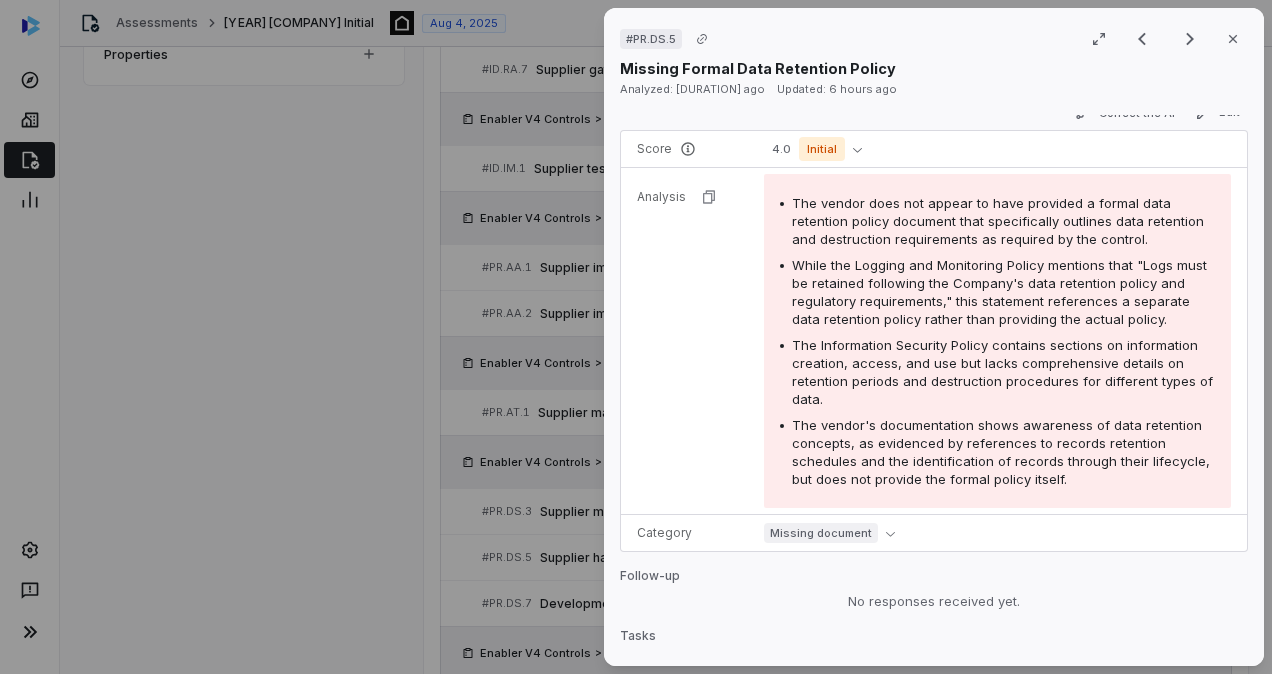 scroll, scrollTop: 328, scrollLeft: 0, axis: vertical 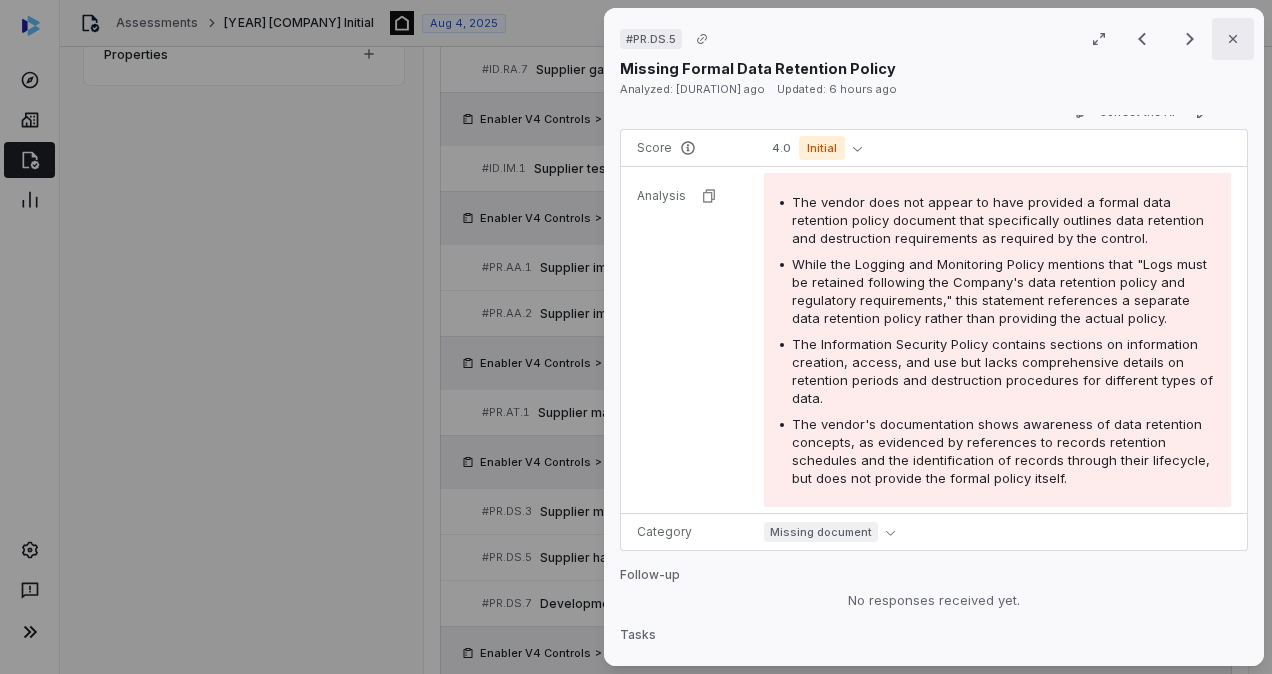 click 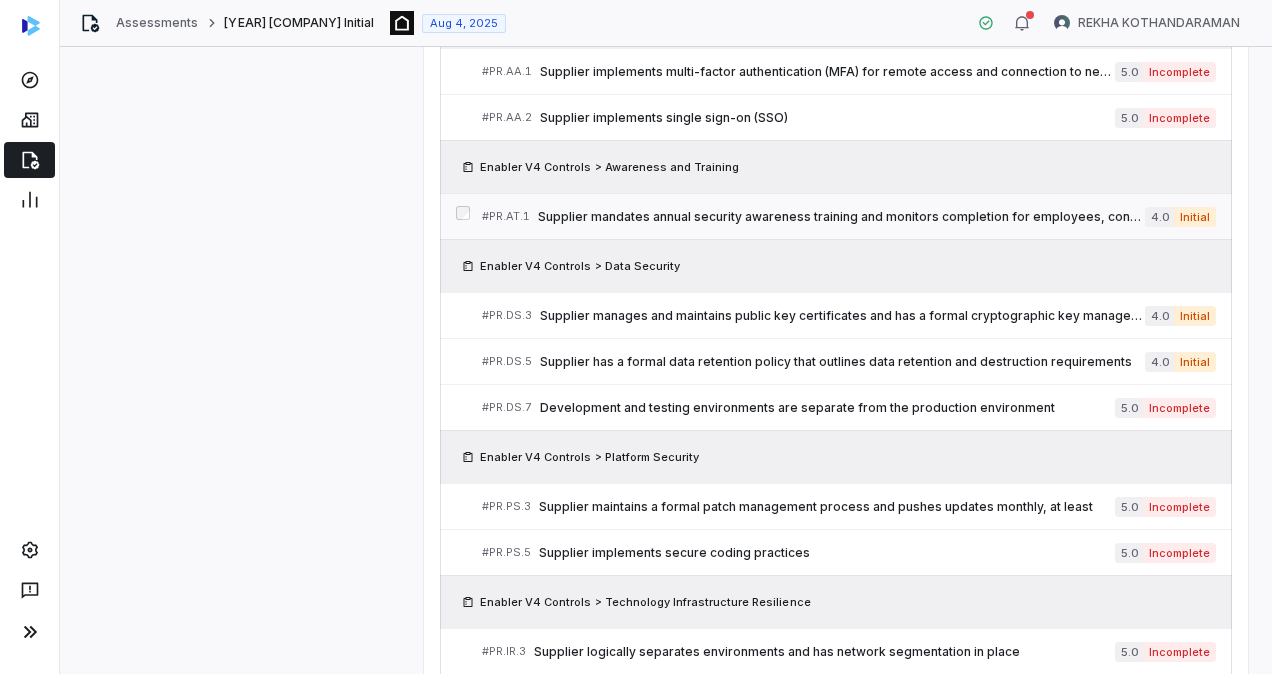 scroll, scrollTop: 888, scrollLeft: 0, axis: vertical 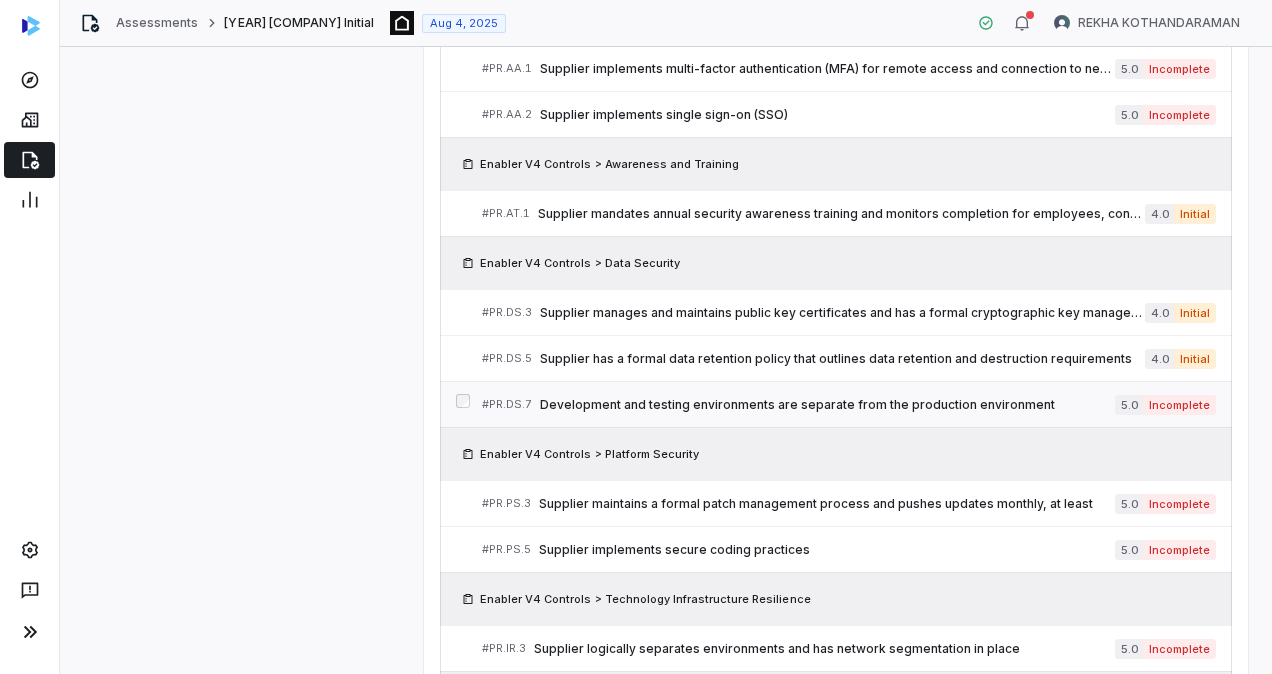 click on "Development and testing environments are separate from the production environment" at bounding box center (827, 405) 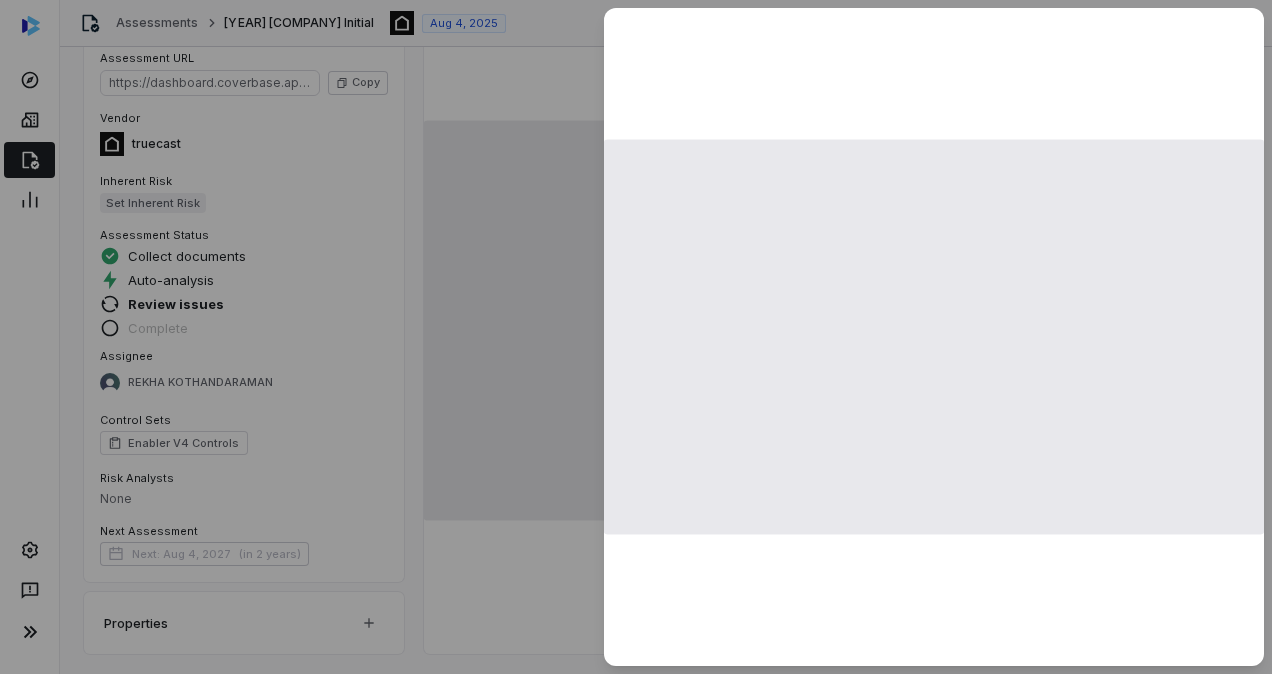 scroll, scrollTop: 888, scrollLeft: 0, axis: vertical 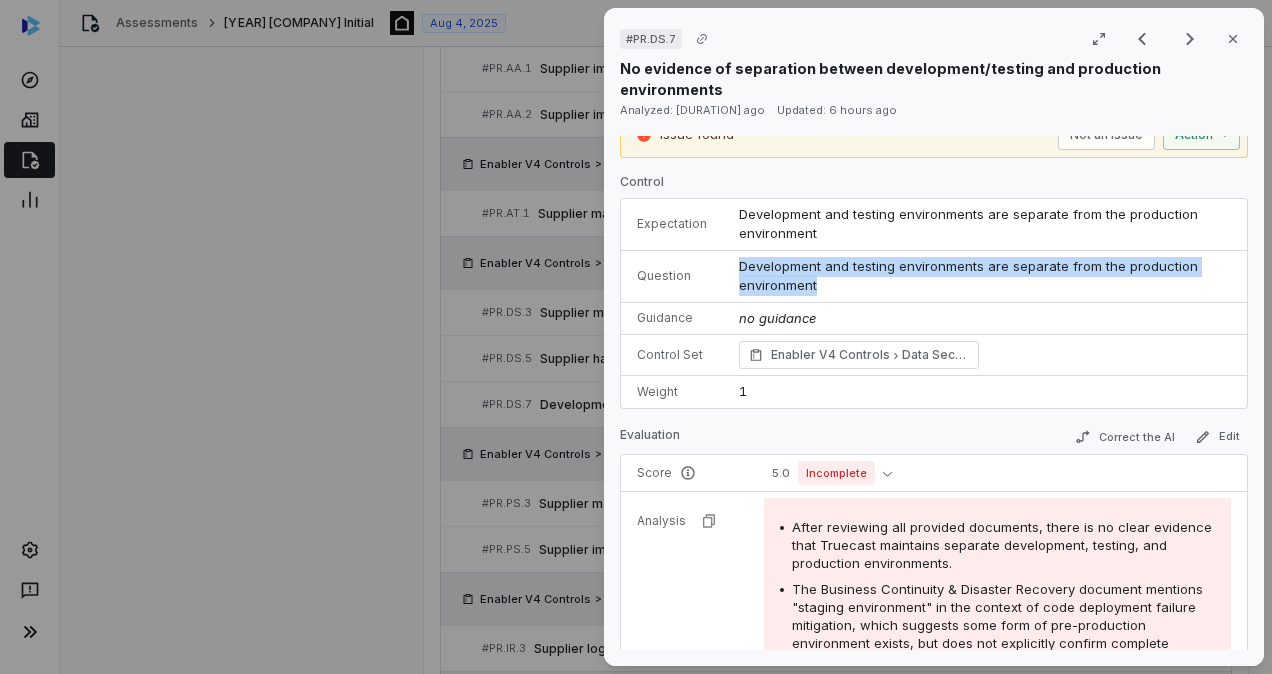 drag, startPoint x: 816, startPoint y: 266, endPoint x: 718, endPoint y: 252, distance: 98.99495 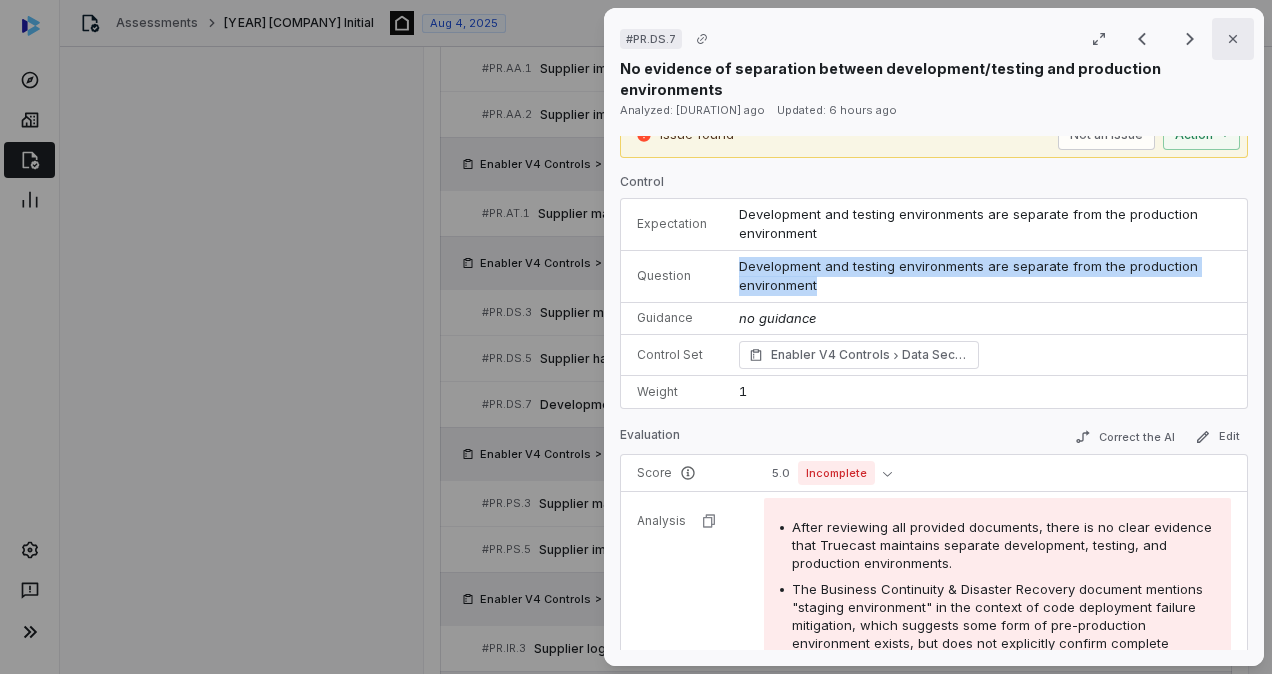click 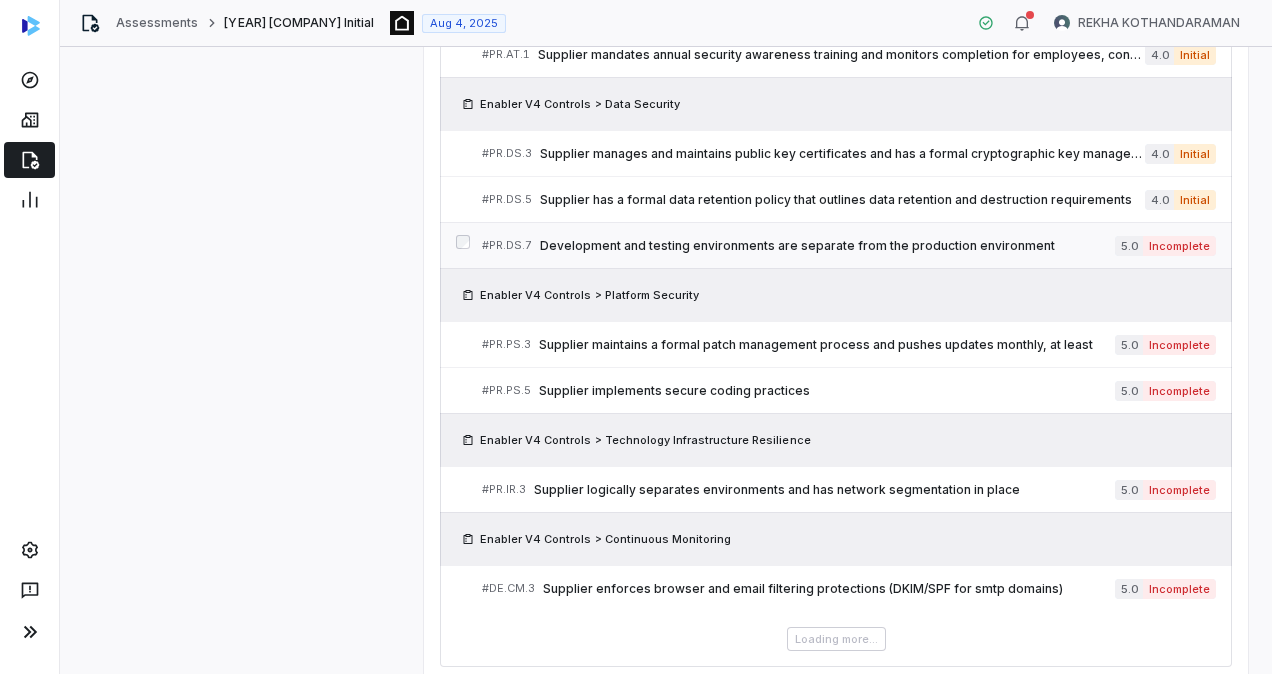scroll, scrollTop: 1048, scrollLeft: 0, axis: vertical 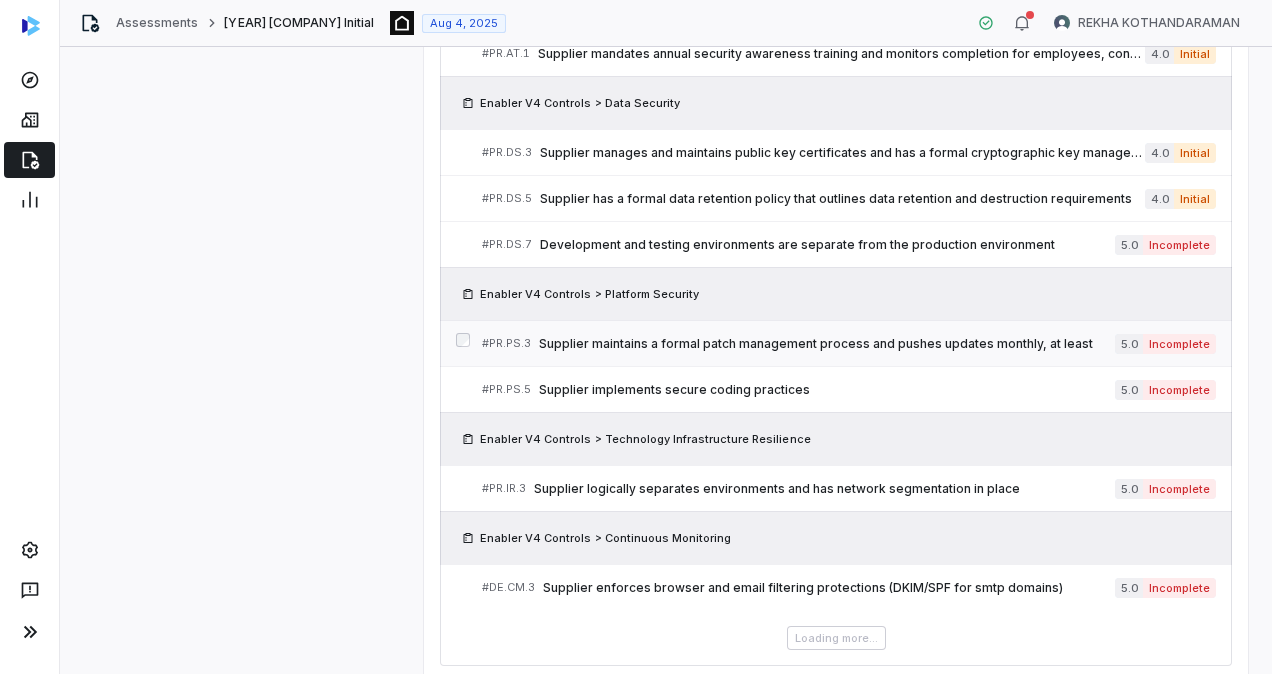 click on "Supplier maintains a formal patch management process and pushes updates monthly, at least" at bounding box center [827, 344] 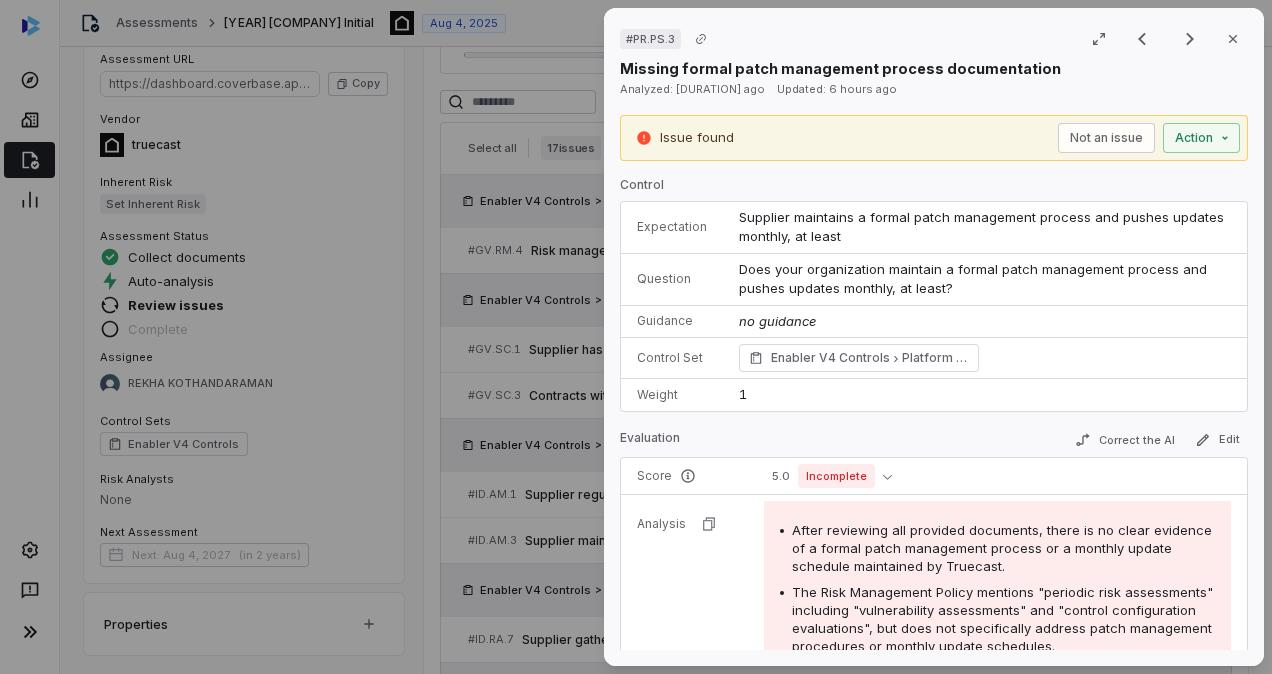 scroll, scrollTop: 1018, scrollLeft: 0, axis: vertical 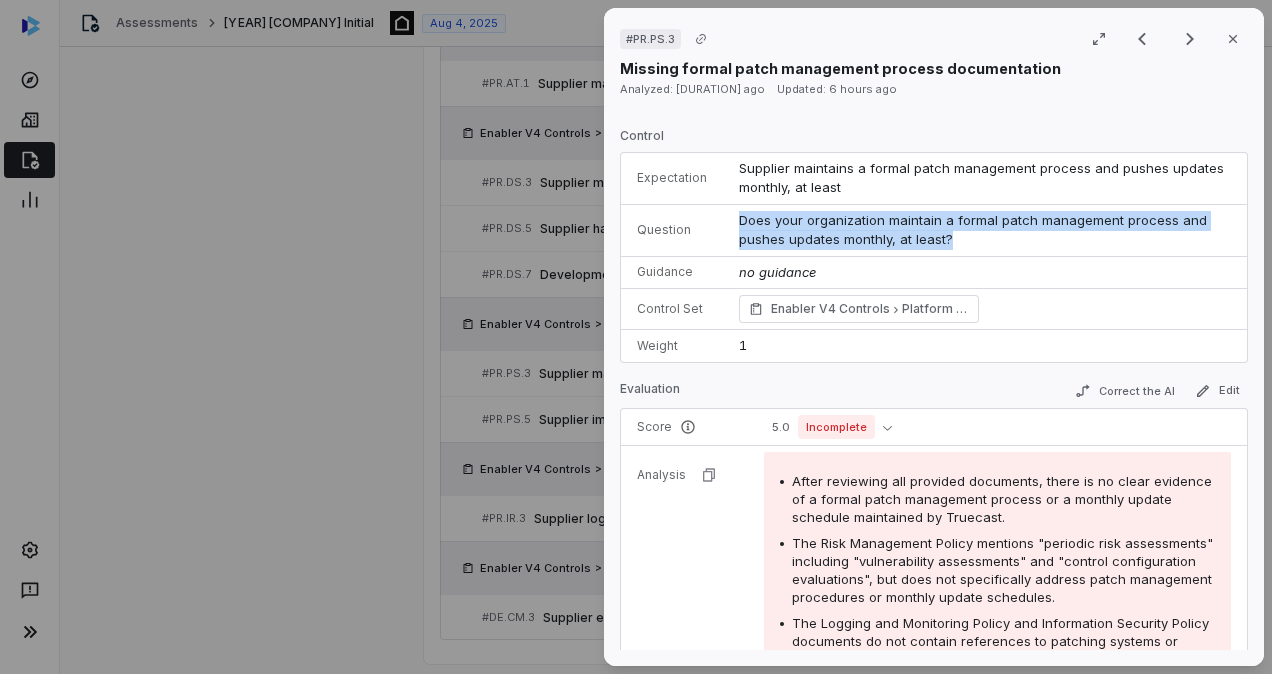 drag, startPoint x: 951, startPoint y: 232, endPoint x: 730, endPoint y: 218, distance: 221.443 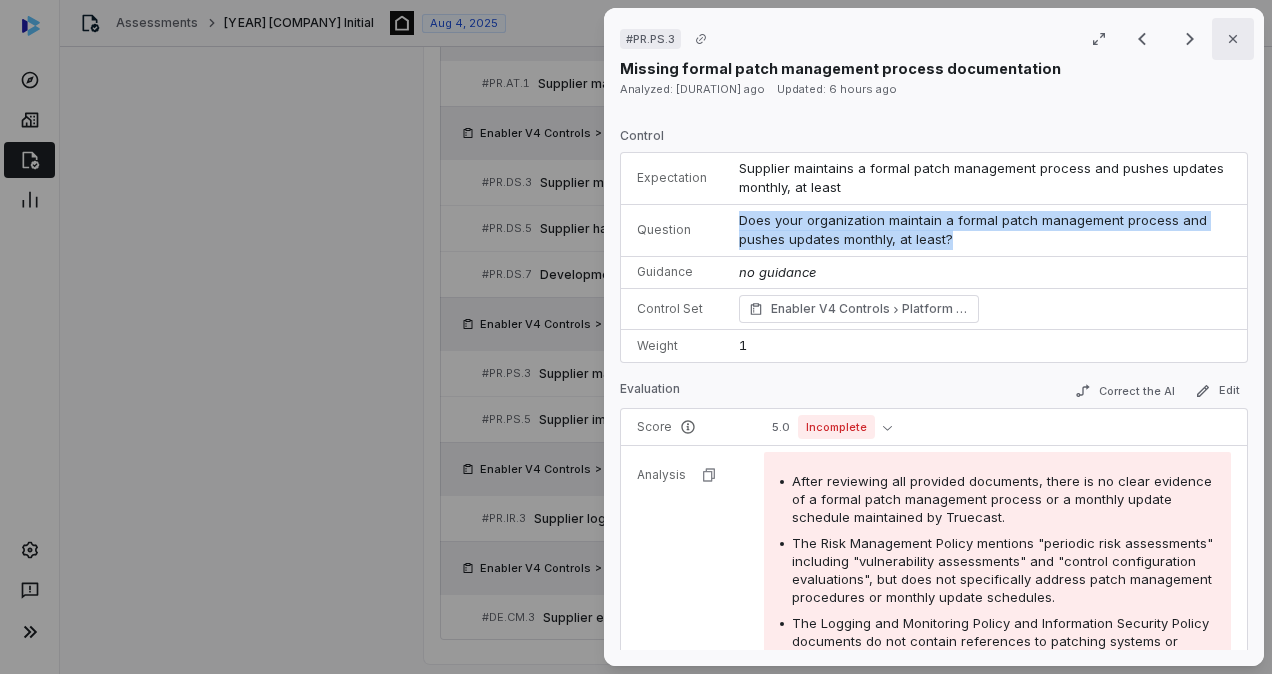 click 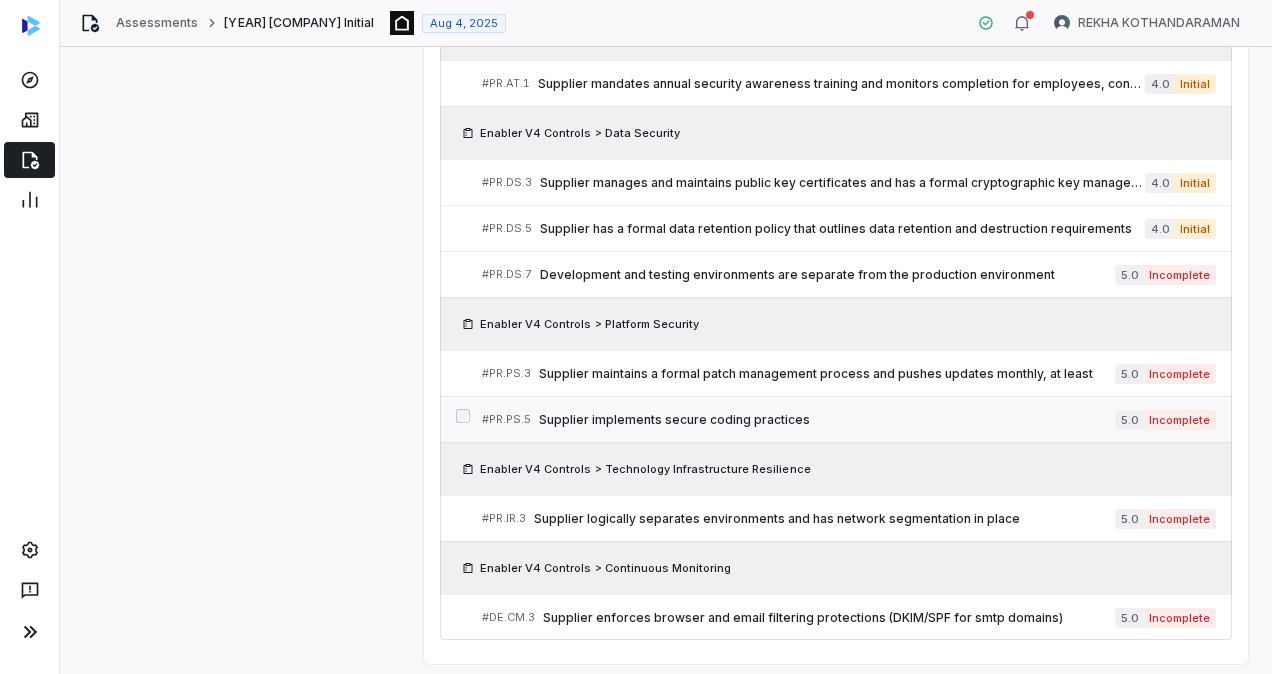 click on "Supplier implements secure coding practices" at bounding box center (827, 420) 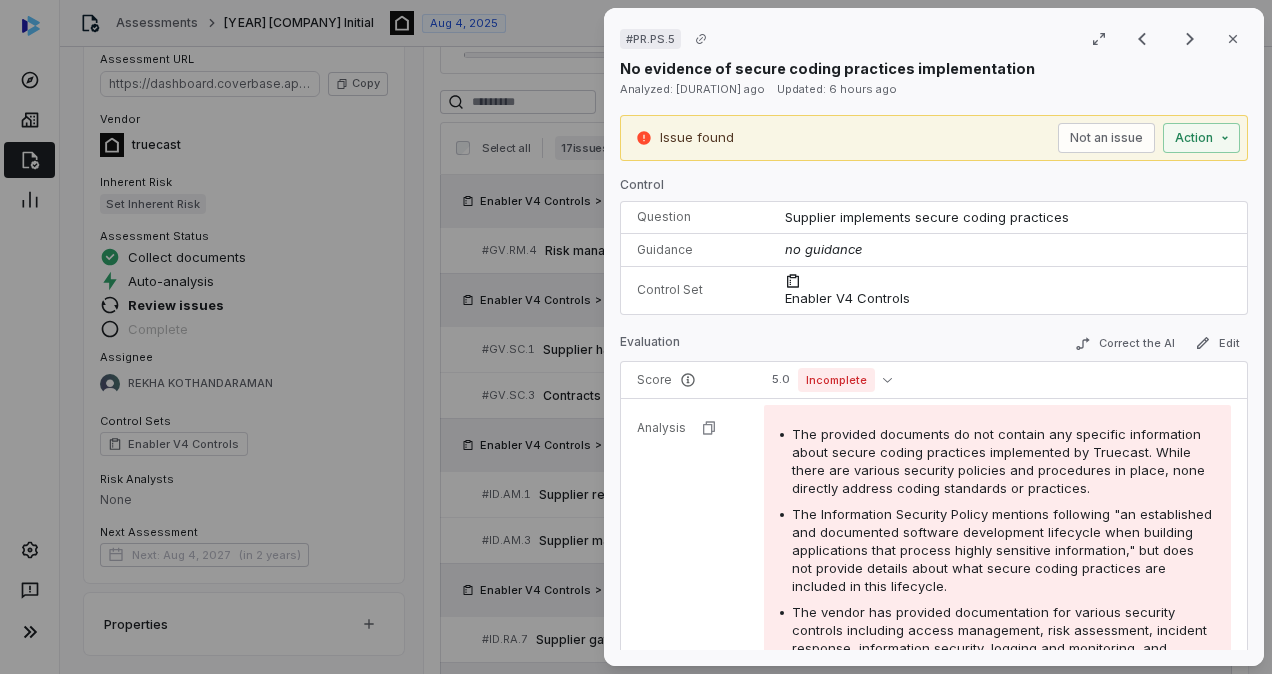 scroll, scrollTop: 1018, scrollLeft: 0, axis: vertical 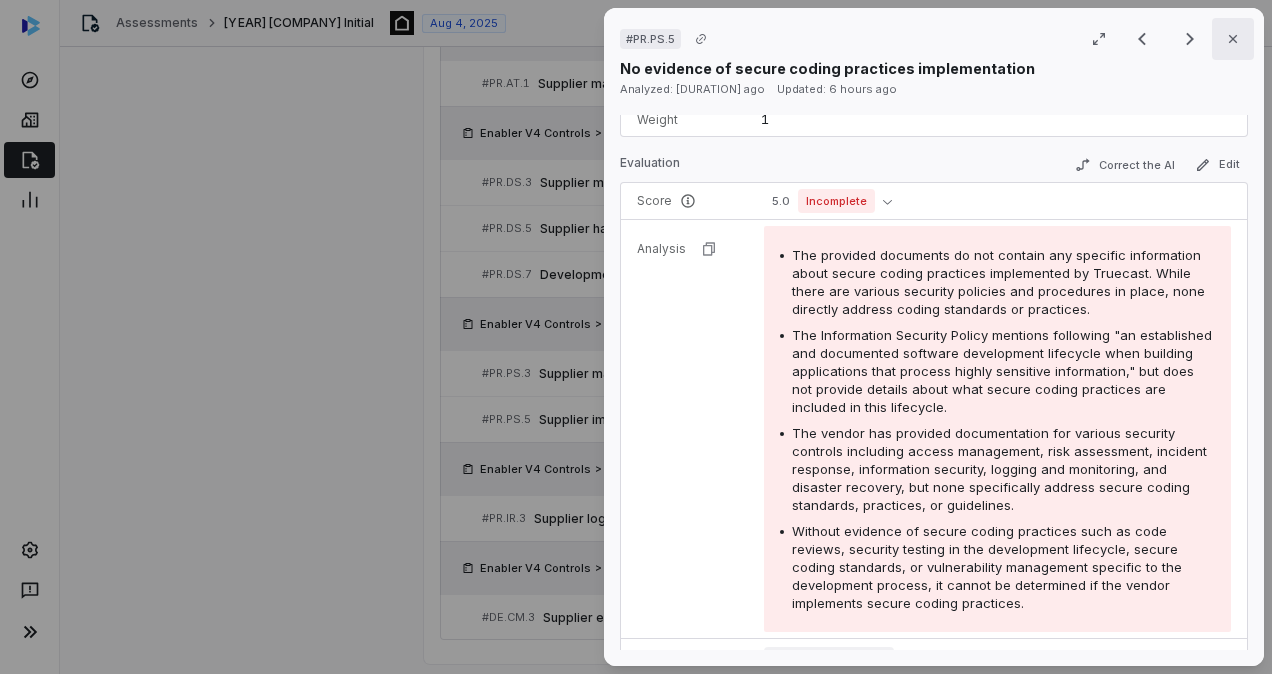 click 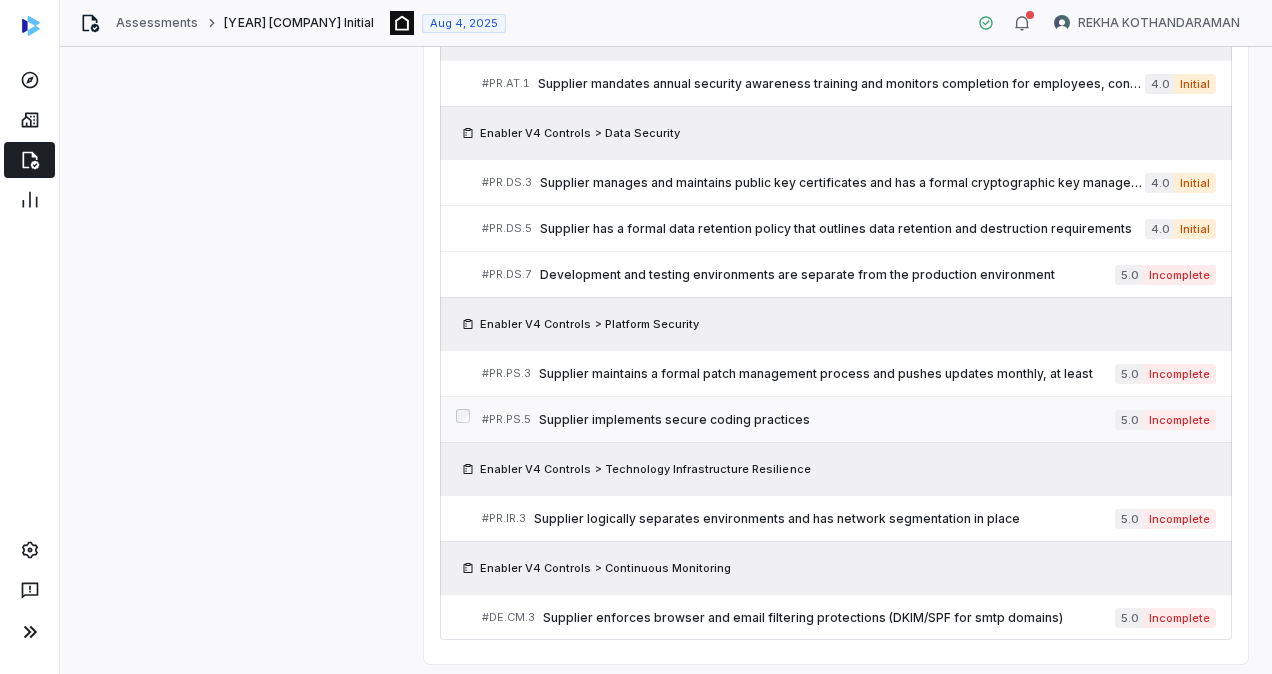 click on "Supplier implements secure coding practices" at bounding box center (827, 420) 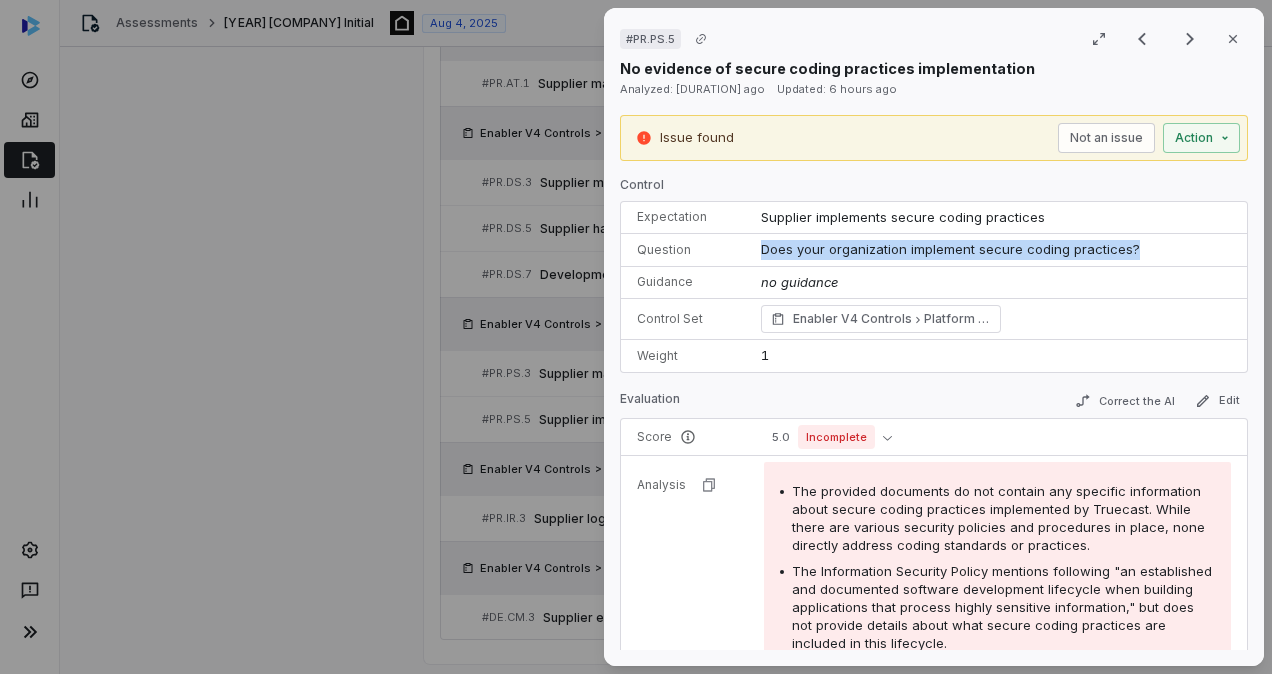 drag, startPoint x: 1132, startPoint y: 252, endPoint x: 742, endPoint y: 258, distance: 390.04614 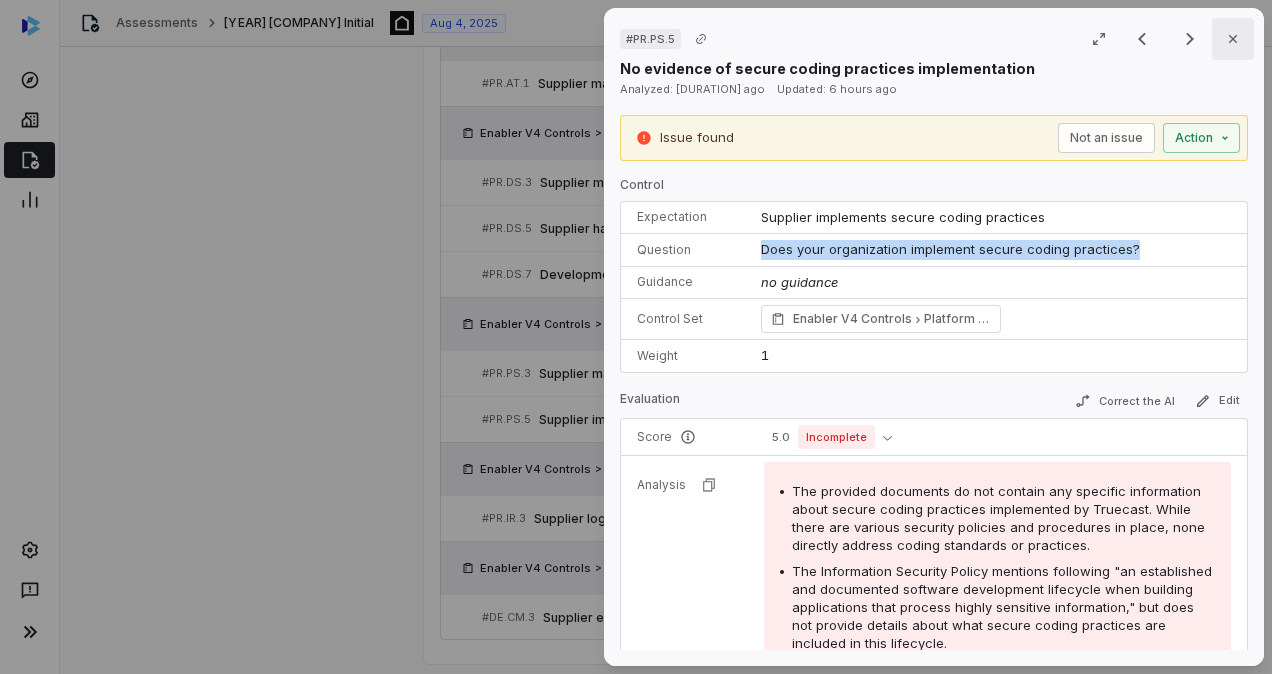 click 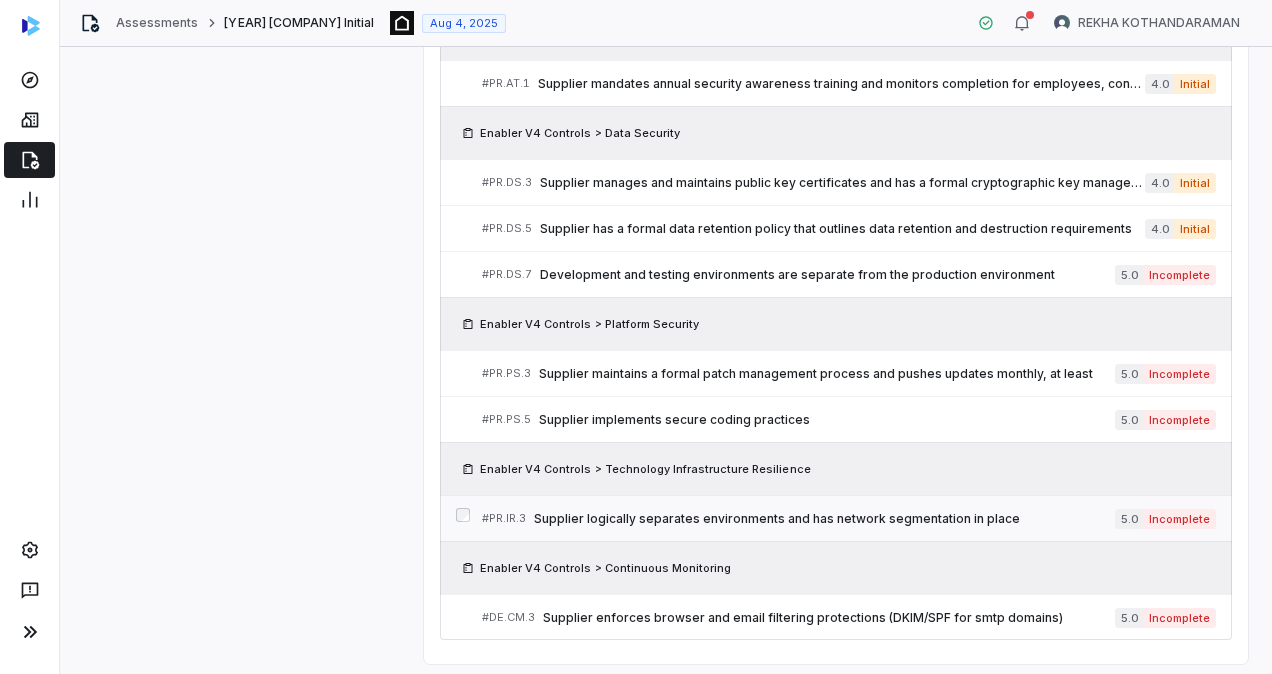 click on "Supplier logically separates environments and has network segmentation in place" at bounding box center [824, 519] 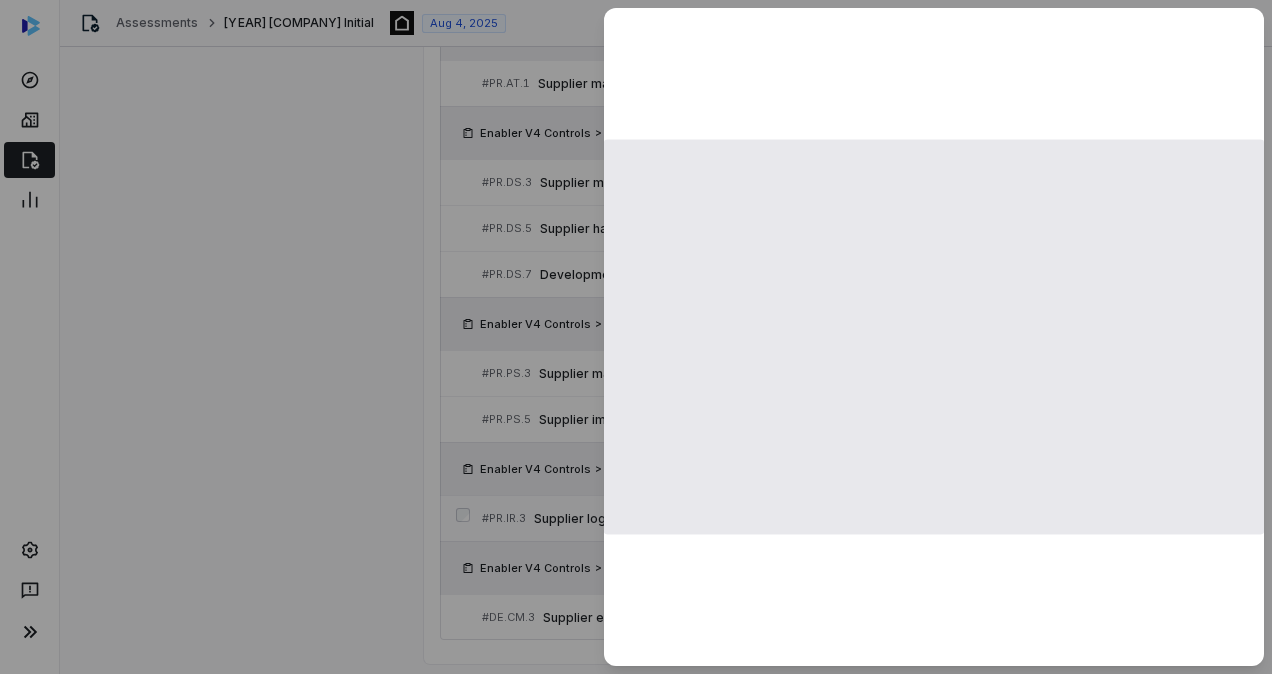 scroll, scrollTop: 1018, scrollLeft: 0, axis: vertical 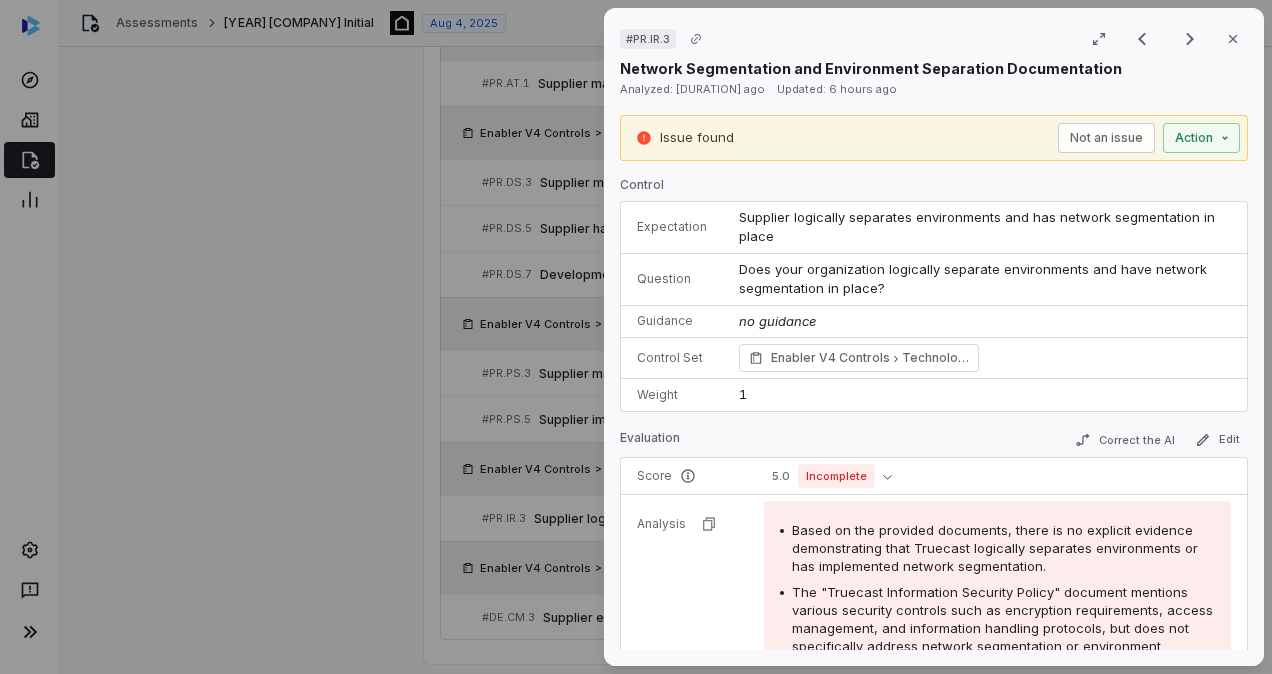 click on "5.0 Incomplete" at bounding box center (997, 476) 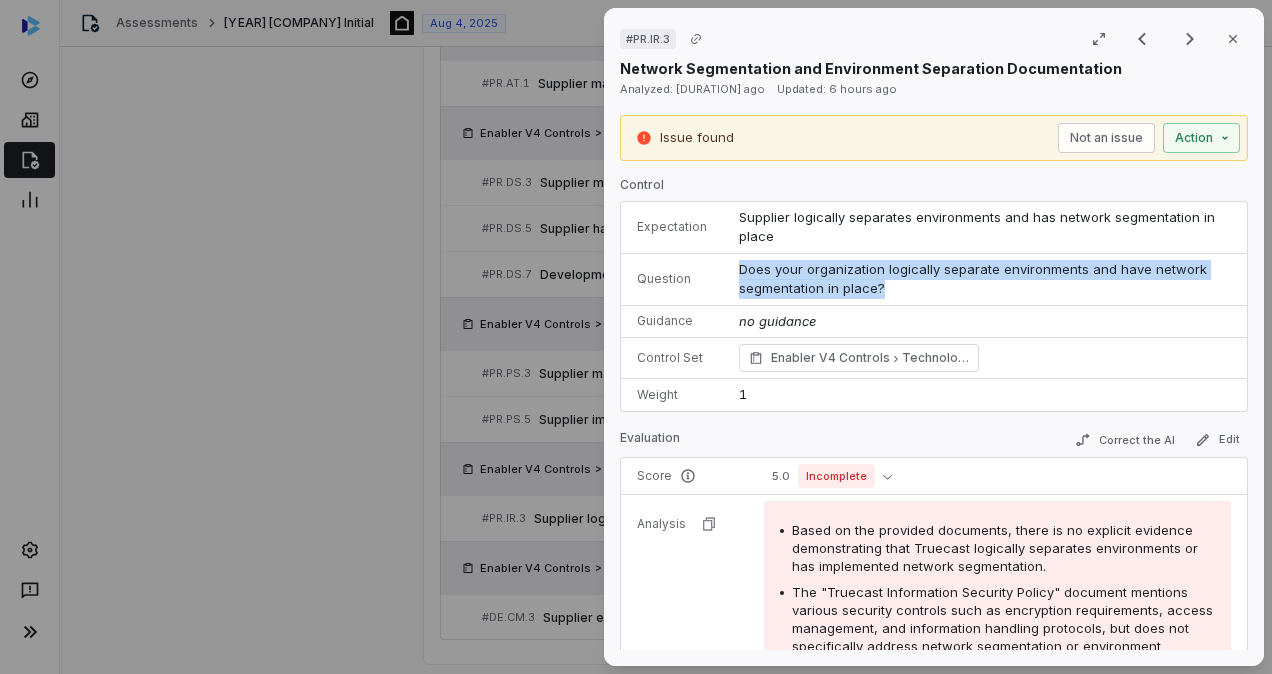 drag, startPoint x: 875, startPoint y: 290, endPoint x: 716, endPoint y: 276, distance: 159.61516 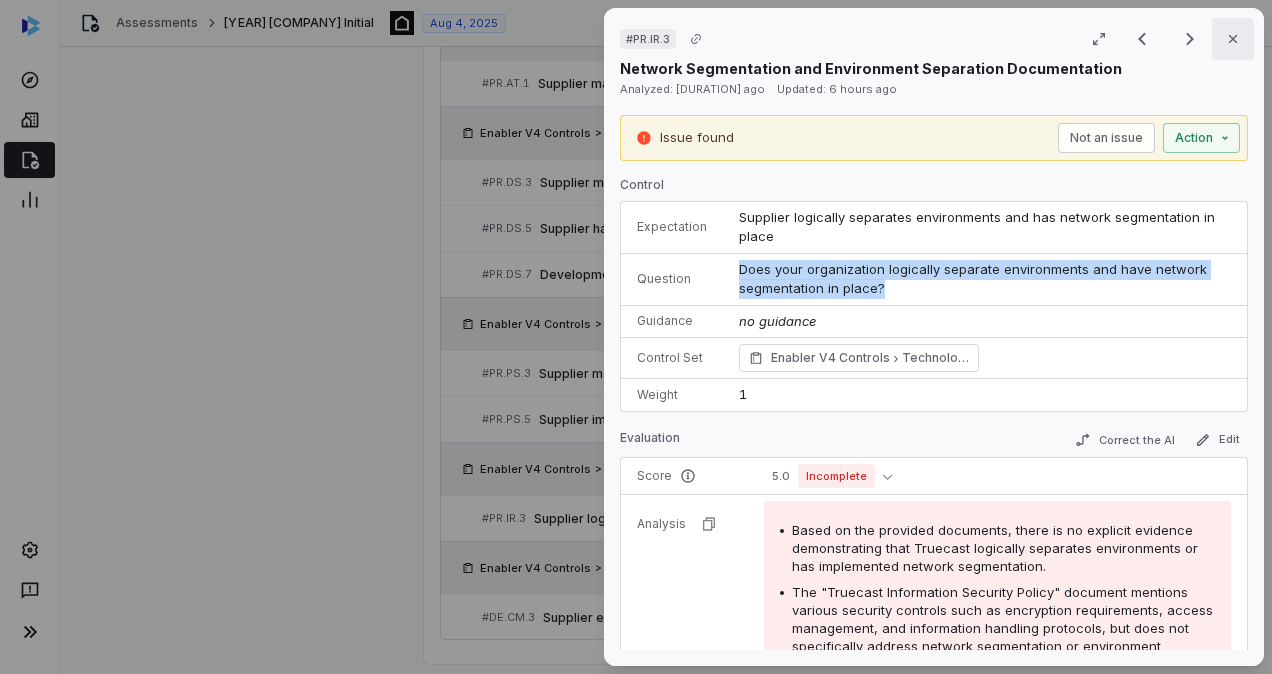 click on "Close" at bounding box center (1233, 39) 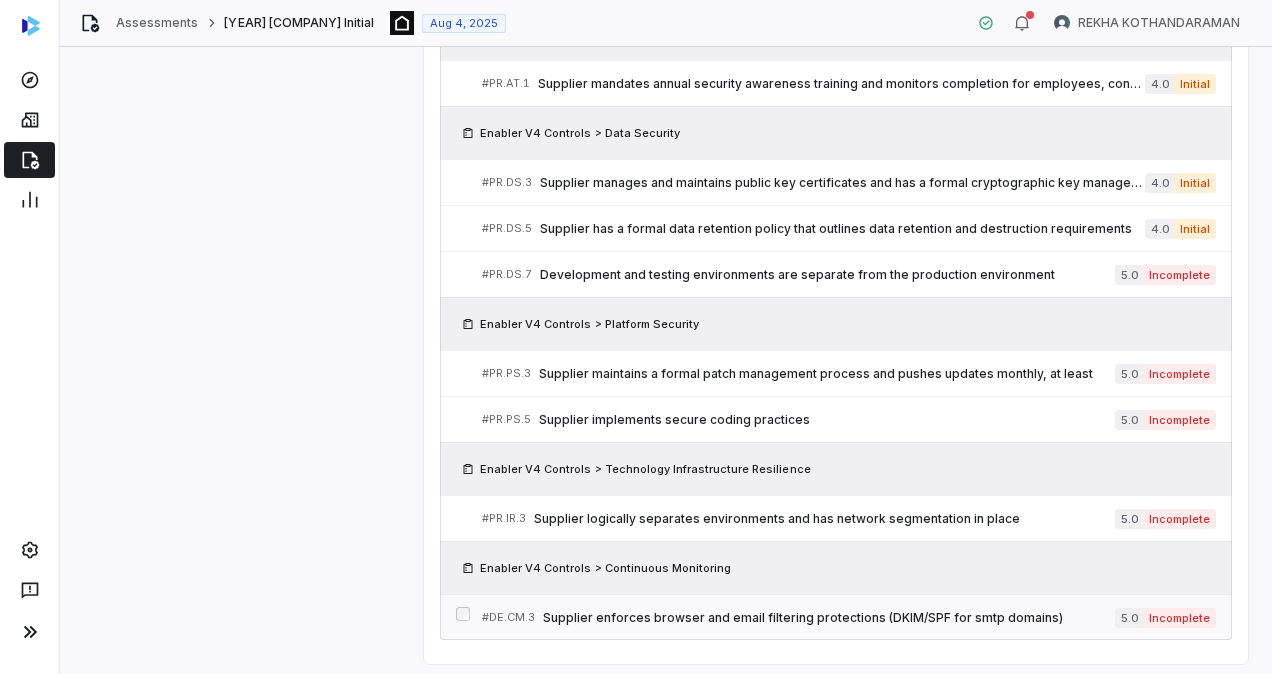 click on "Supplier enforces browser and email filtering protections
(DKIM/SPF for smtp domains)" at bounding box center [829, 618] 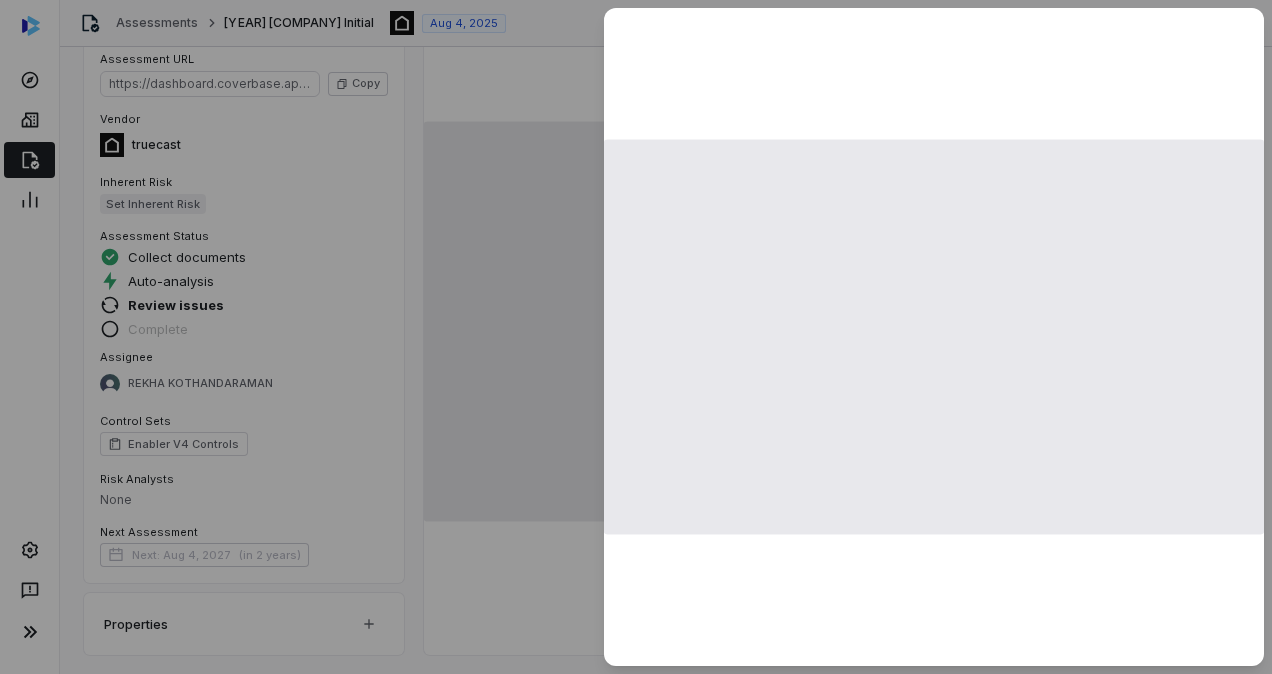 scroll, scrollTop: 1018, scrollLeft: 0, axis: vertical 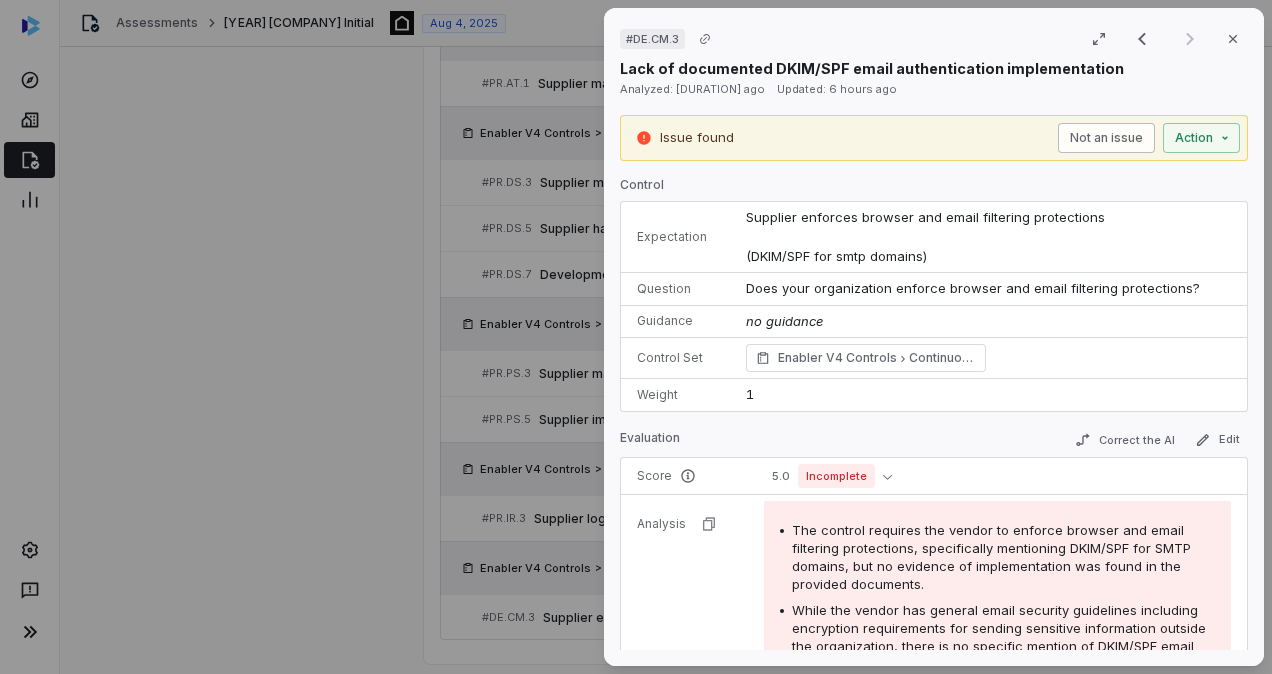 click on "Not an issue" at bounding box center (1106, 138) 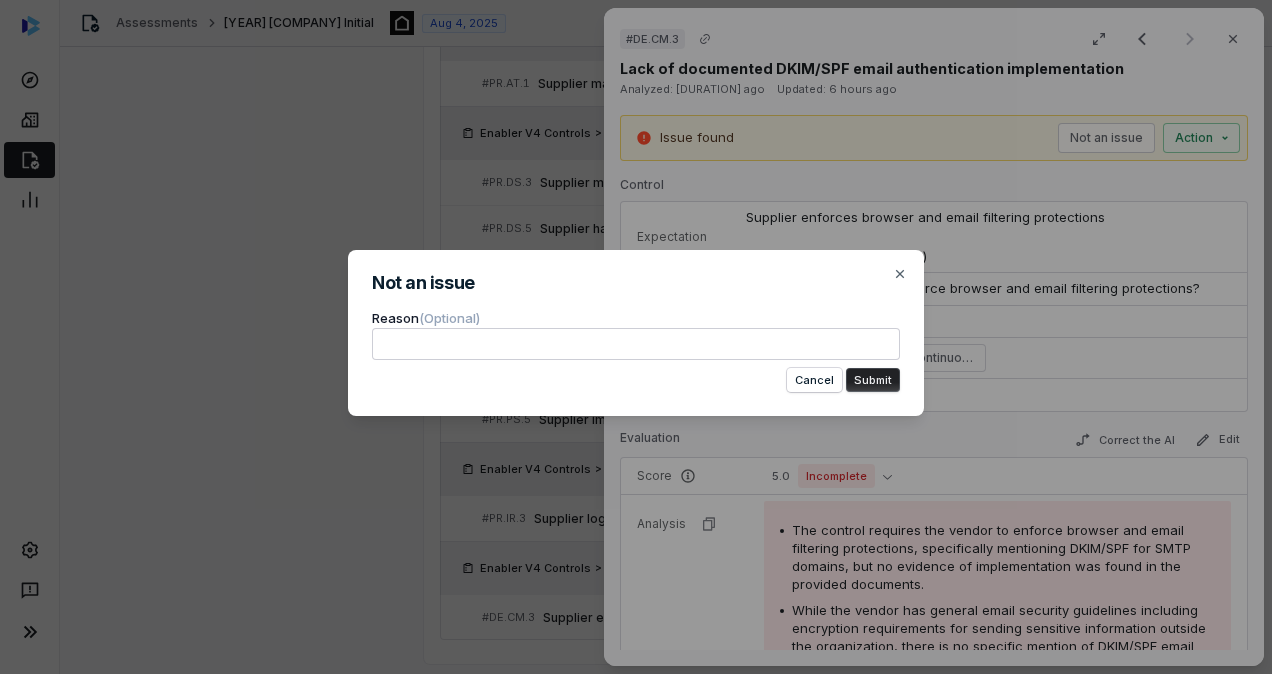click at bounding box center (636, 344) 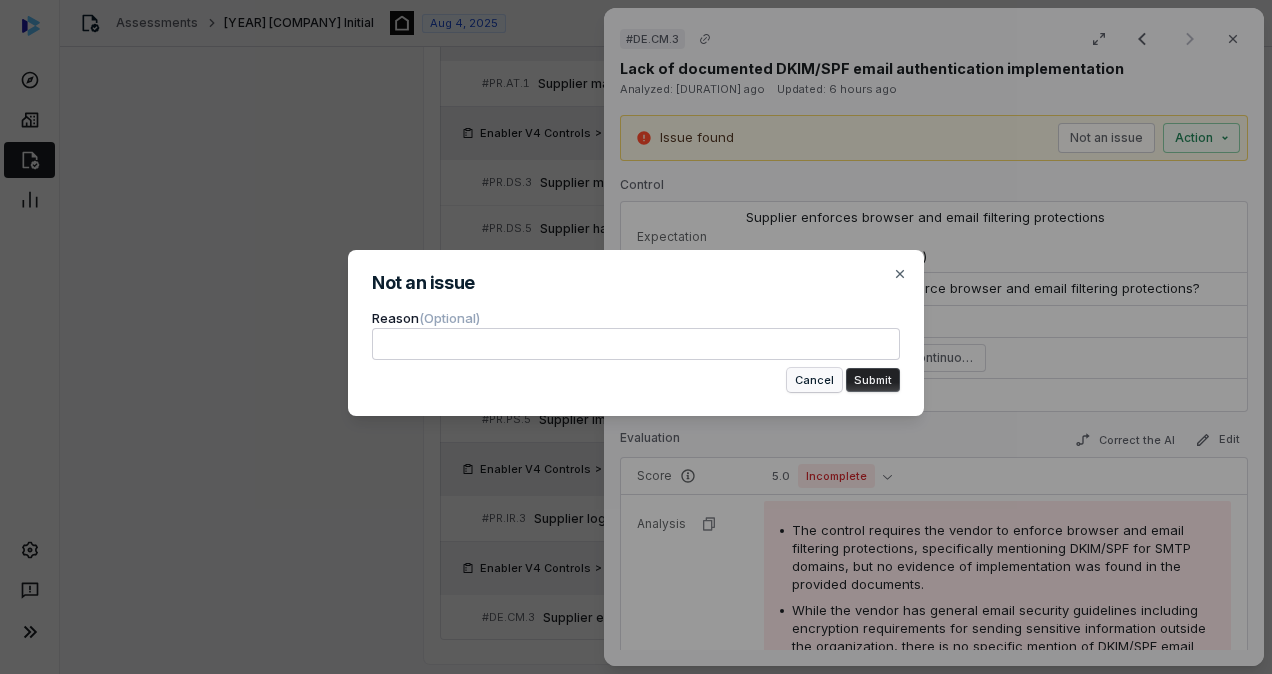 click on "Cancel" at bounding box center (814, 380) 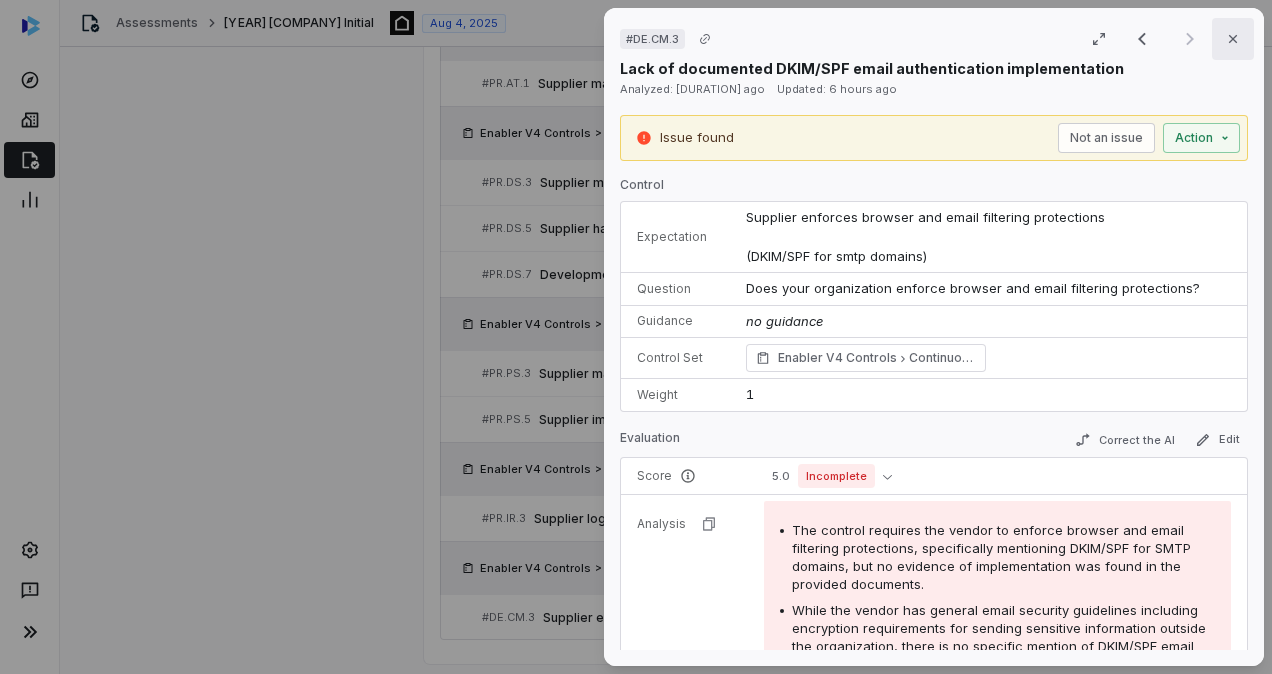 click on "Close" at bounding box center [1233, 39] 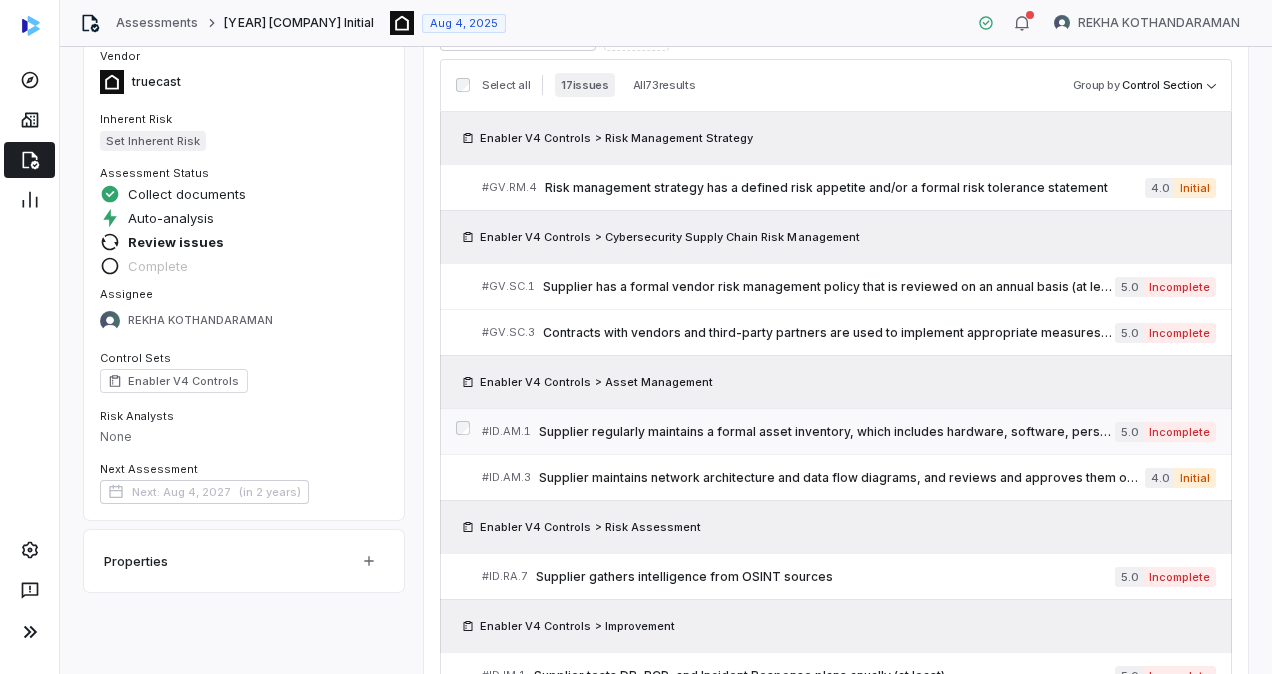 scroll, scrollTop: 186, scrollLeft: 0, axis: vertical 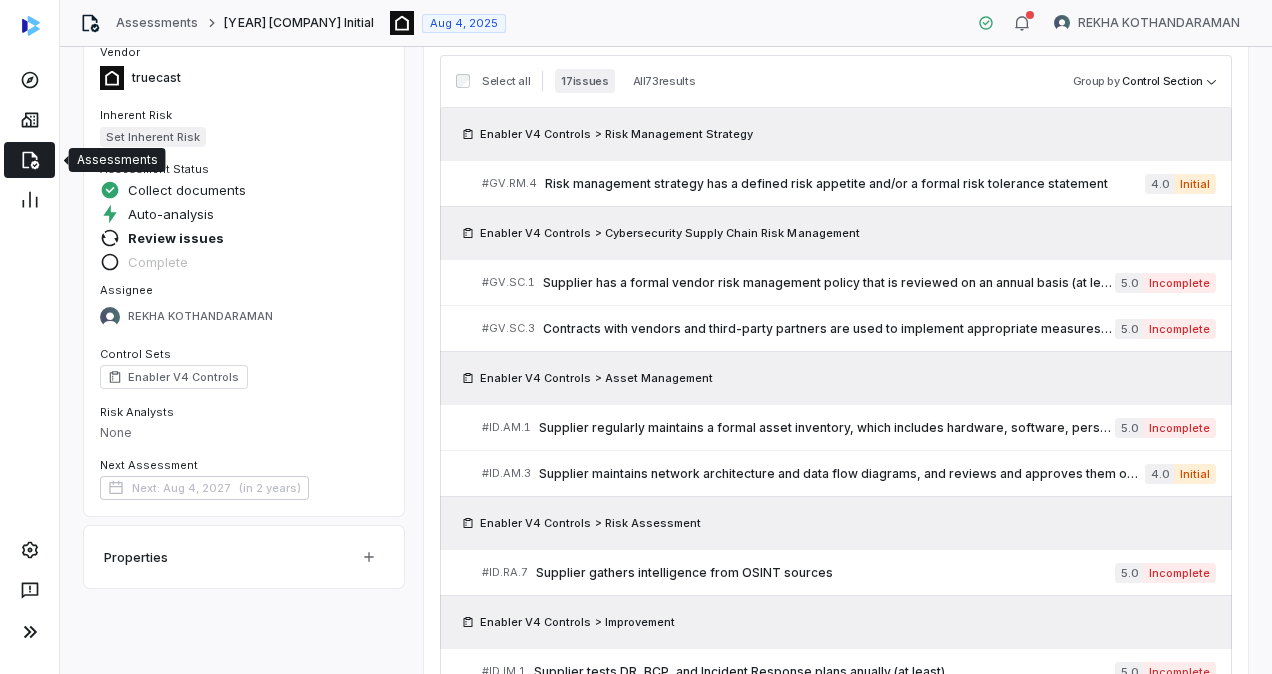 click 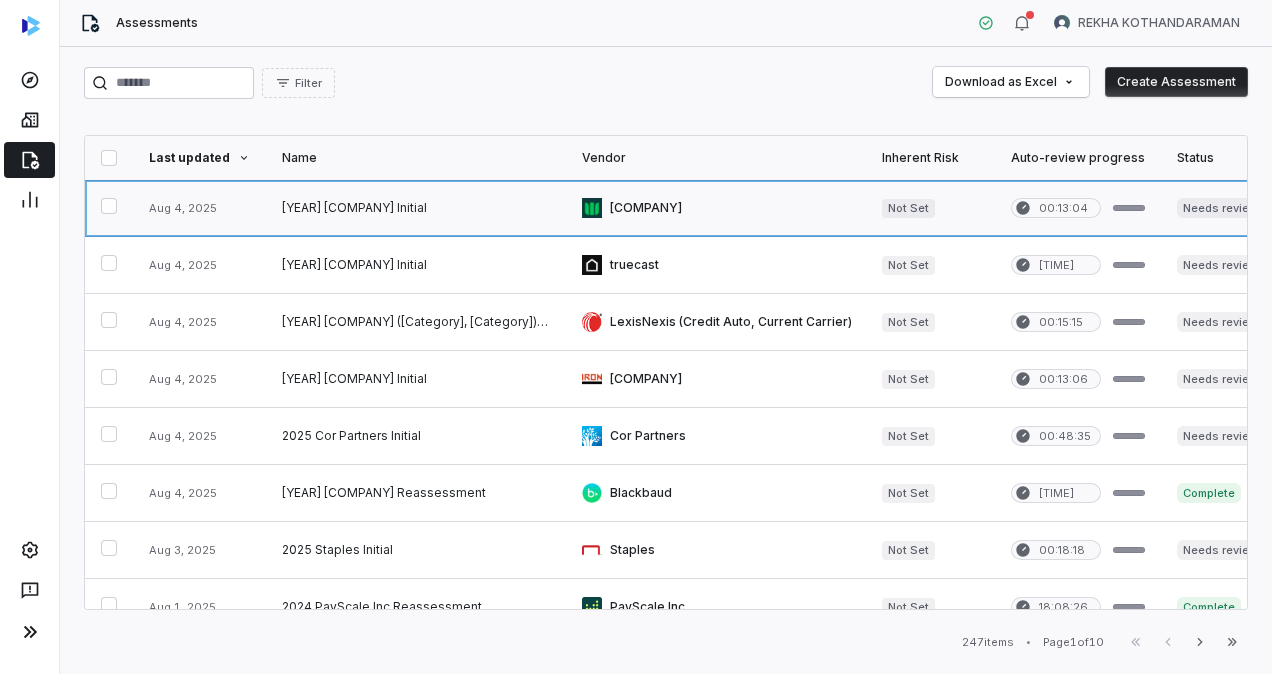 click at bounding box center (199, 208) 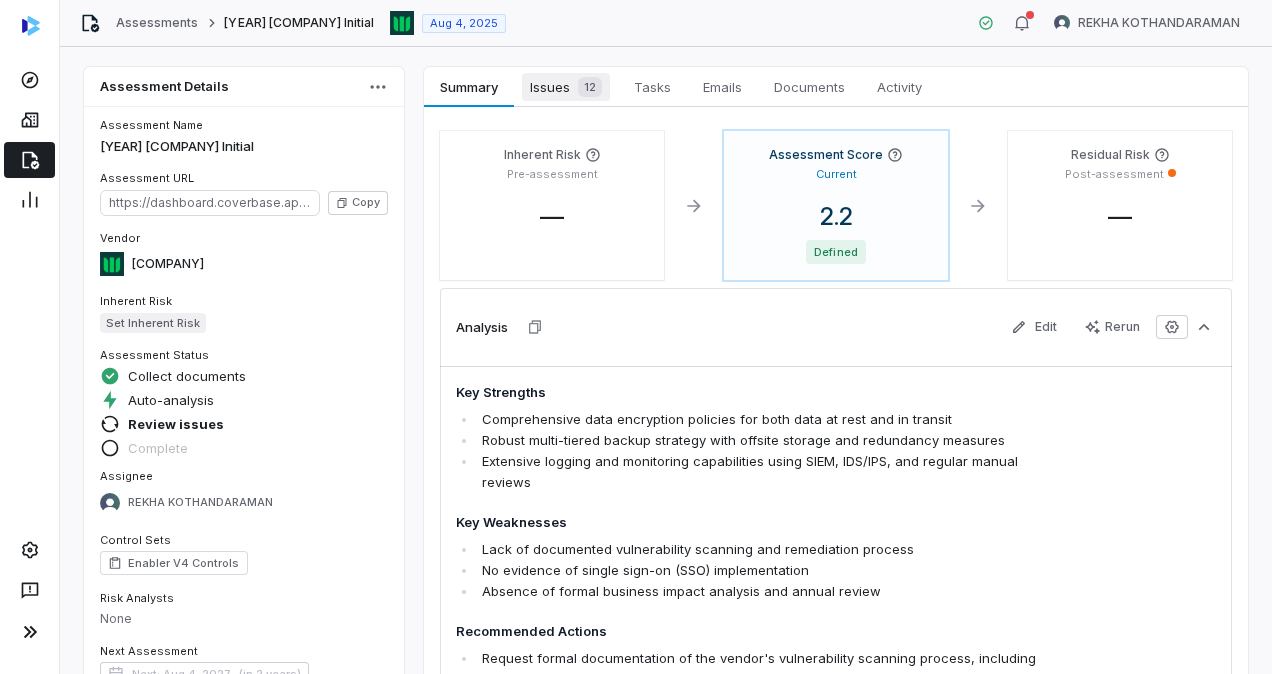 click on "Issues 12" at bounding box center (566, 87) 